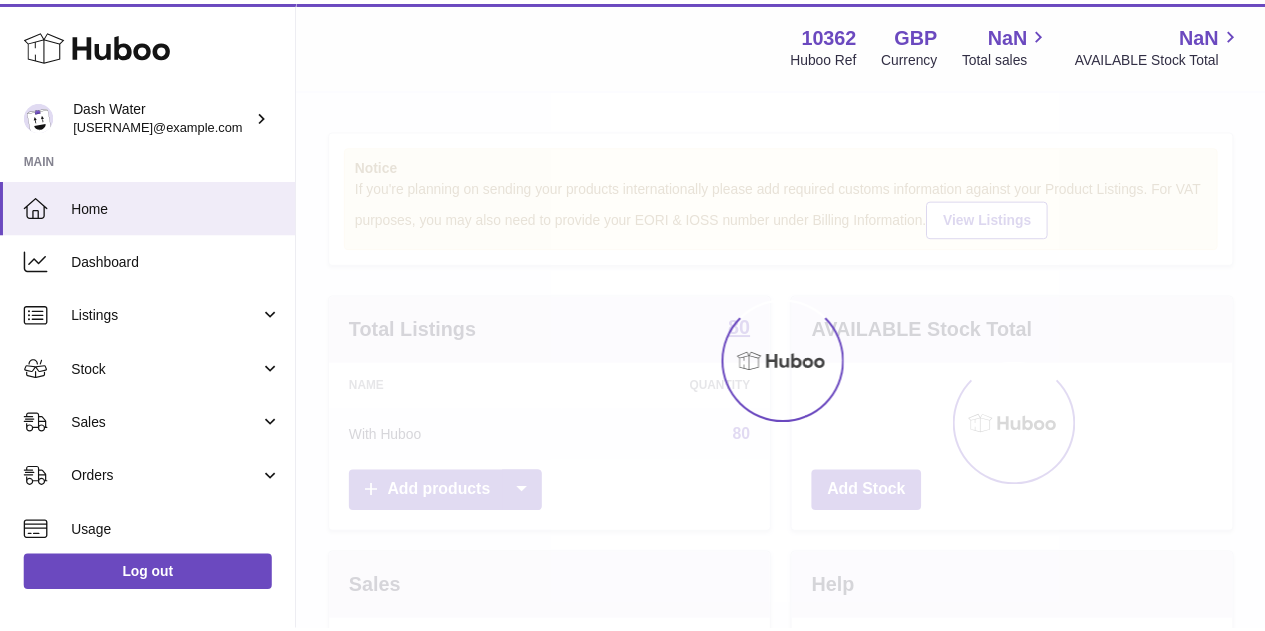 scroll, scrollTop: 0, scrollLeft: 0, axis: both 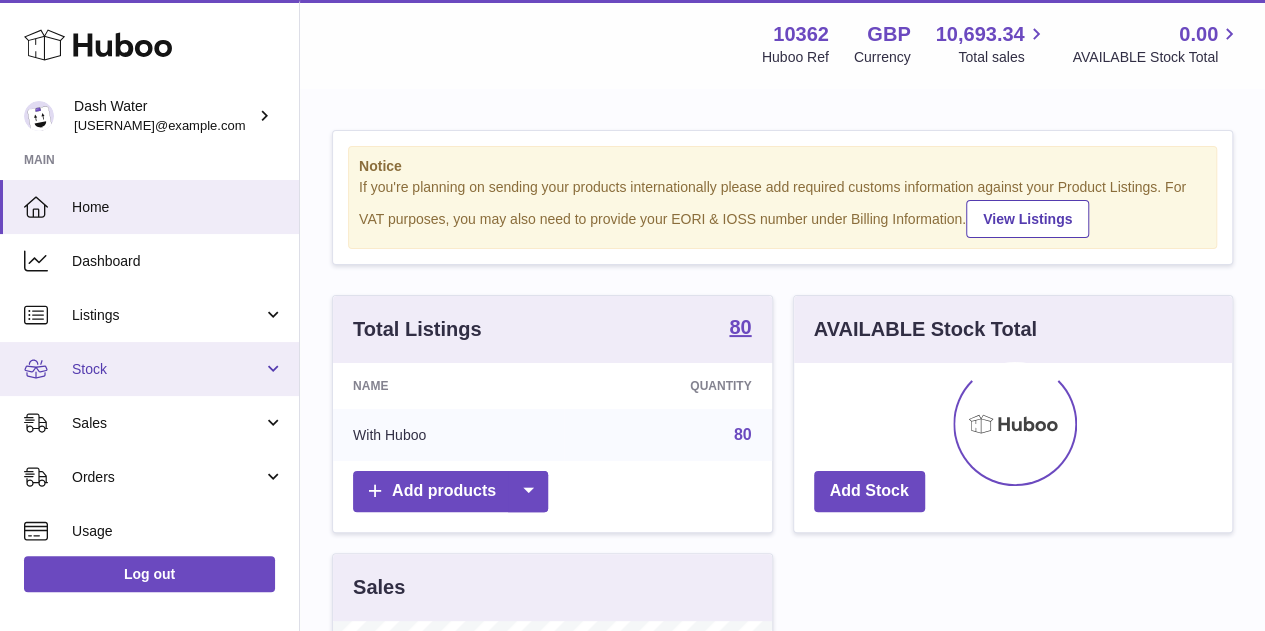 click on "Stock" at bounding box center [149, 369] 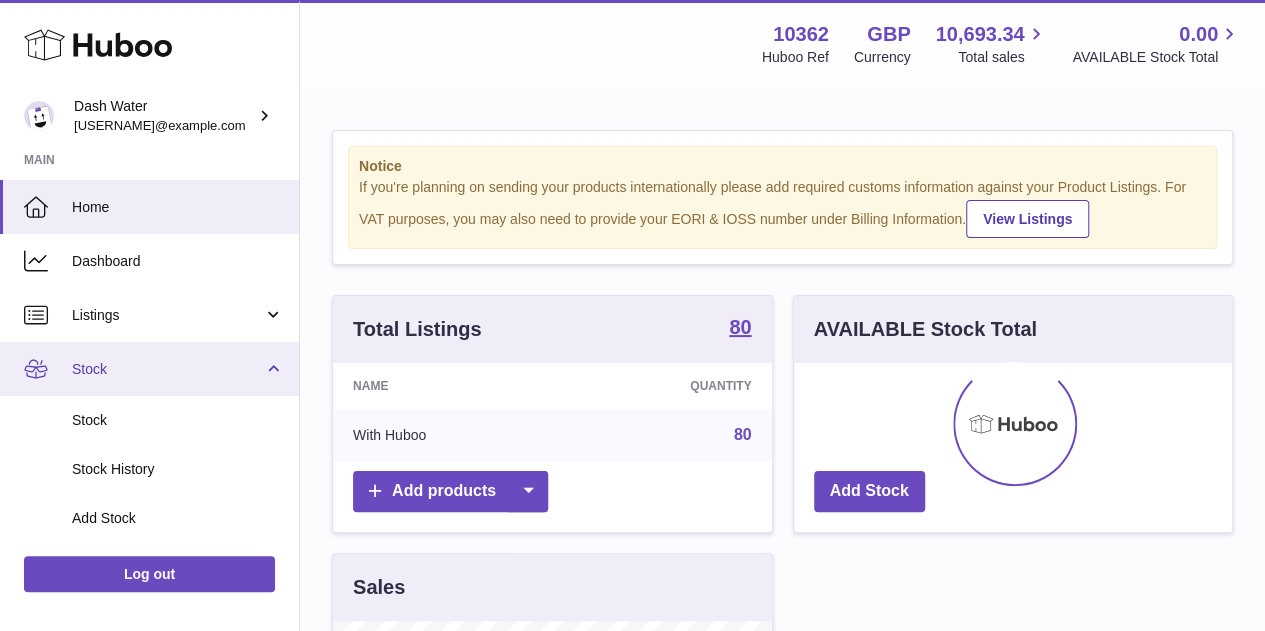 click on "Stock" at bounding box center [167, 369] 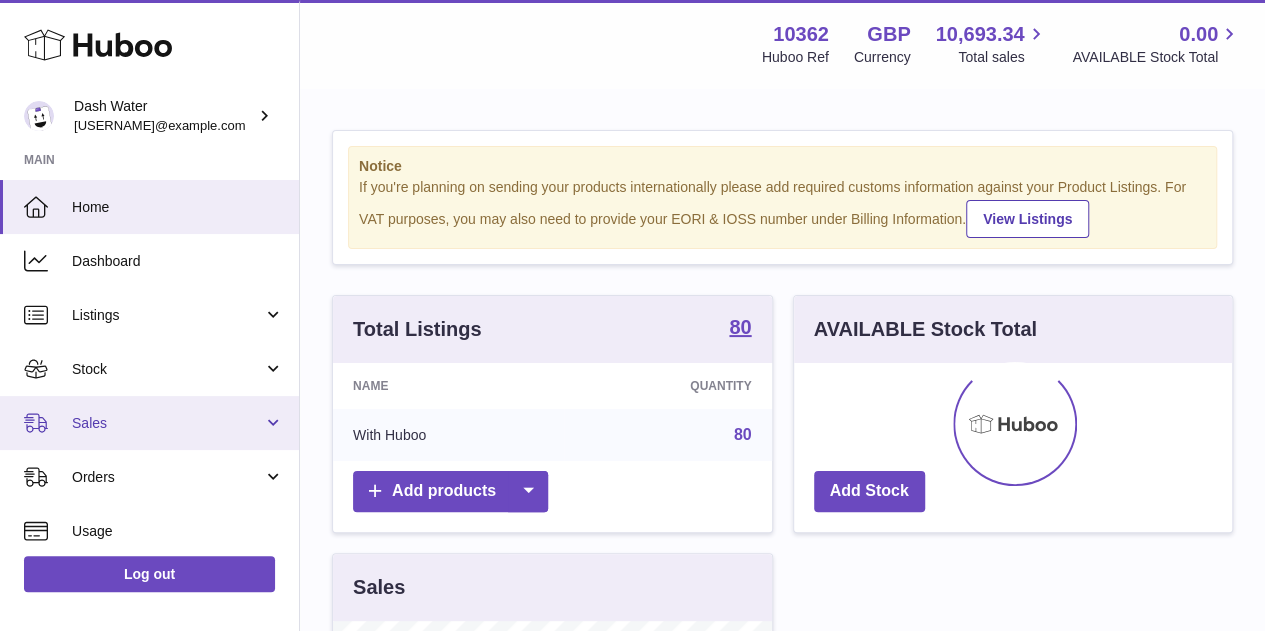 click on "Sales" at bounding box center (167, 423) 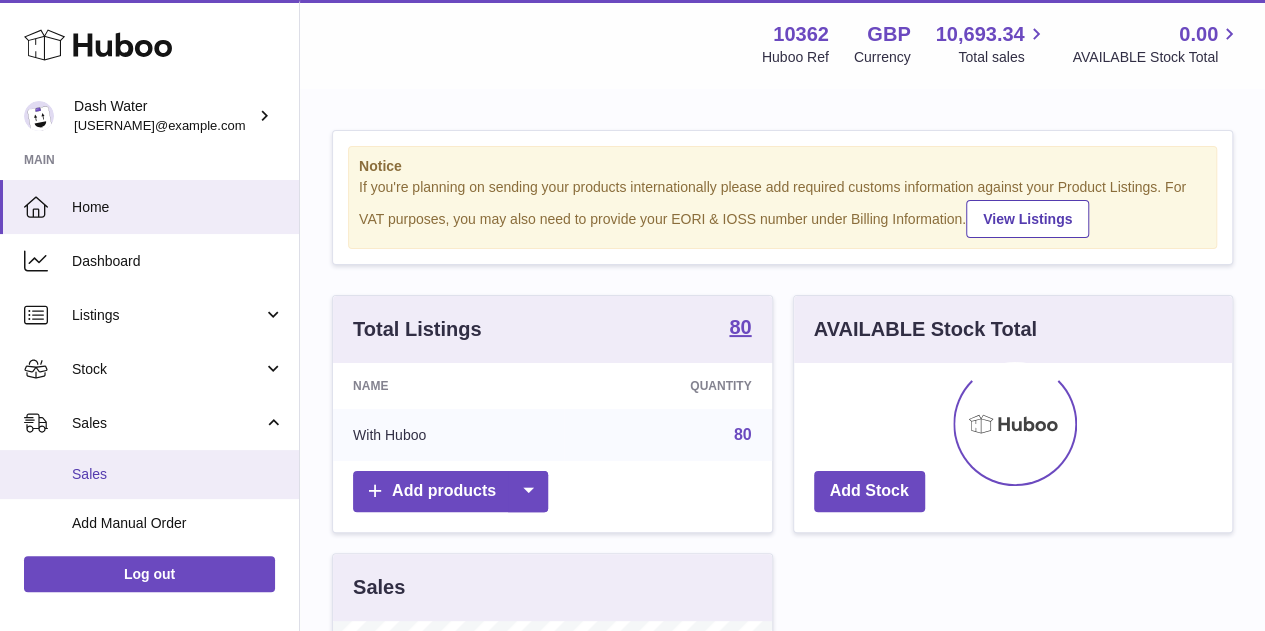 scroll, scrollTop: 100, scrollLeft: 0, axis: vertical 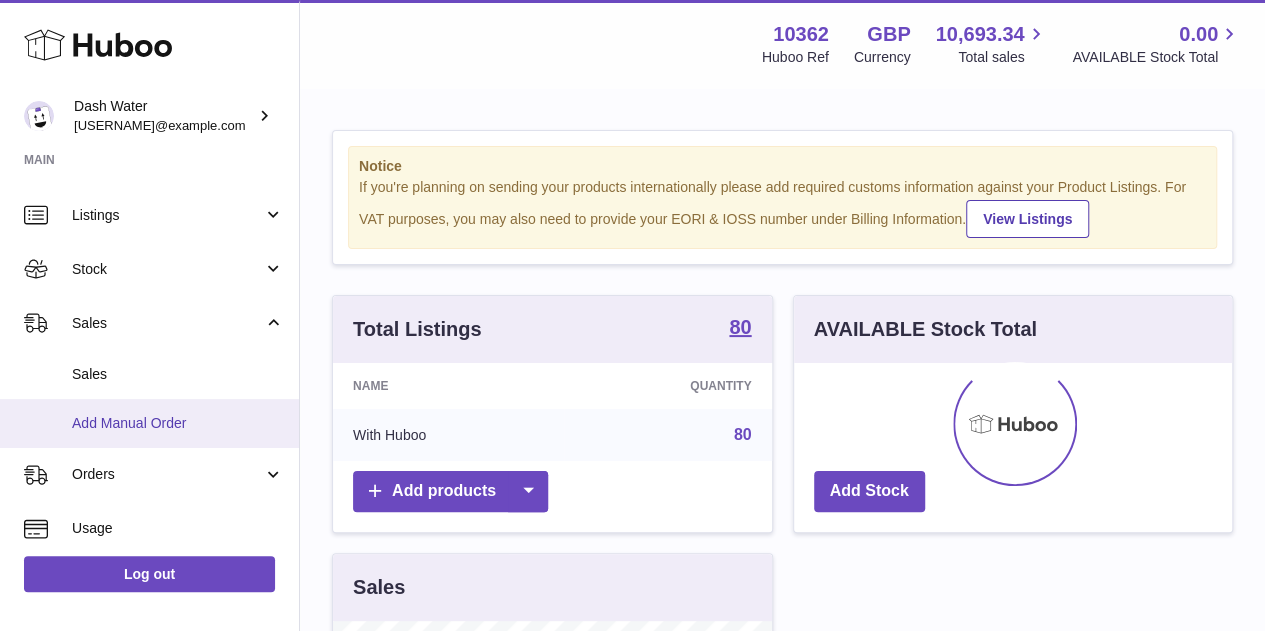 click on "Add Manual Order" at bounding box center (178, 423) 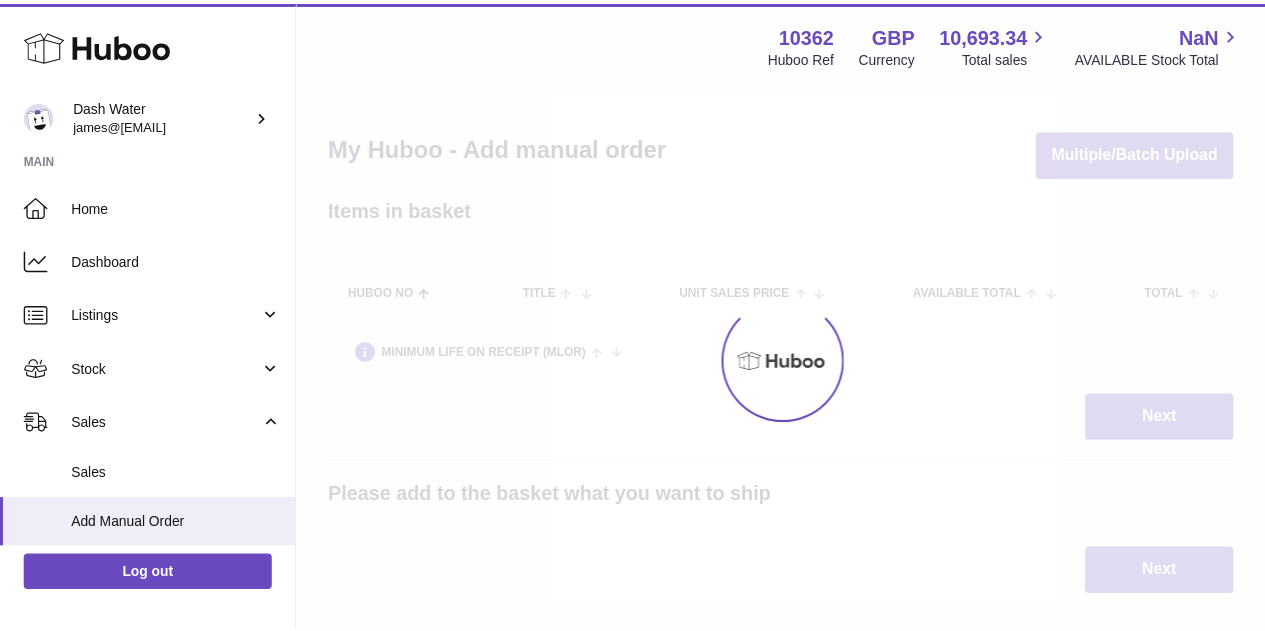 scroll, scrollTop: 0, scrollLeft: 0, axis: both 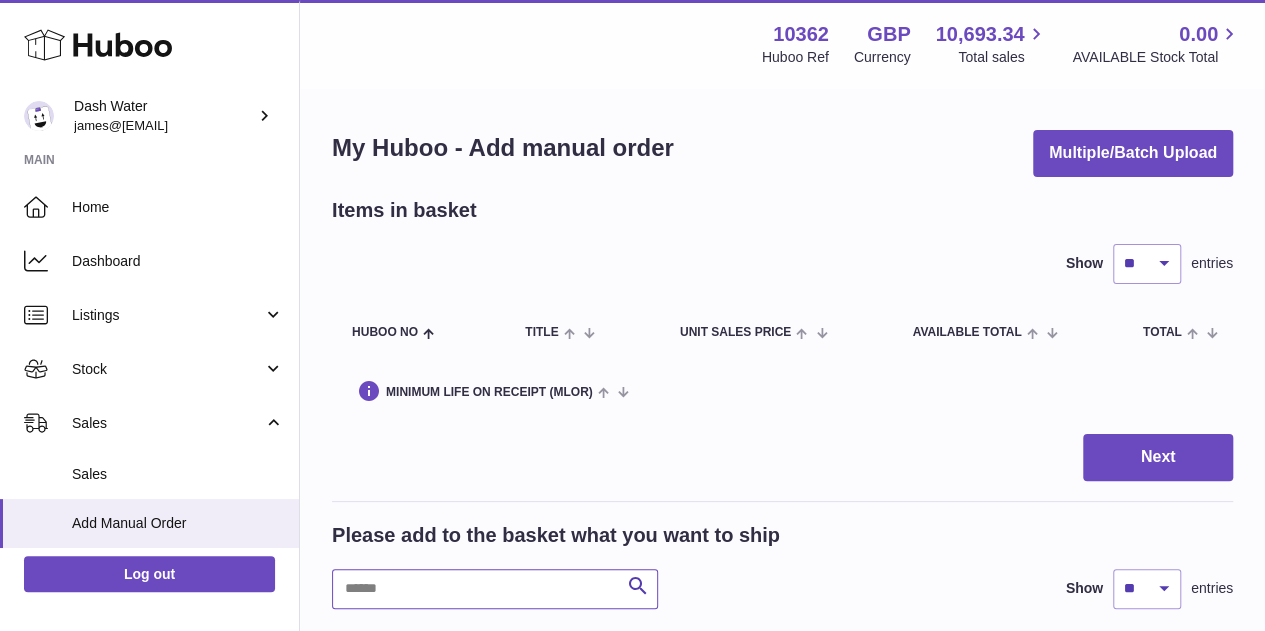 click at bounding box center [495, 589] 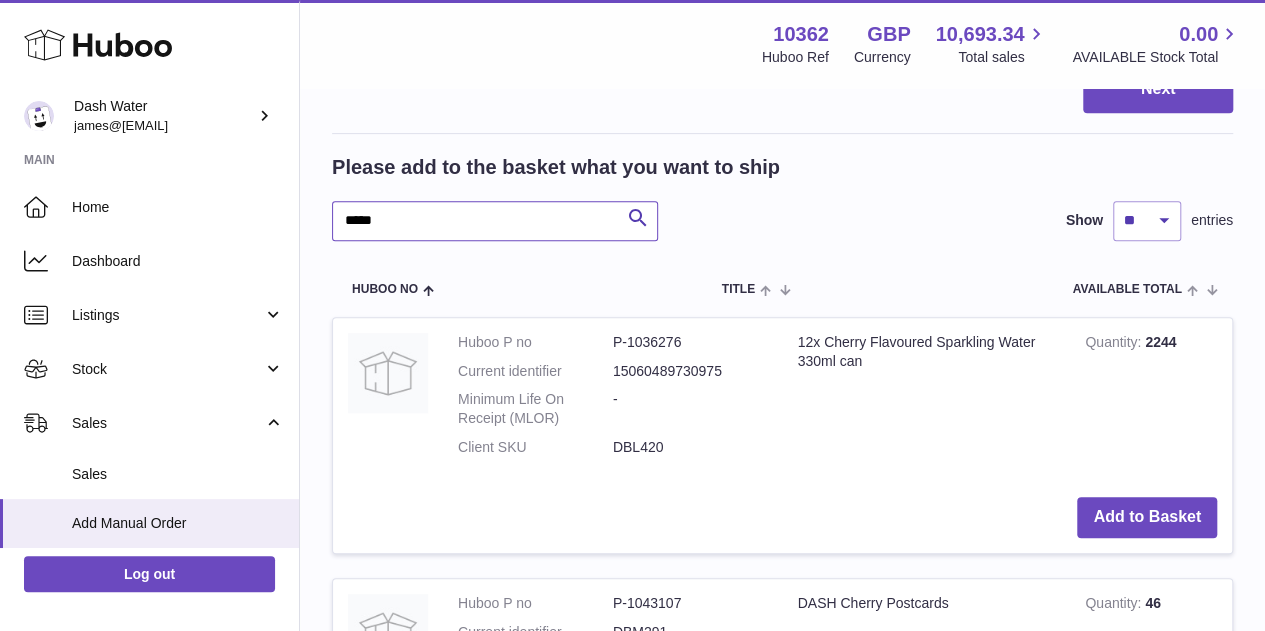 scroll, scrollTop: 400, scrollLeft: 0, axis: vertical 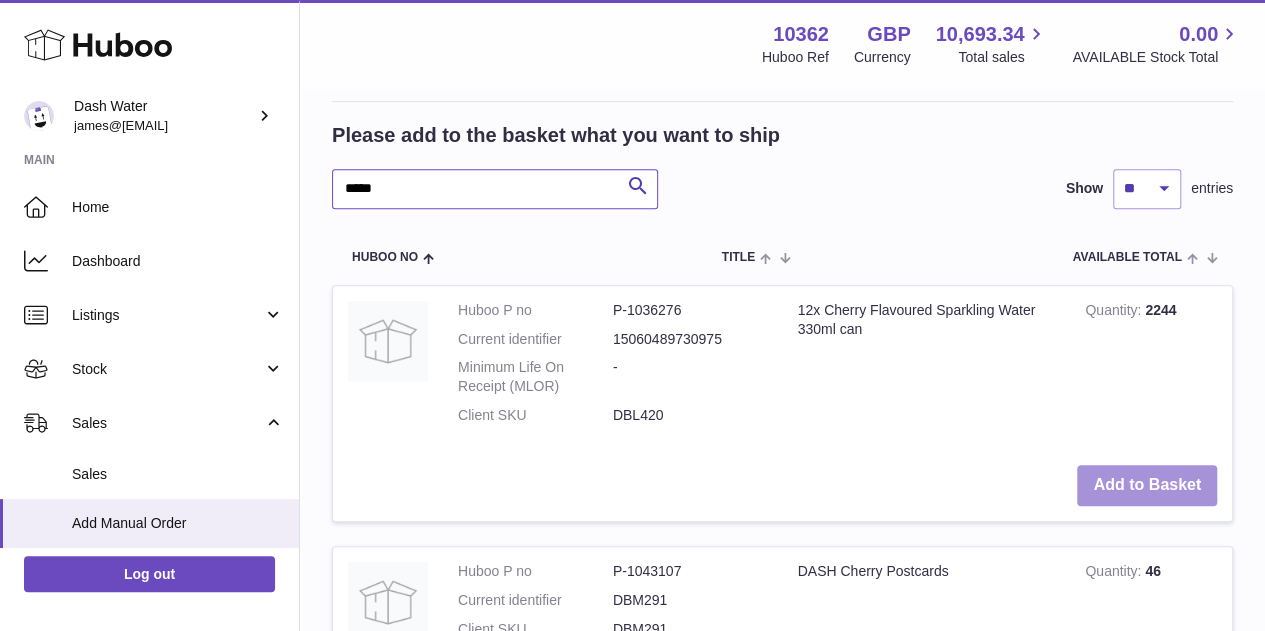 type on "*****" 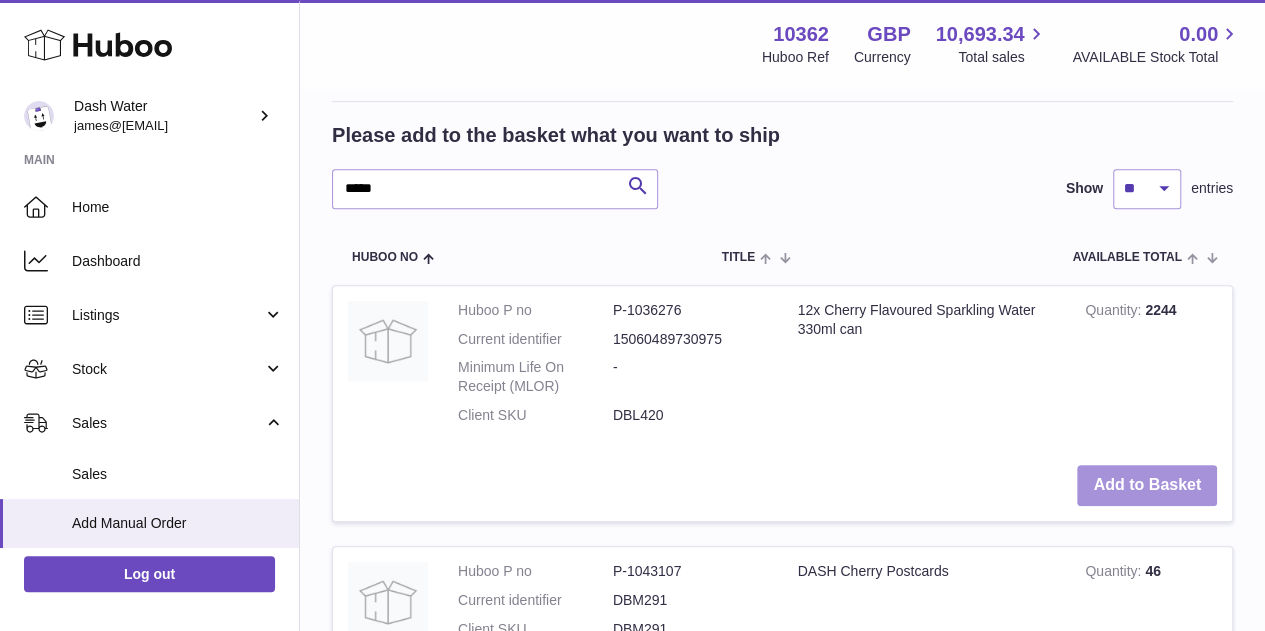 click on "Add to Basket" at bounding box center (1147, 485) 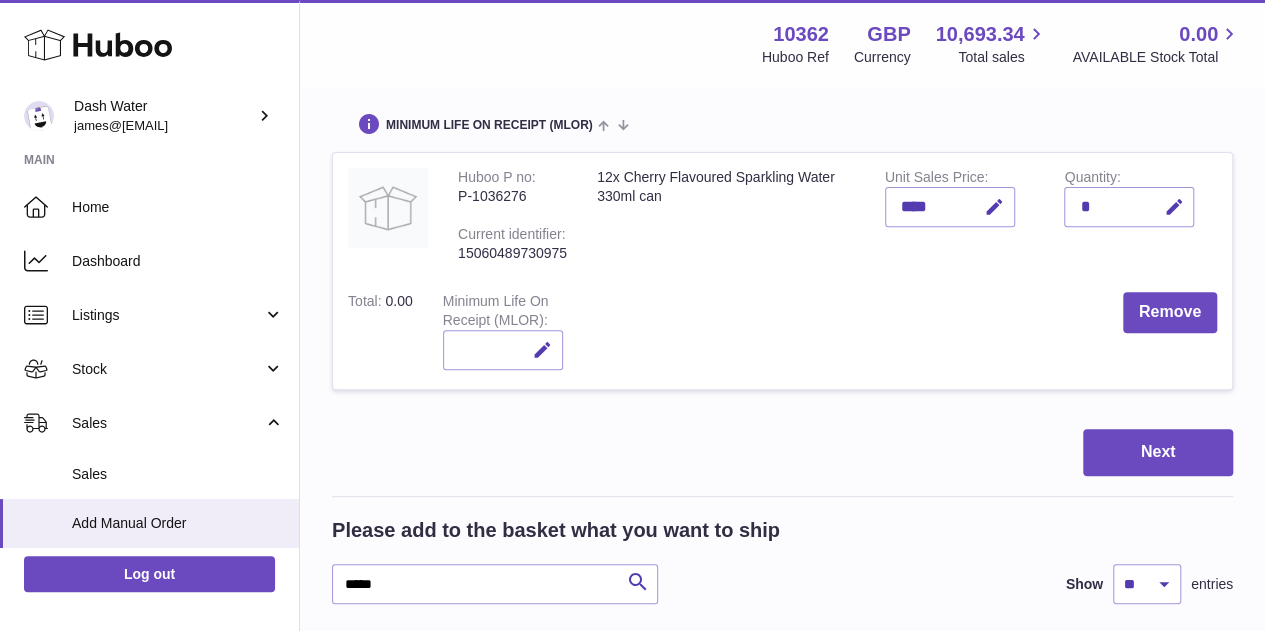 scroll, scrollTop: 200, scrollLeft: 0, axis: vertical 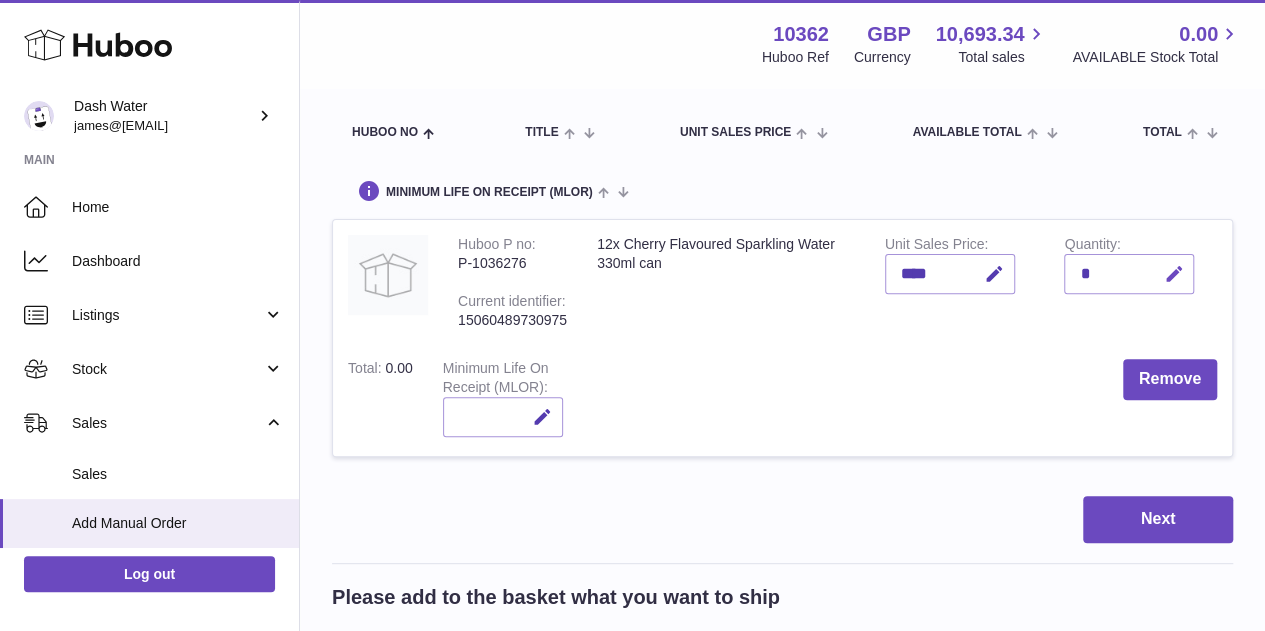 click at bounding box center [1170, 274] 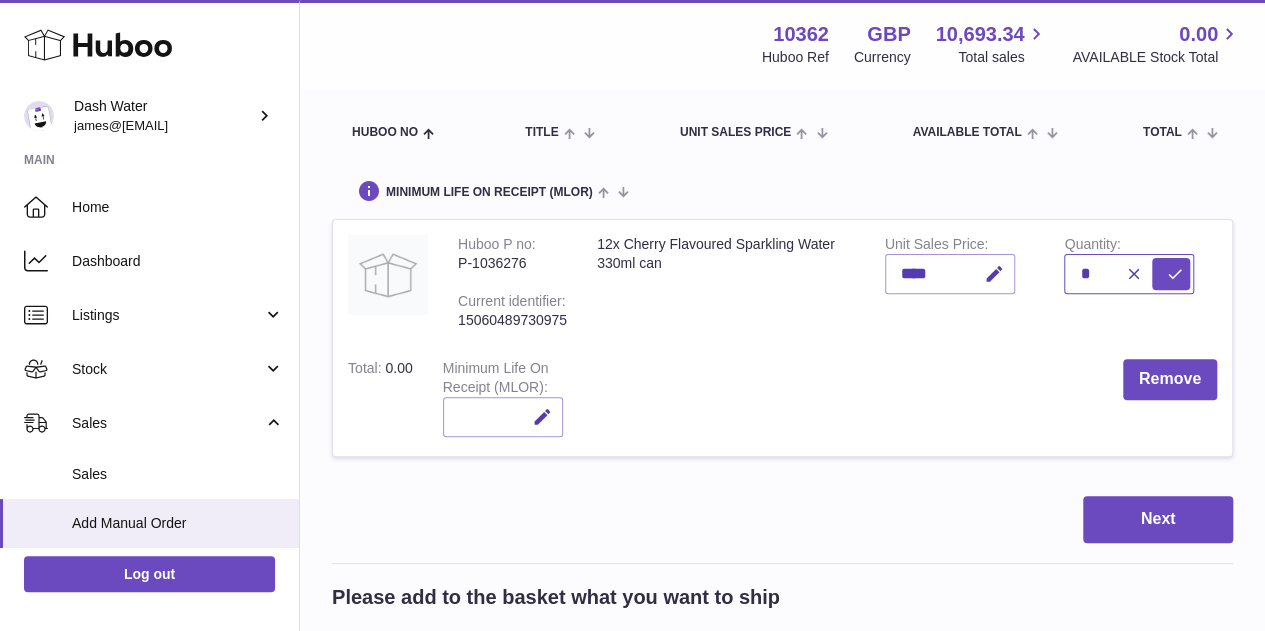 type on "*" 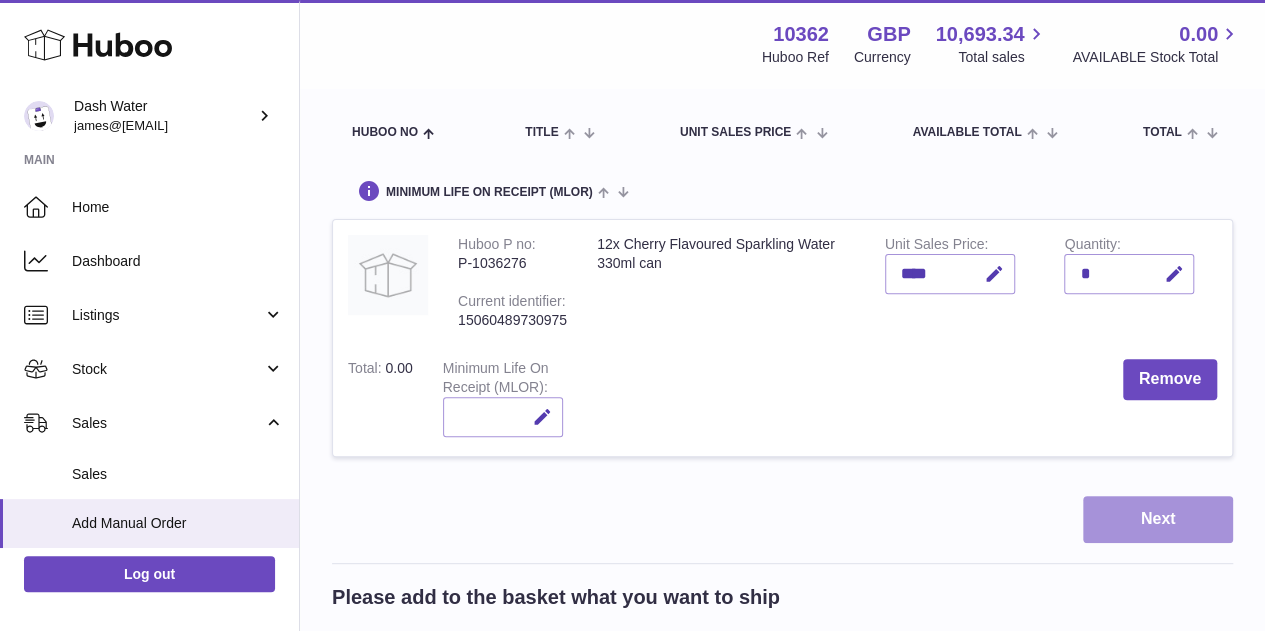drag, startPoint x: 1162, startPoint y: 501, endPoint x: 1160, endPoint y: 513, distance: 12.165525 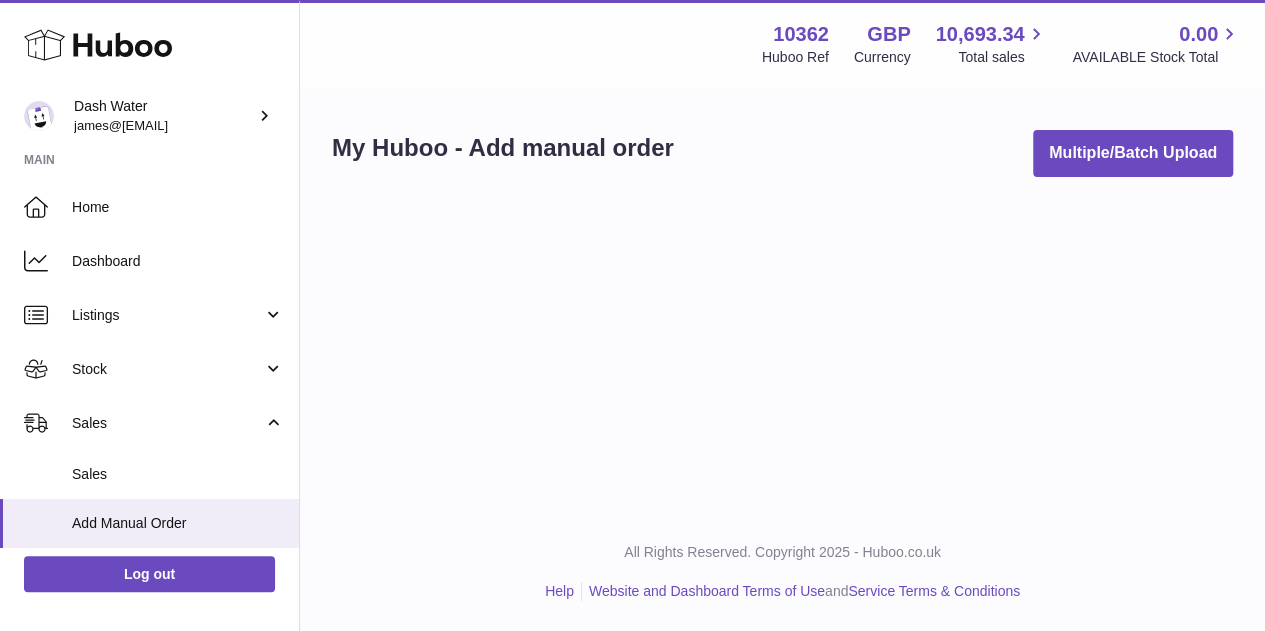 scroll, scrollTop: 0, scrollLeft: 0, axis: both 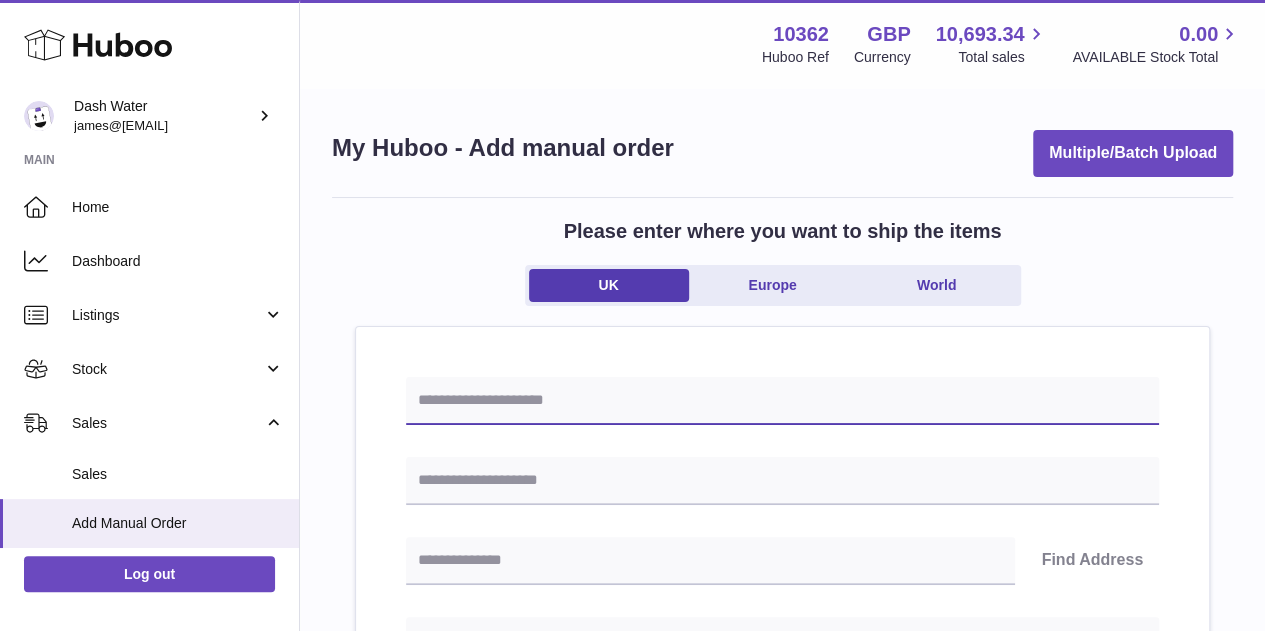 click at bounding box center [782, 401] 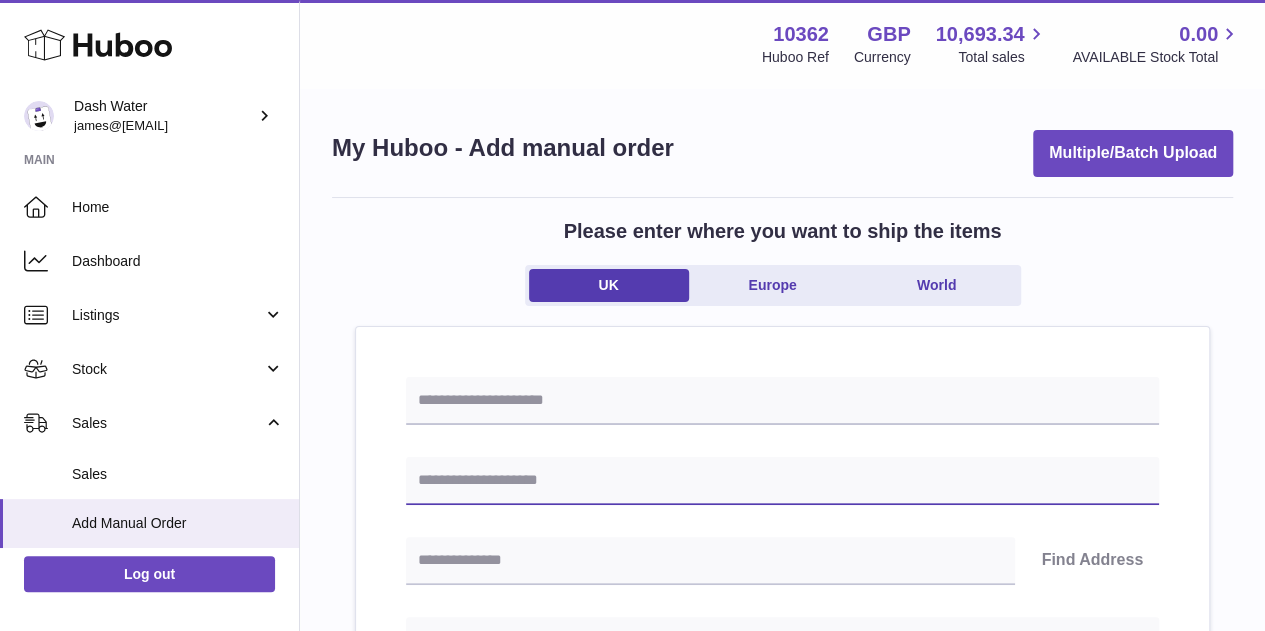 click at bounding box center (782, 481) 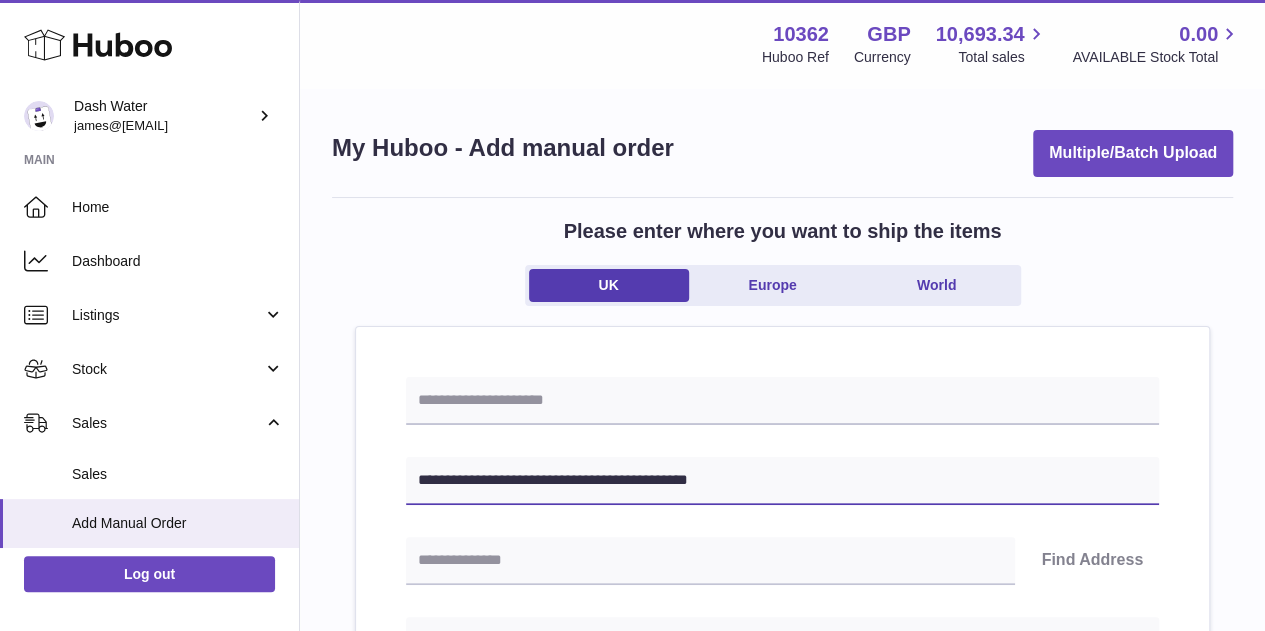 click on "**********" at bounding box center (782, 481) 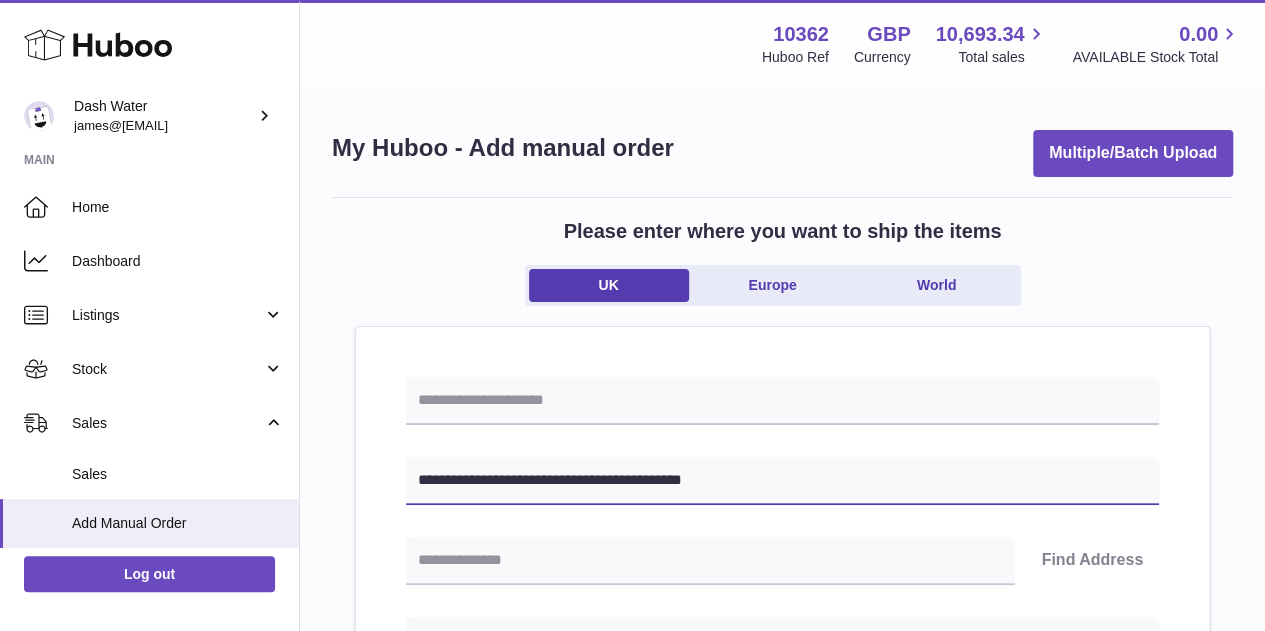 drag, startPoint x: 522, startPoint y: 476, endPoint x: 790, endPoint y: 464, distance: 268.26852 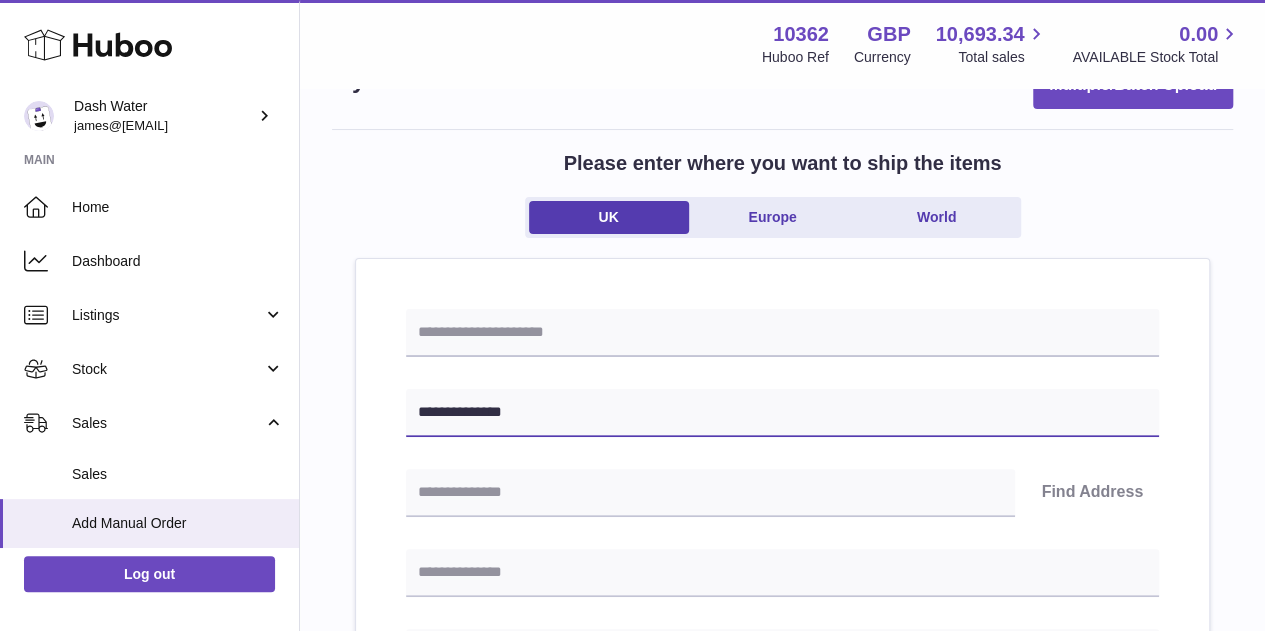 scroll, scrollTop: 100, scrollLeft: 0, axis: vertical 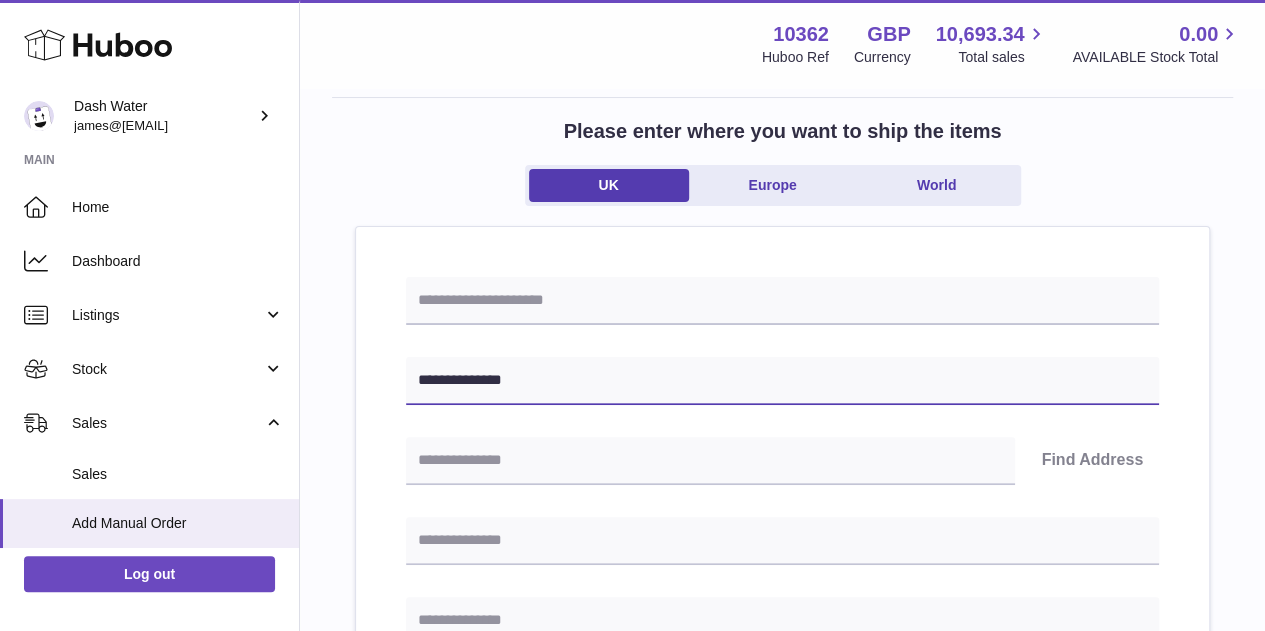 type on "**********" 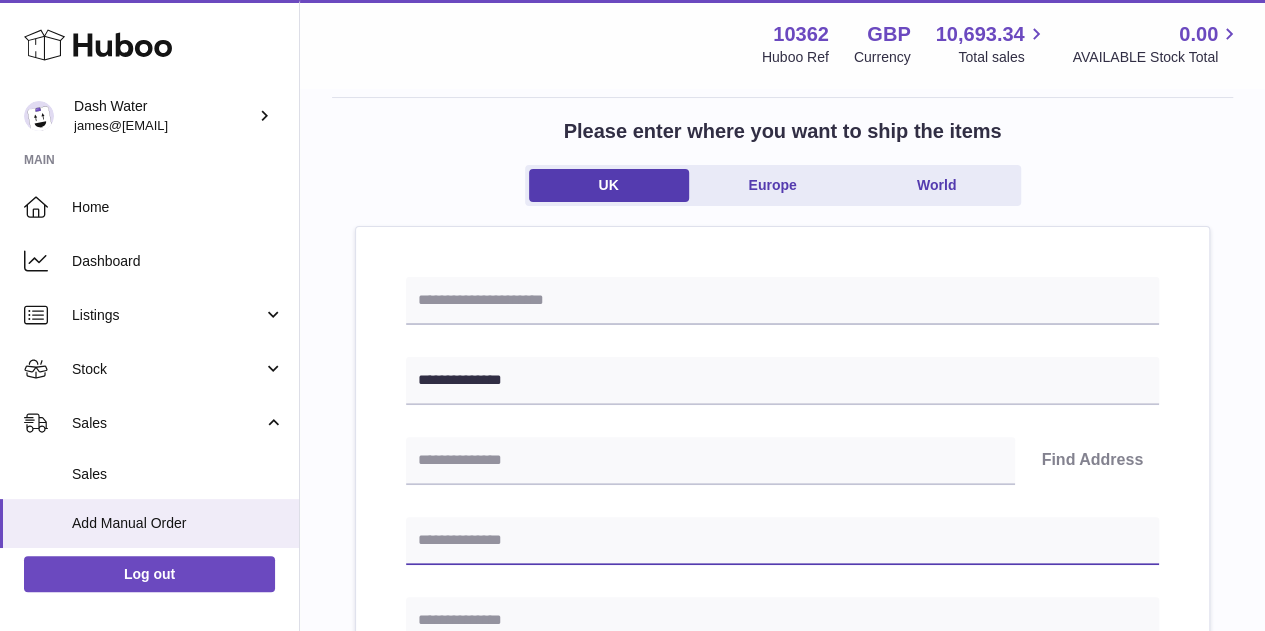 click at bounding box center [782, 541] 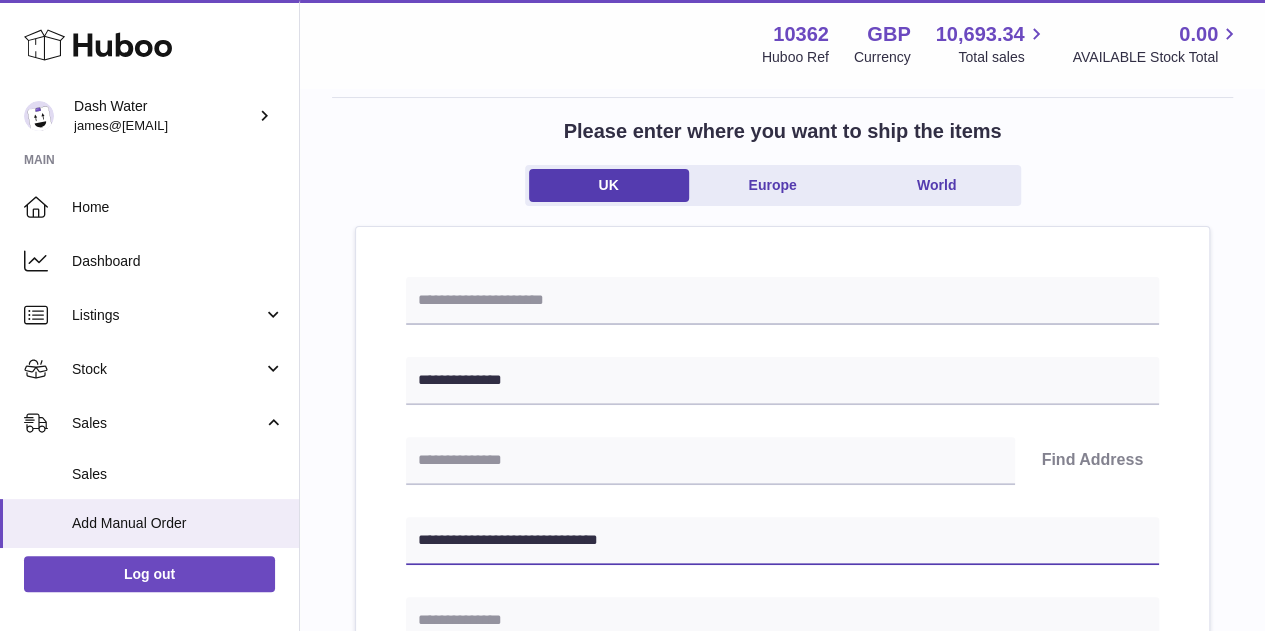 drag, startPoint x: 514, startPoint y: 536, endPoint x: 692, endPoint y: 529, distance: 178.13759 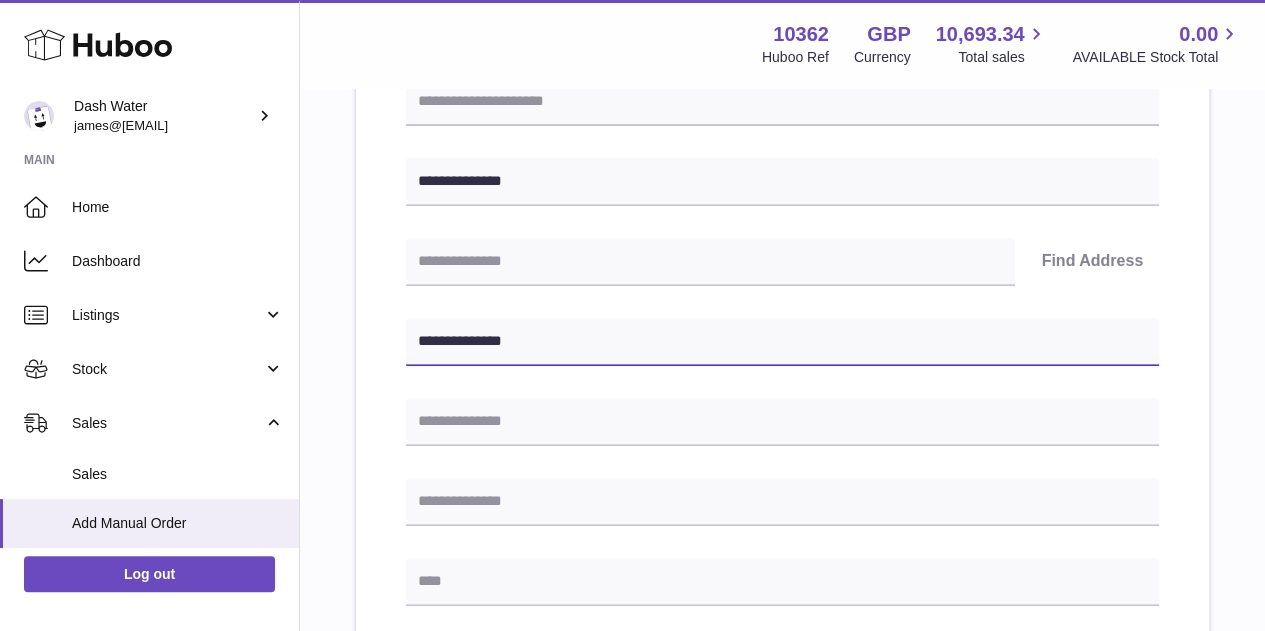 scroll, scrollTop: 300, scrollLeft: 0, axis: vertical 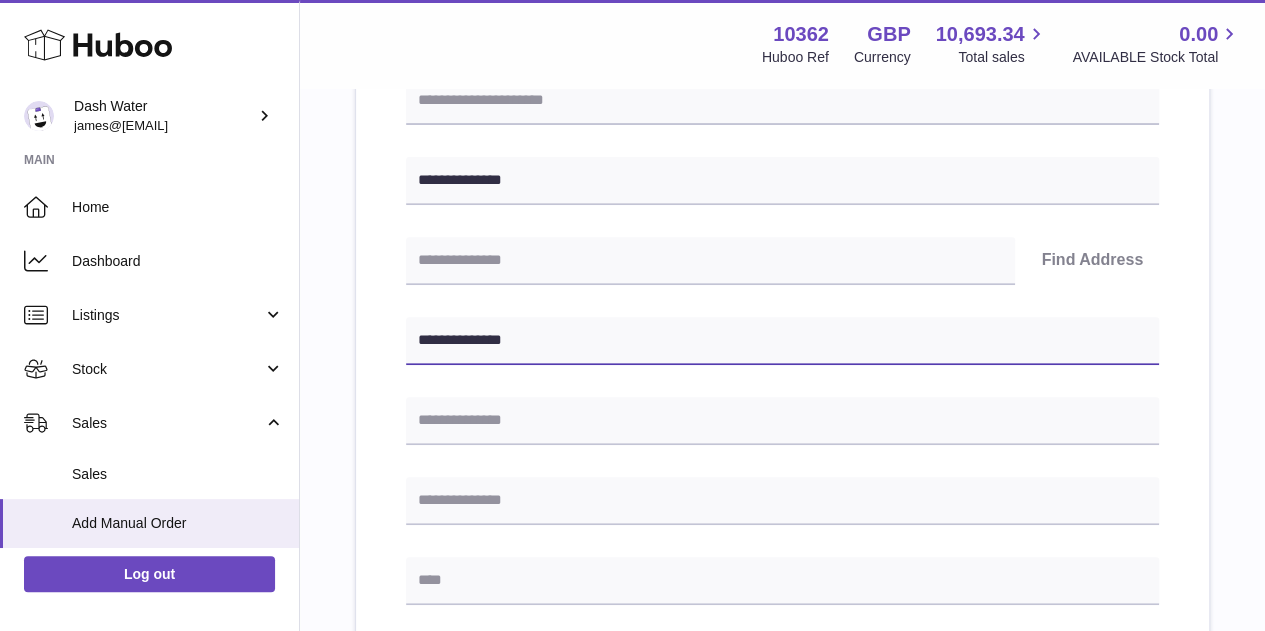 type on "**********" 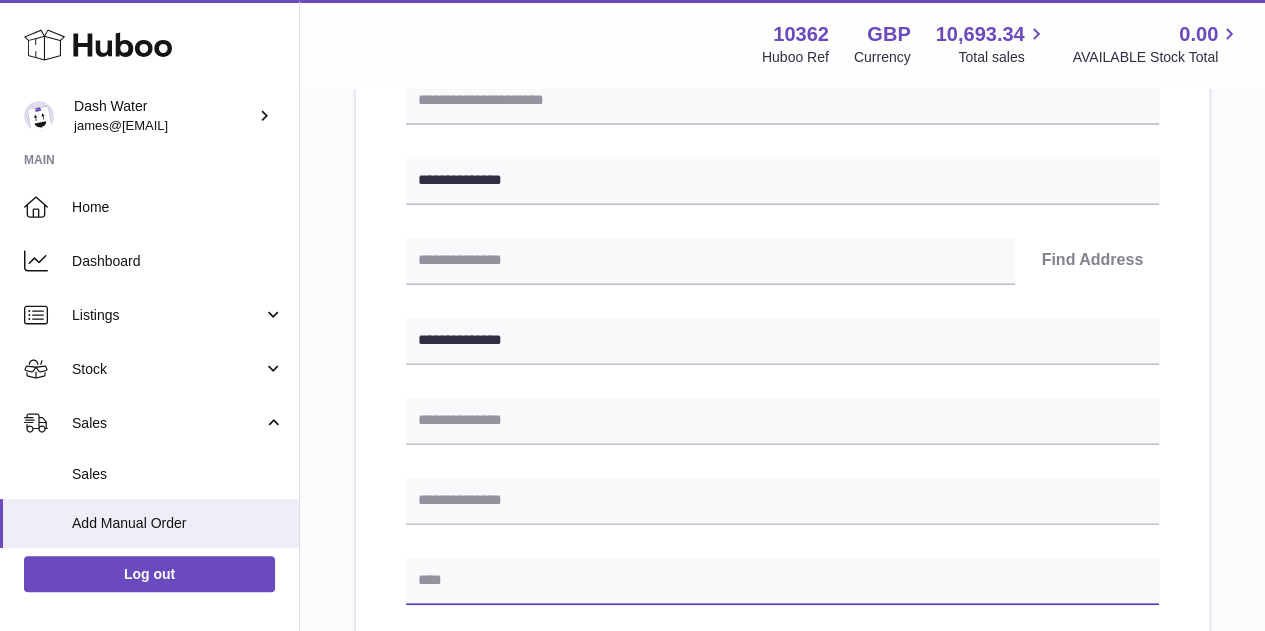 click at bounding box center [782, 581] 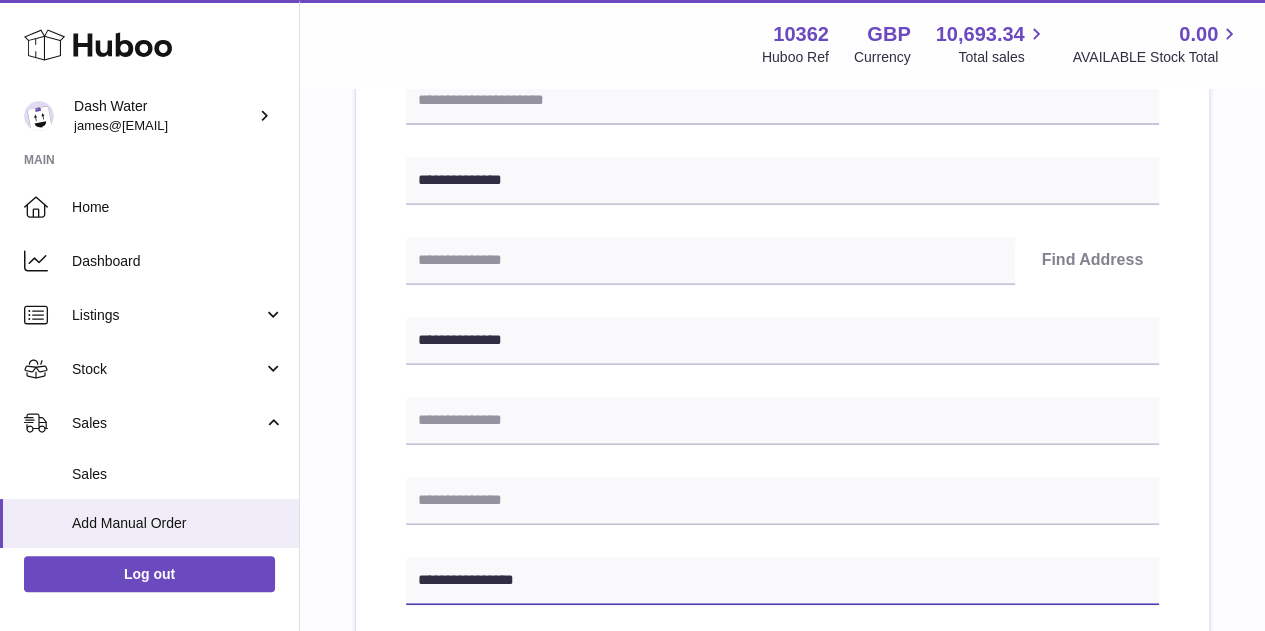 click on "**********" at bounding box center [782, 581] 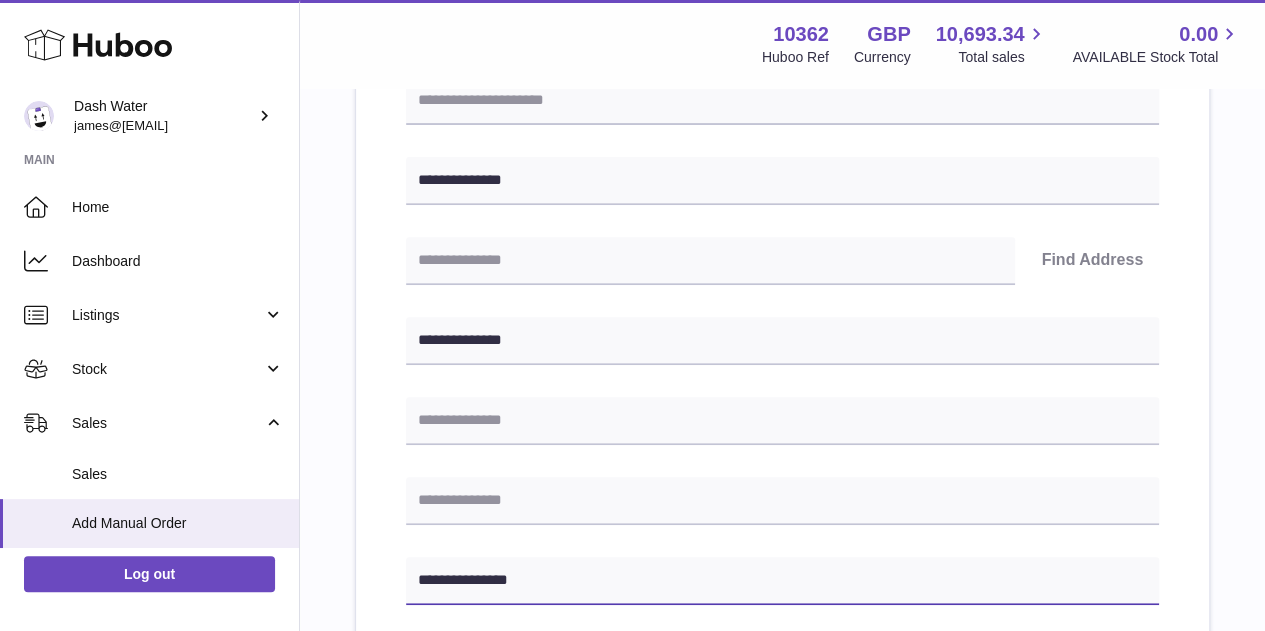 drag, startPoint x: 558, startPoint y: 574, endPoint x: 465, endPoint y: 573, distance: 93.00538 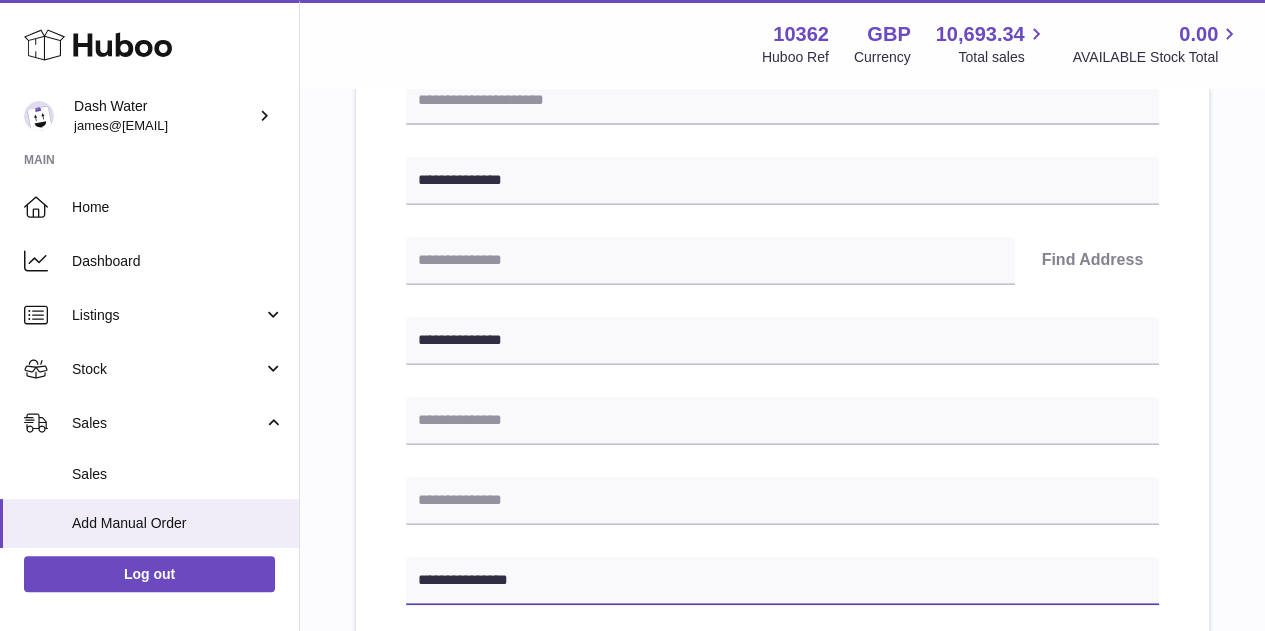 click on "**********" at bounding box center [782, 581] 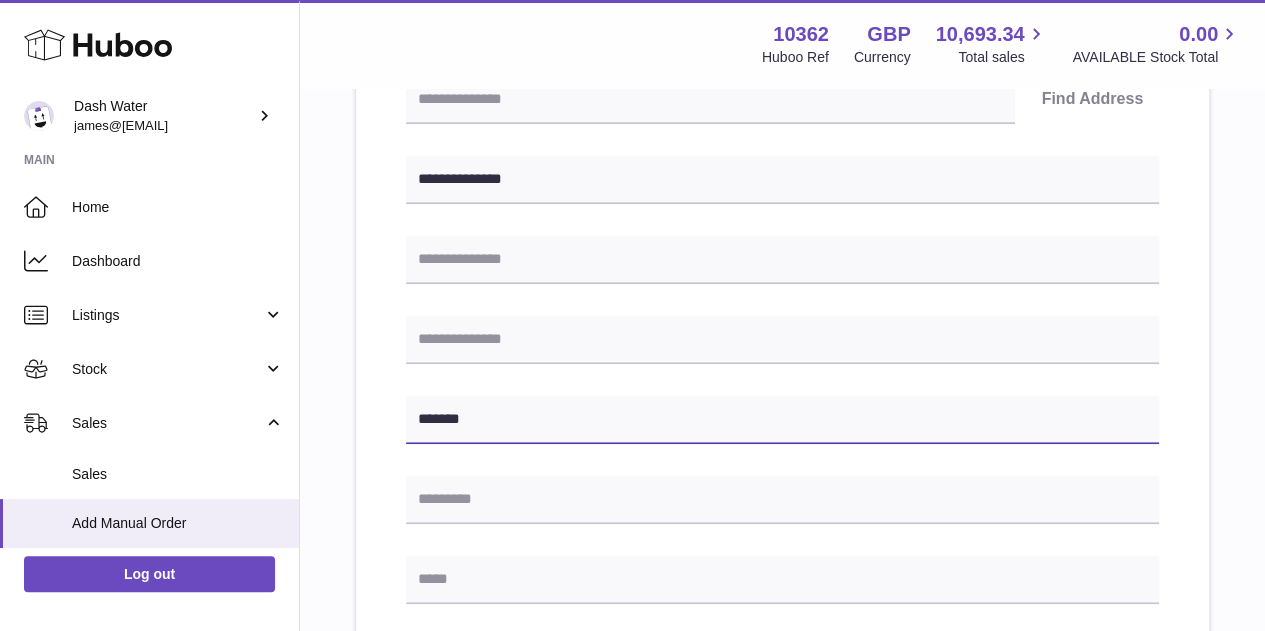 scroll, scrollTop: 500, scrollLeft: 0, axis: vertical 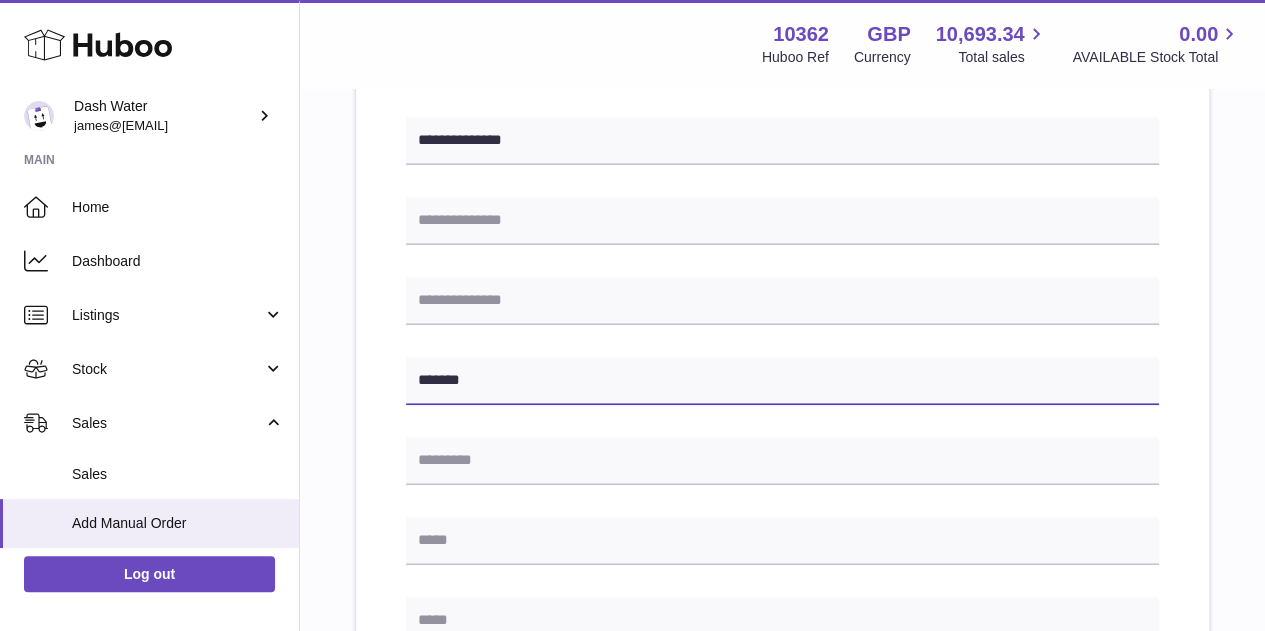 type on "*******" 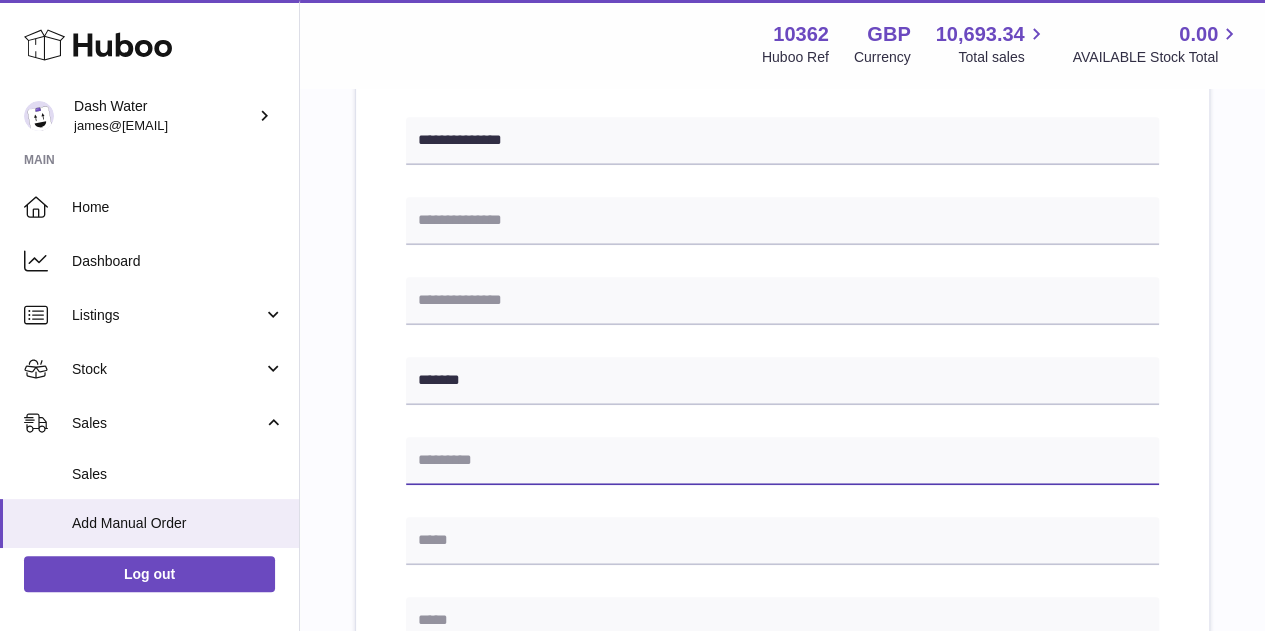 click at bounding box center [782, 461] 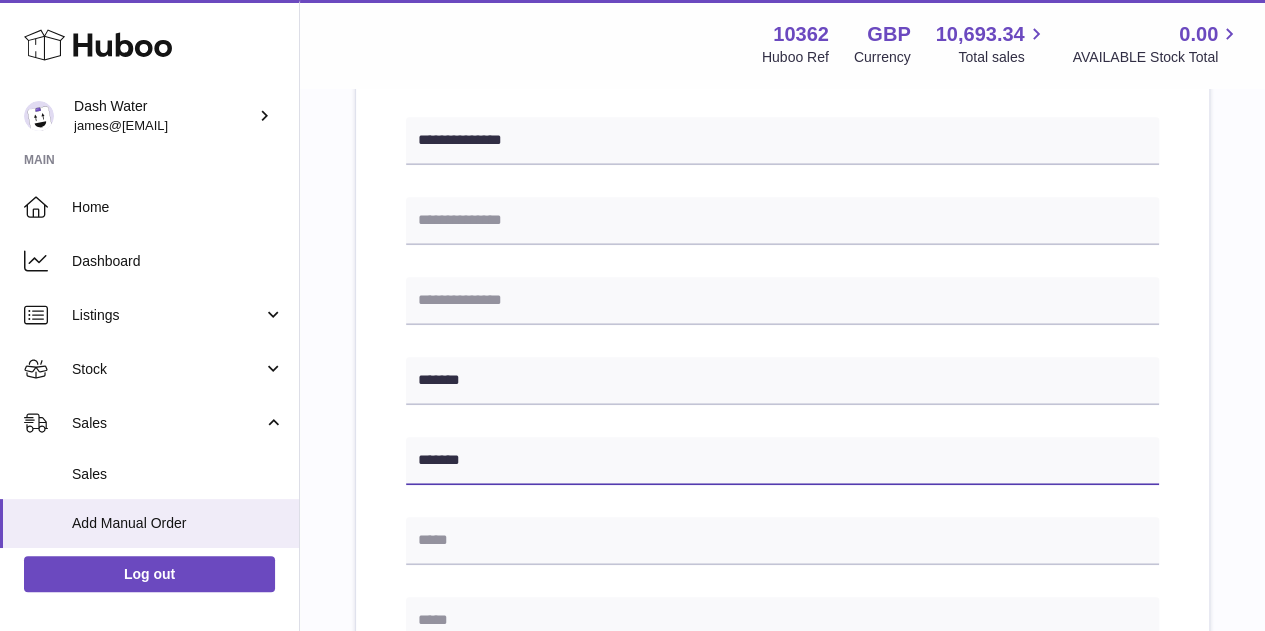 click on "******" at bounding box center (782, 461) 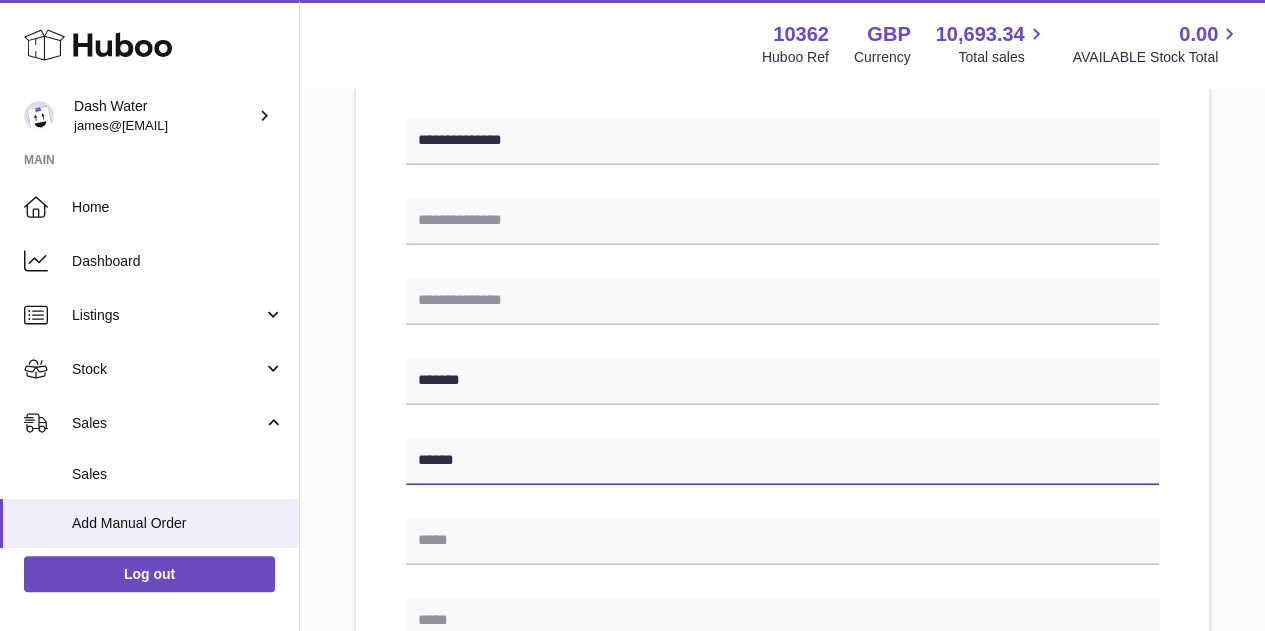 type on "******" 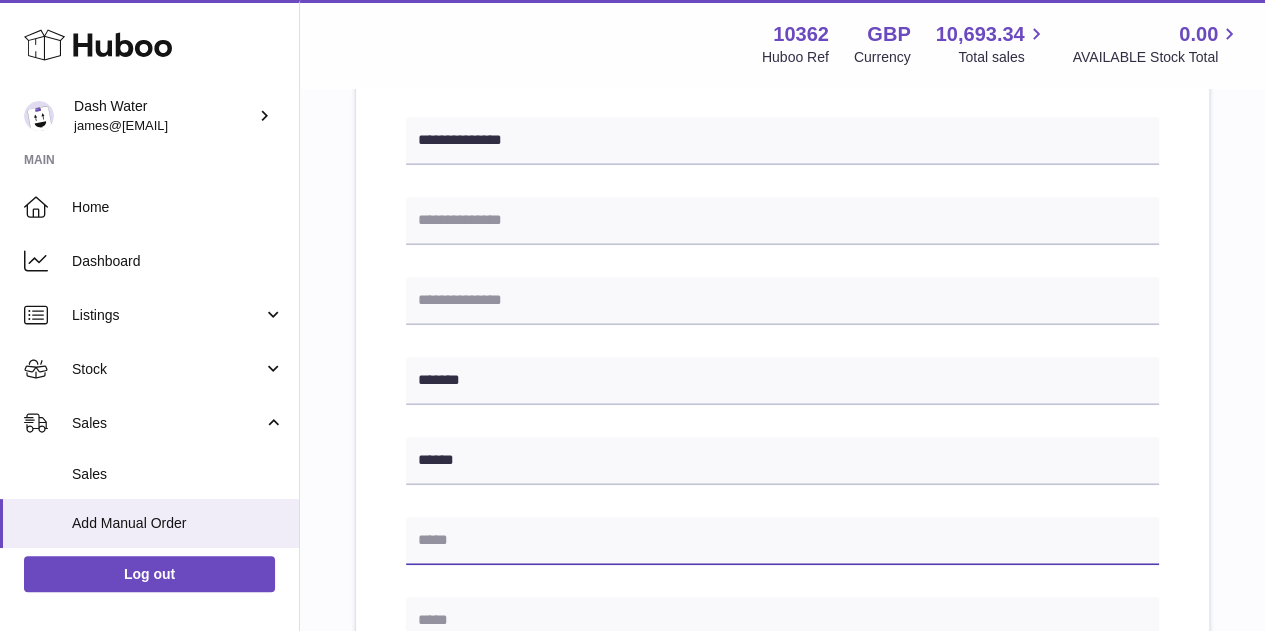 click at bounding box center (782, 541) 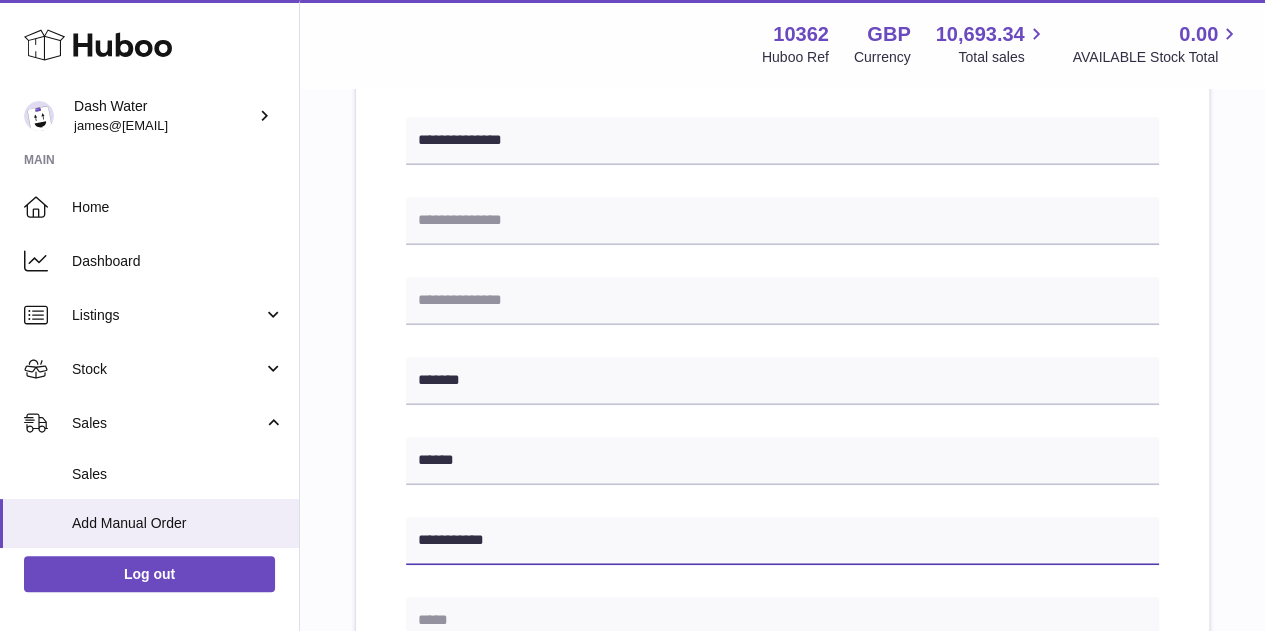 type on "**********" 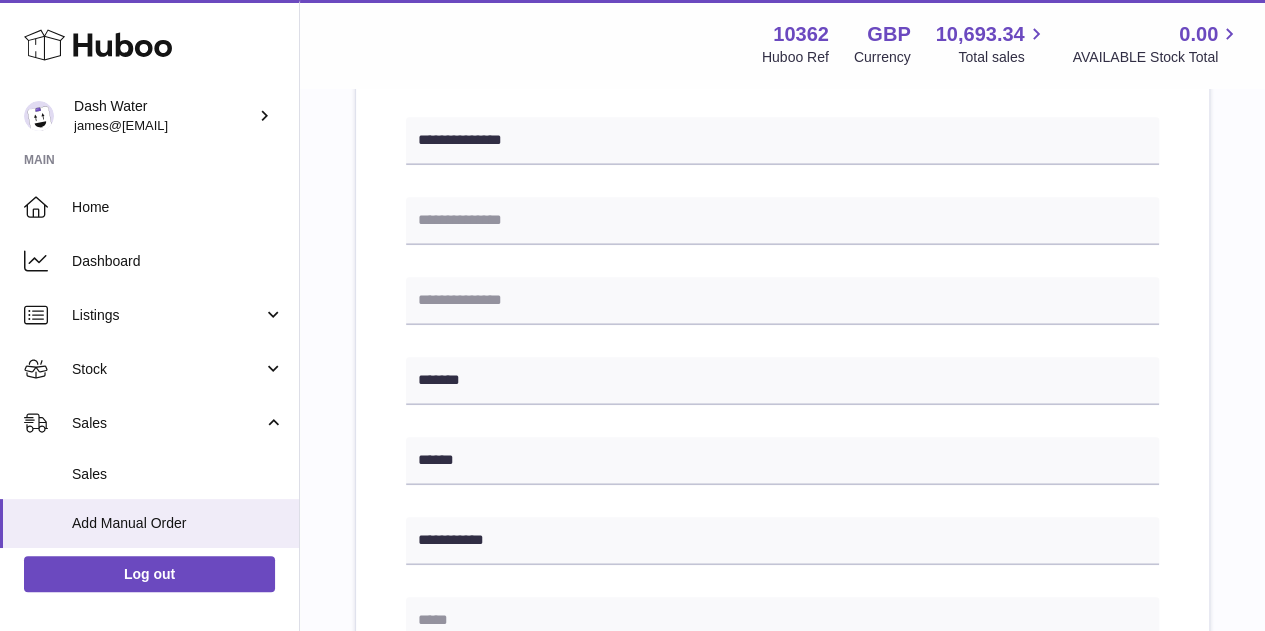 click at bounding box center [782, 621] 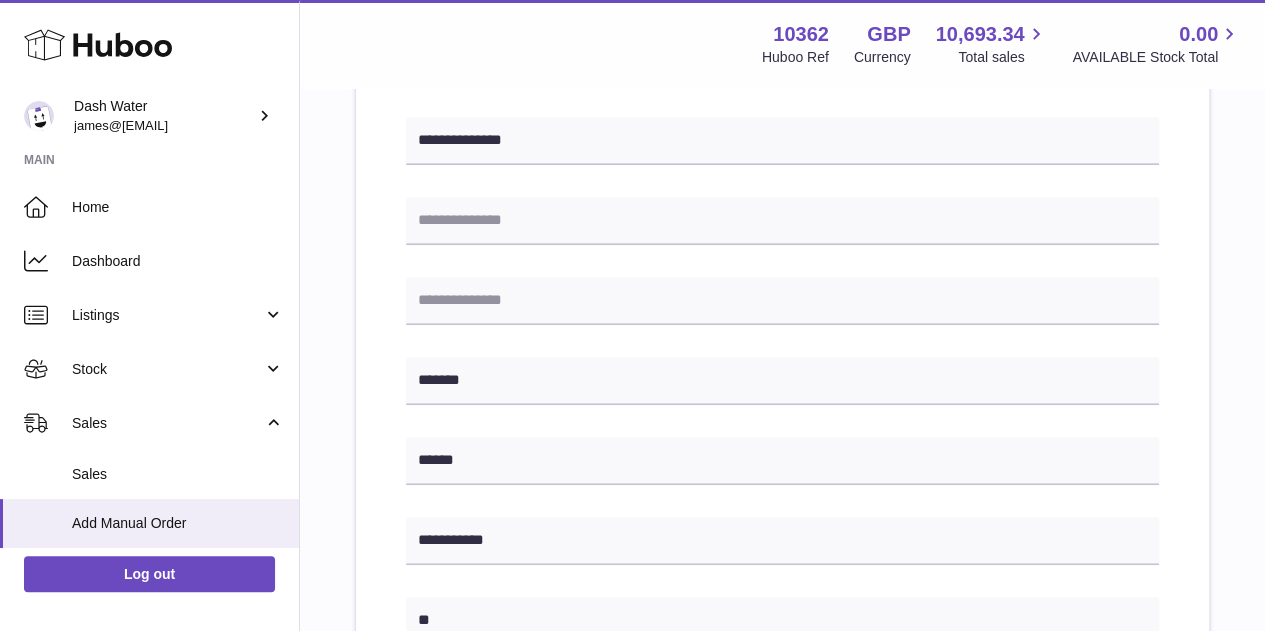 type on "**********" 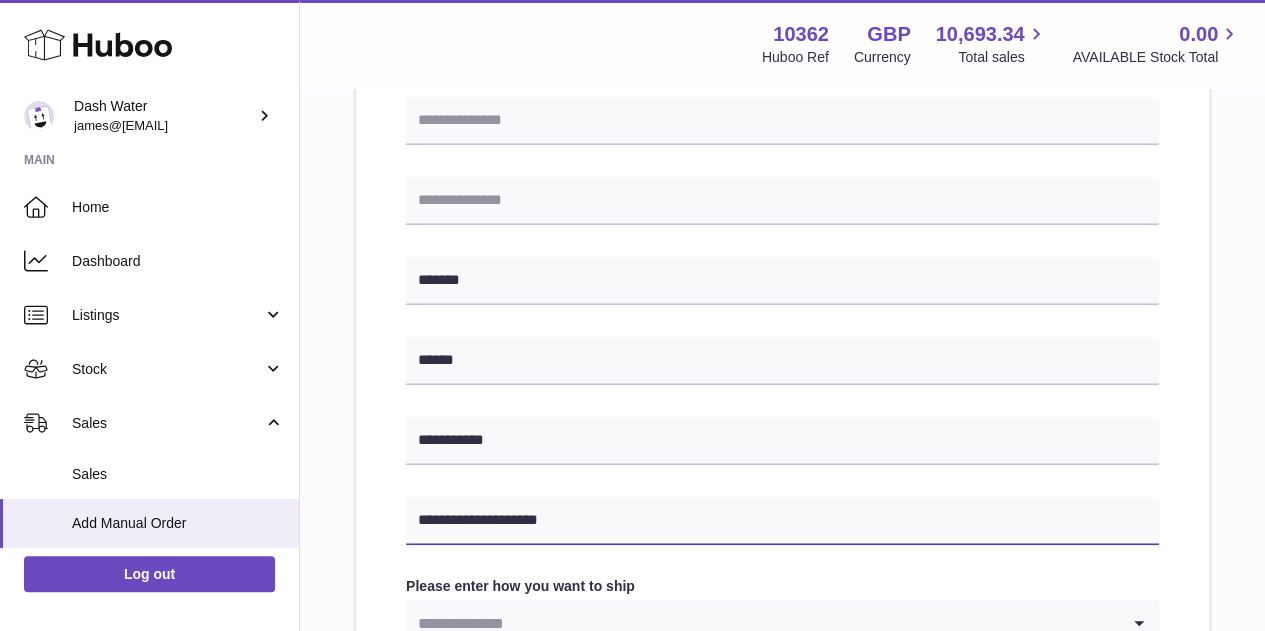 scroll, scrollTop: 700, scrollLeft: 0, axis: vertical 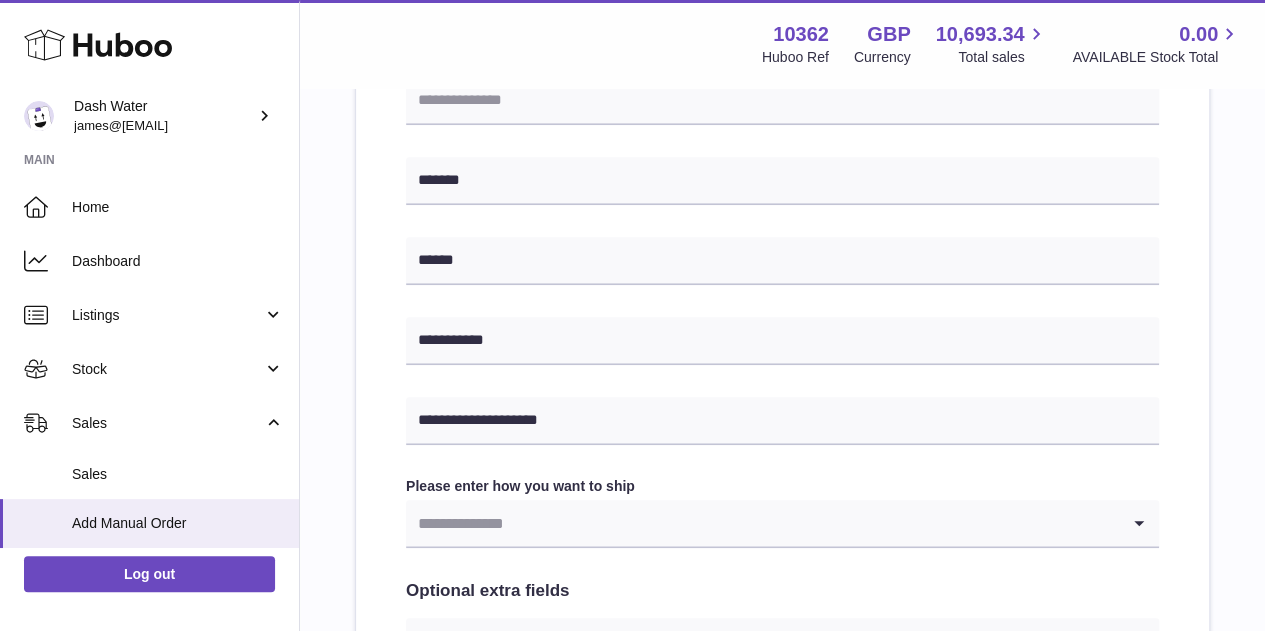 click at bounding box center [762, 523] 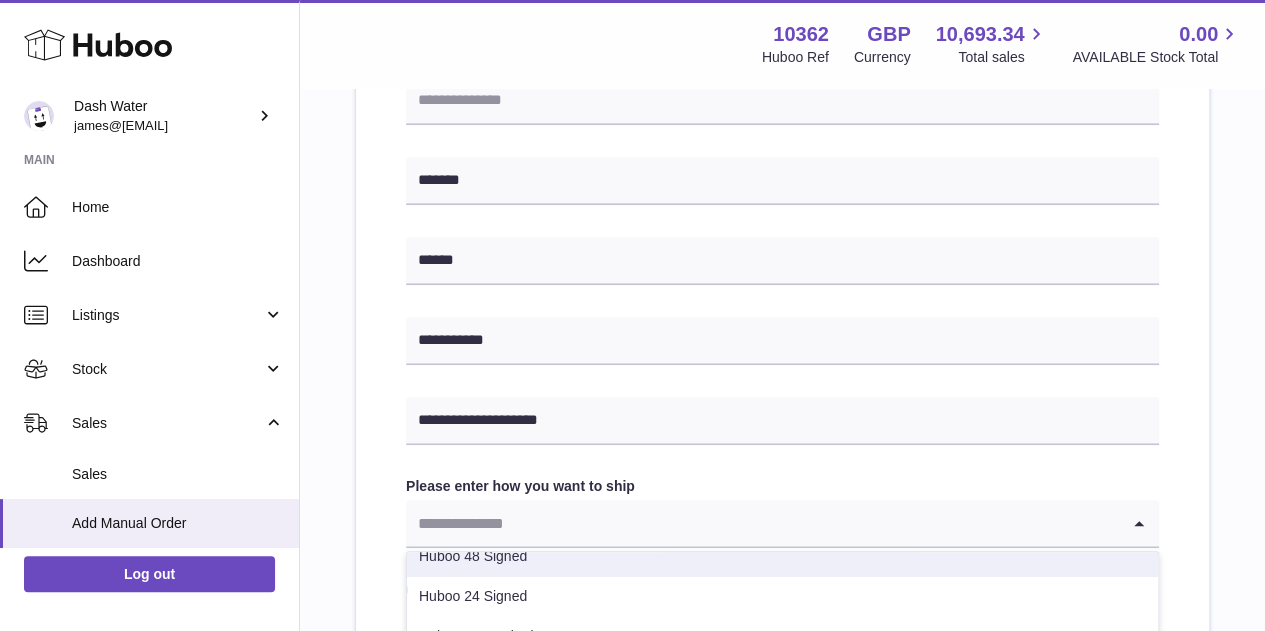 scroll, scrollTop: 85, scrollLeft: 0, axis: vertical 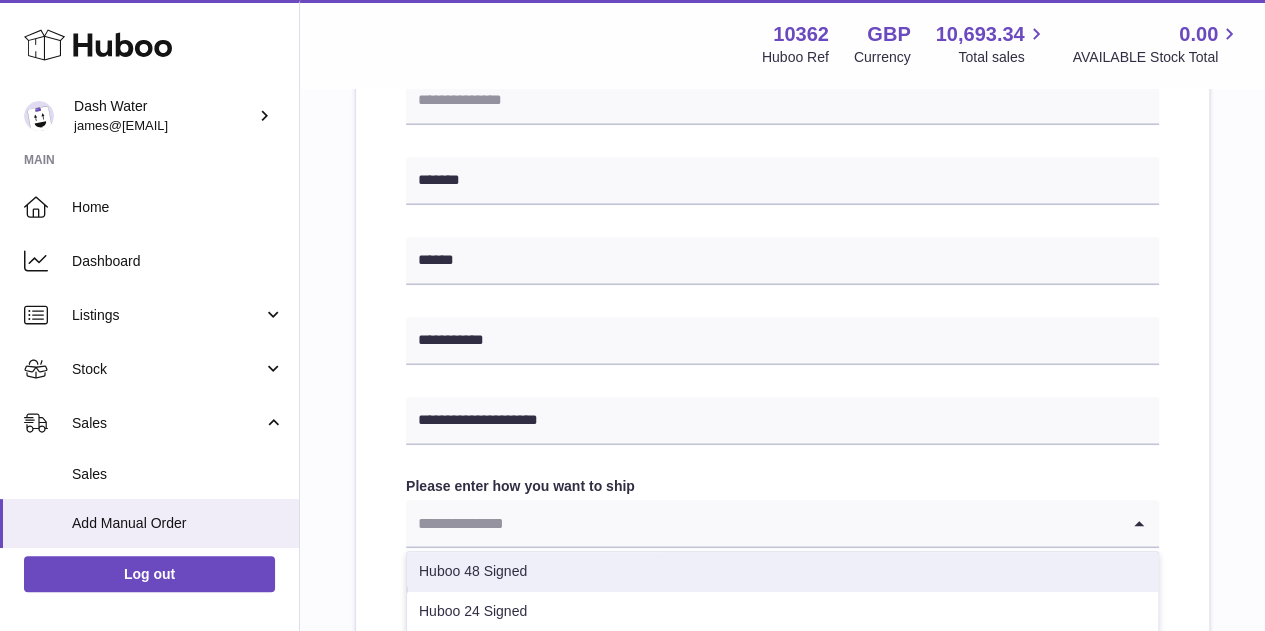 click on "**********" at bounding box center [782, 258] 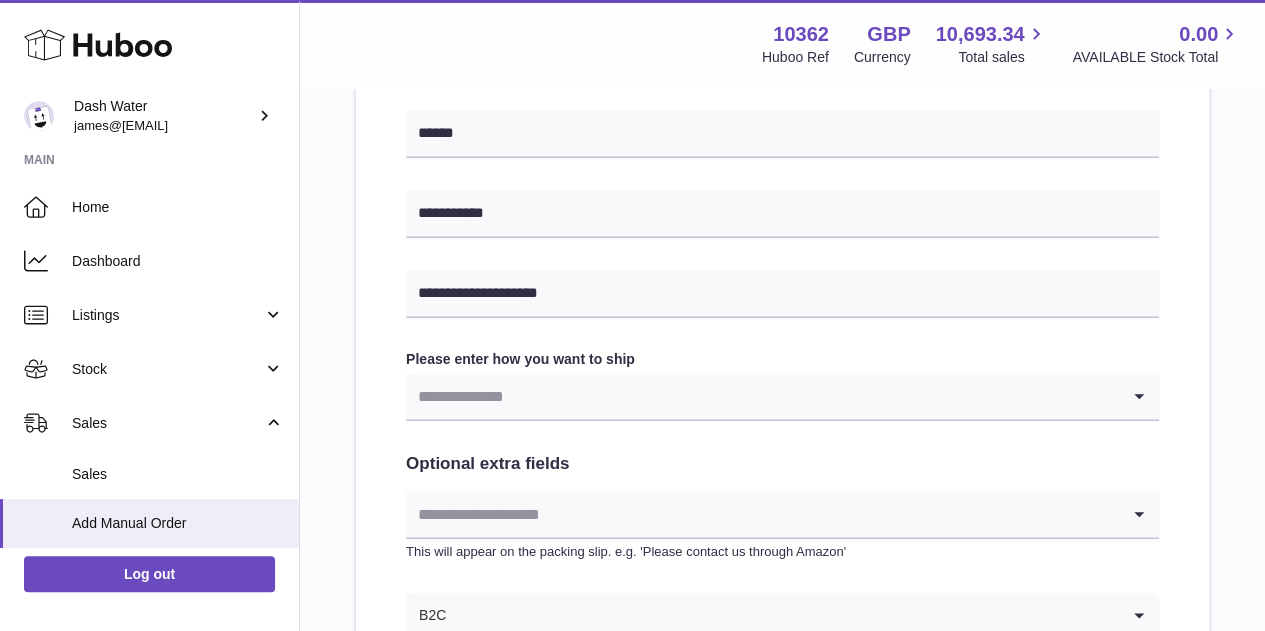 scroll, scrollTop: 900, scrollLeft: 0, axis: vertical 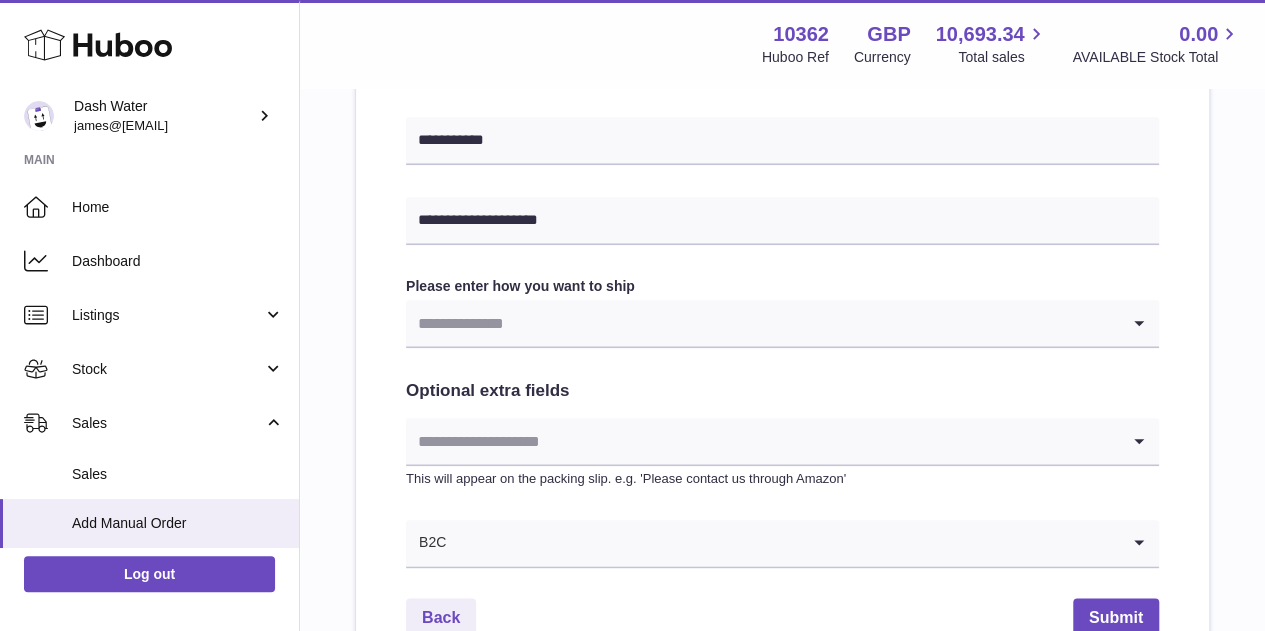 click on "Please enter how you want to ship             Loading...
You require an order to be fulfilled which is going directly to another business or retailer rather than directly to a consumer. Please ensure you have contacted our customer service department for further information relating to any associated costs and (order completion) timescales, before proceeding." at bounding box center [782, 313] 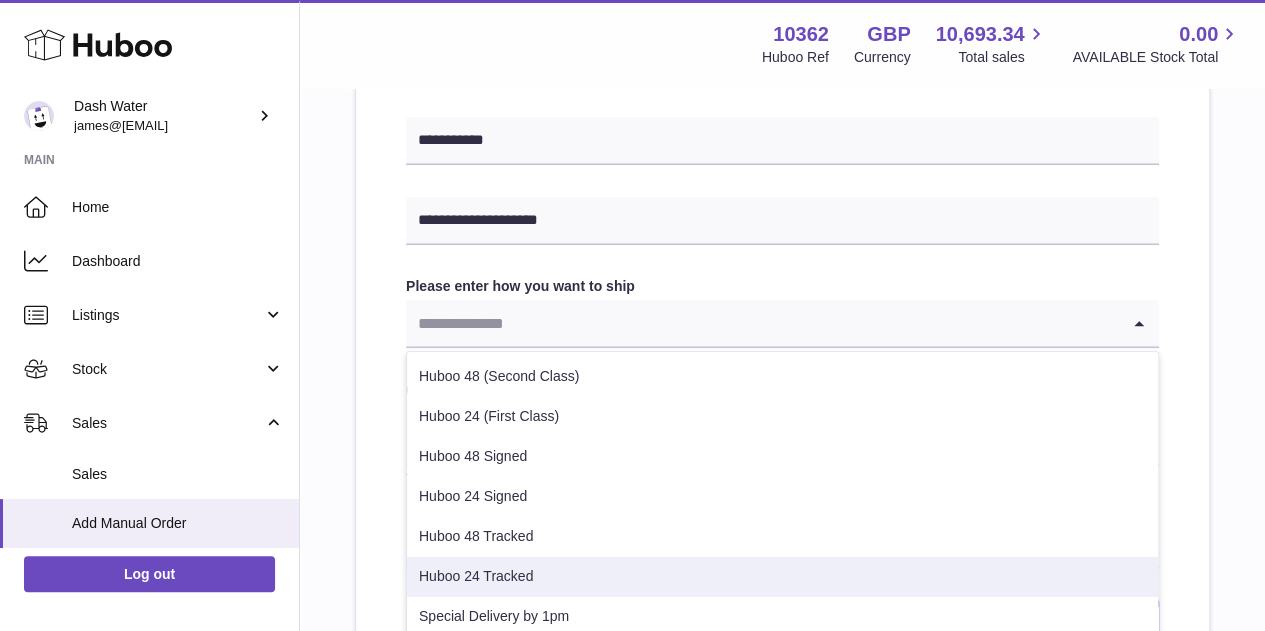 click on "Huboo 24 Tracked" at bounding box center [782, 577] 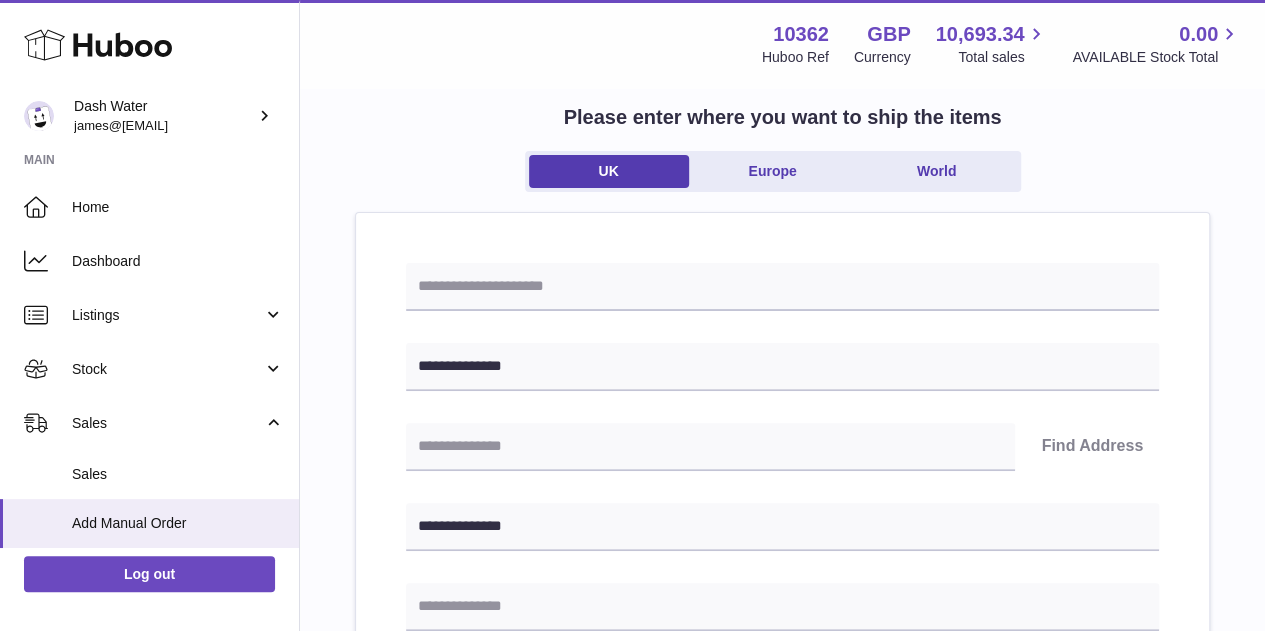 scroll, scrollTop: 200, scrollLeft: 0, axis: vertical 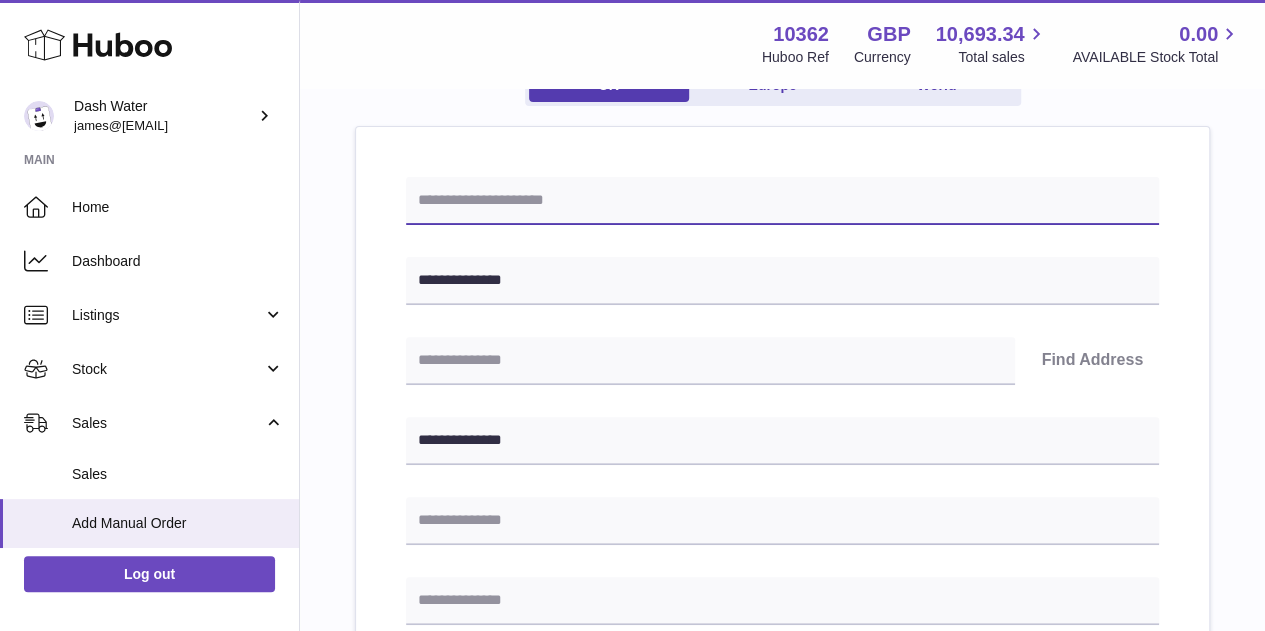 click at bounding box center (782, 201) 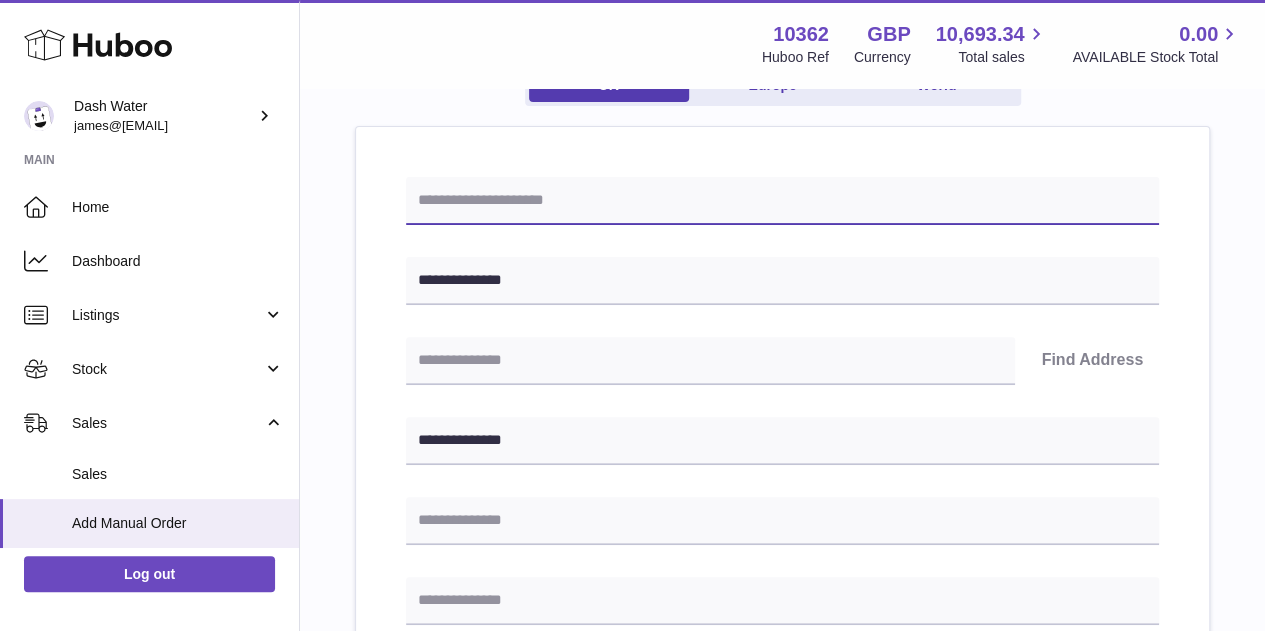 type on "*" 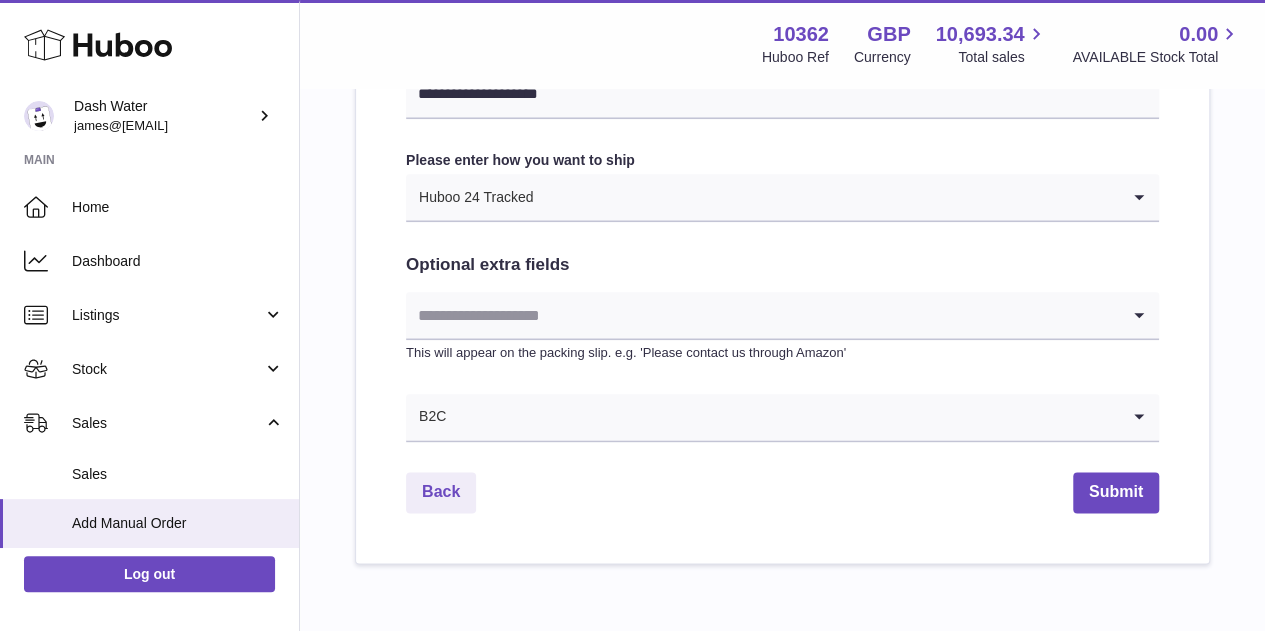 scroll, scrollTop: 1100, scrollLeft: 0, axis: vertical 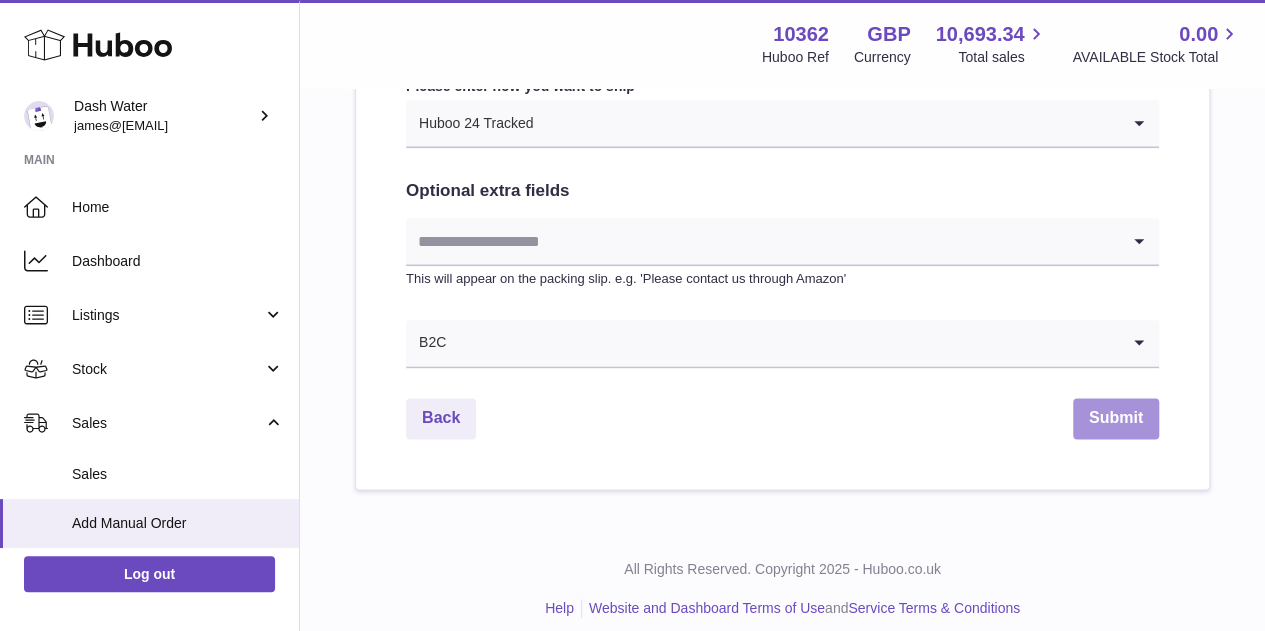type on "**********" 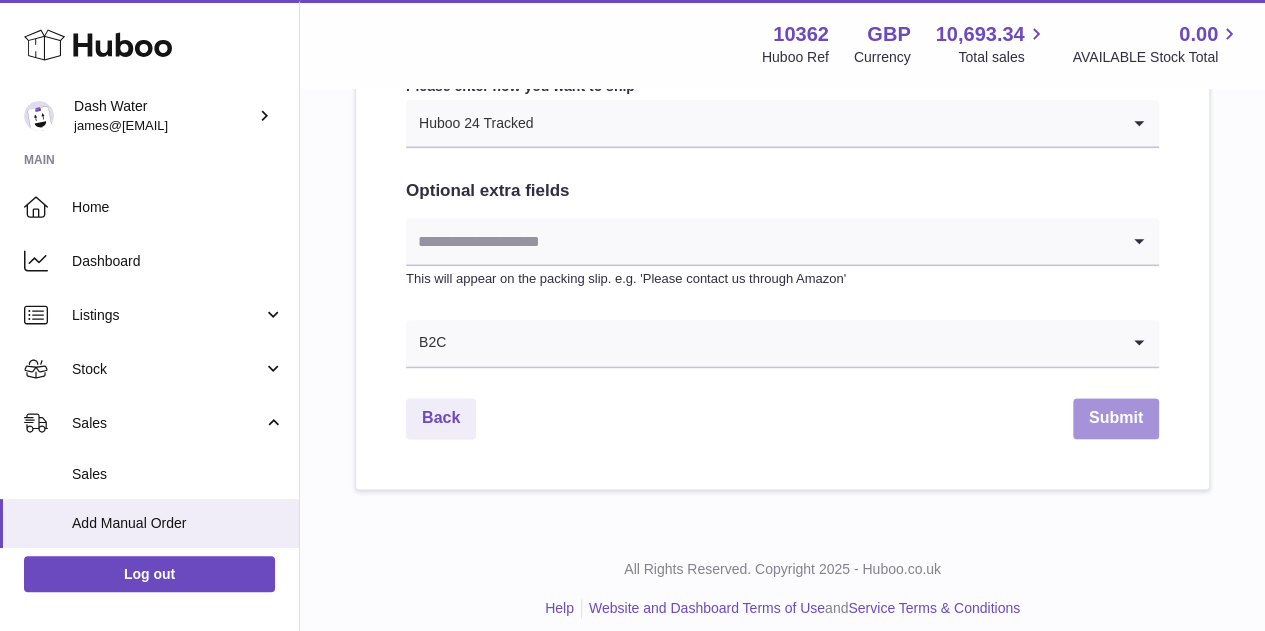 click on "Submit" at bounding box center [1116, 418] 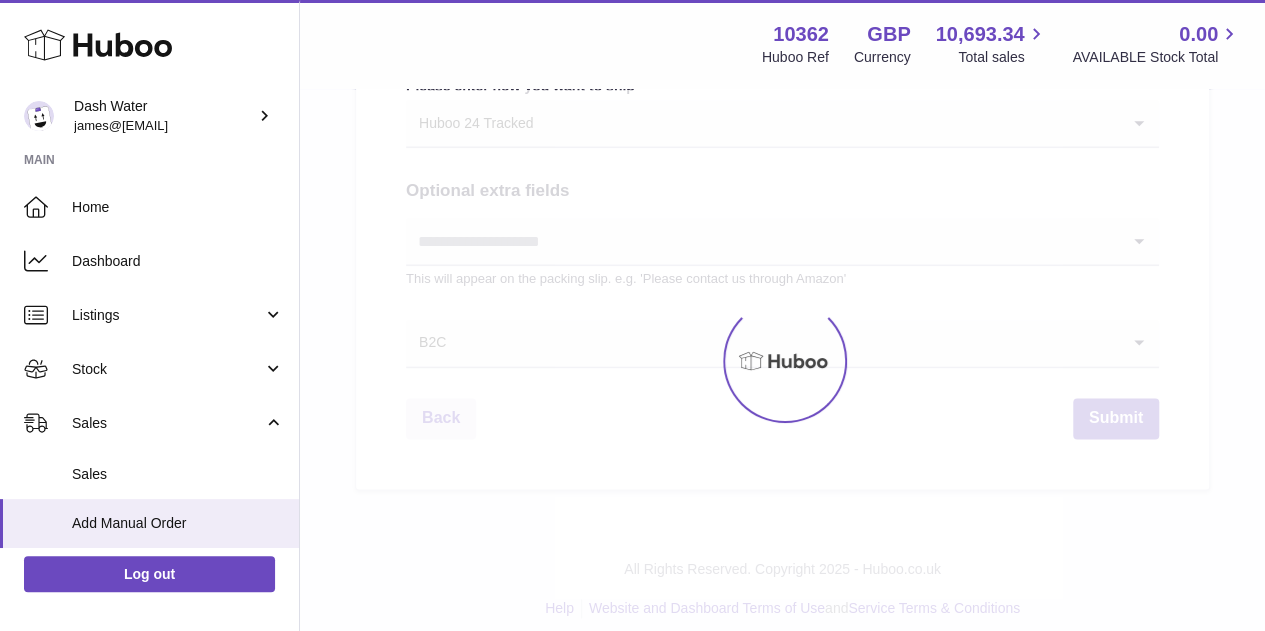 scroll, scrollTop: 0, scrollLeft: 0, axis: both 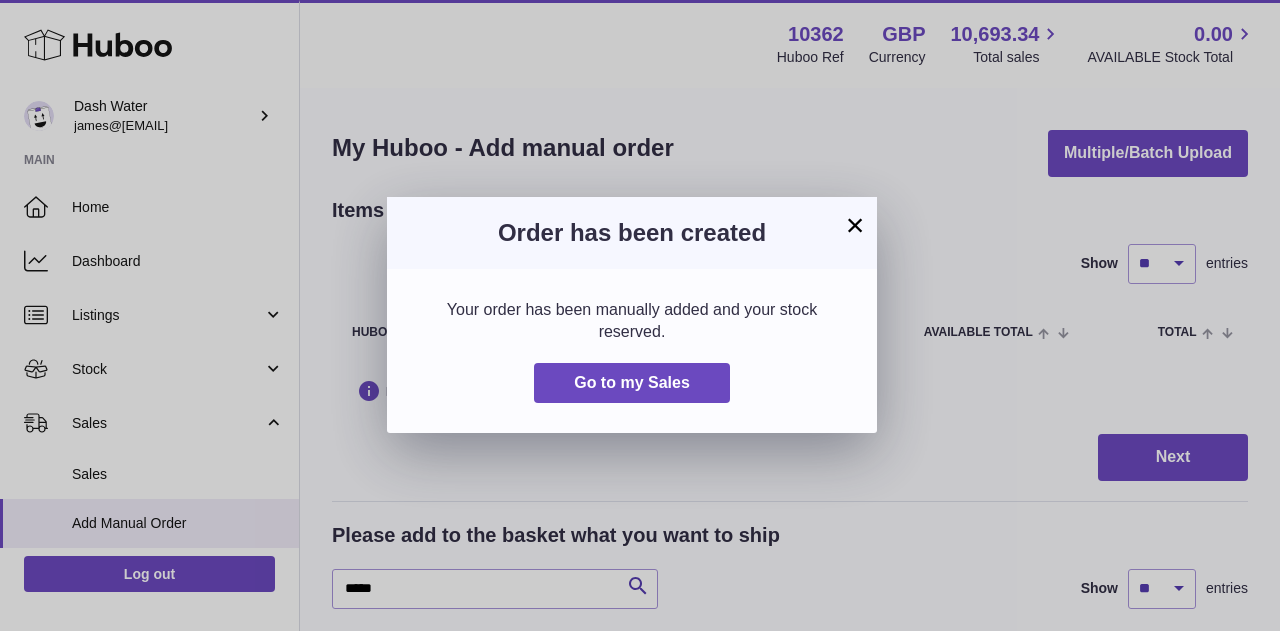 click on "×" at bounding box center [855, 225] 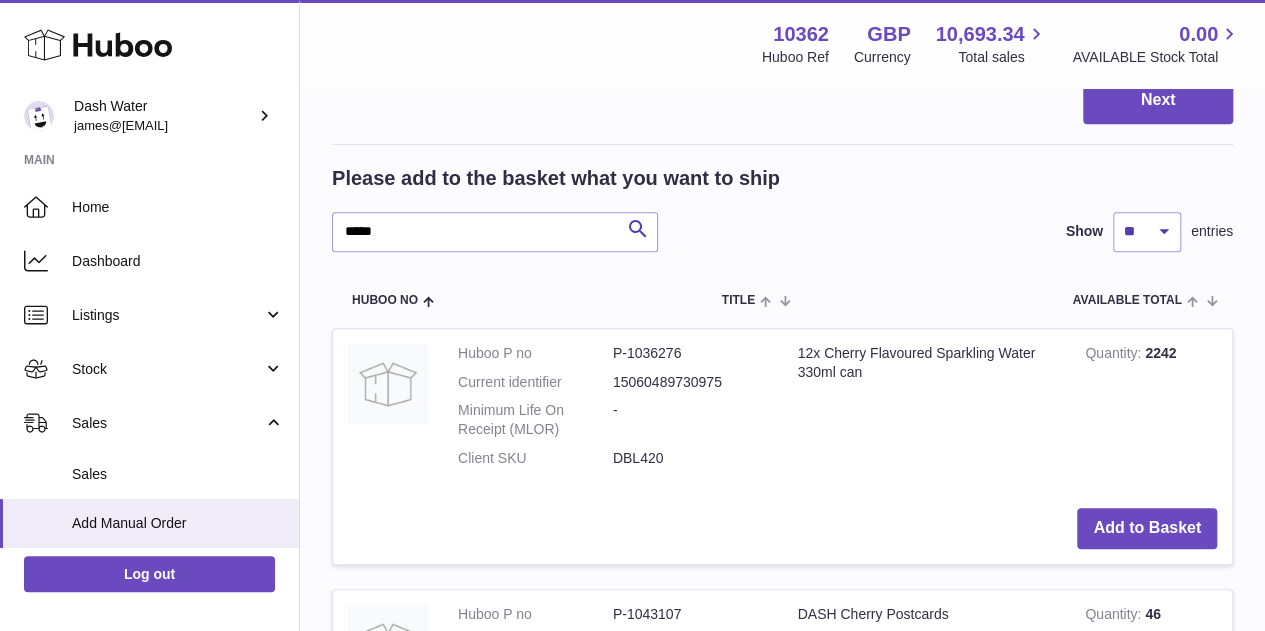 scroll, scrollTop: 400, scrollLeft: 0, axis: vertical 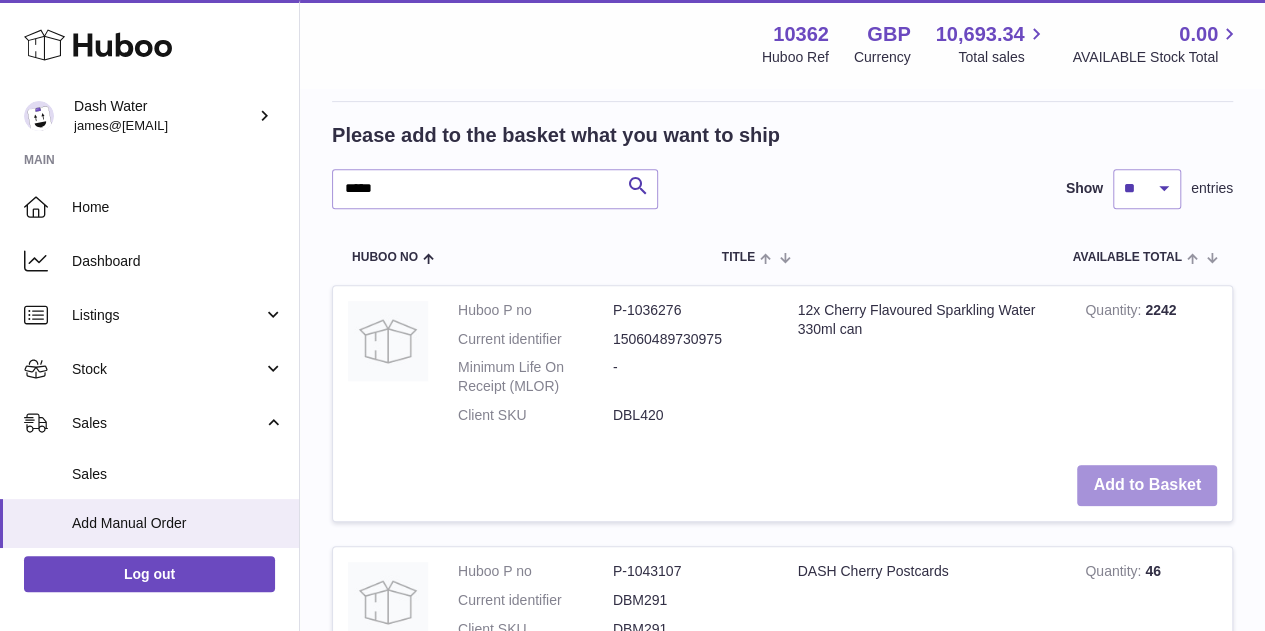 click on "Add to Basket" at bounding box center (1147, 485) 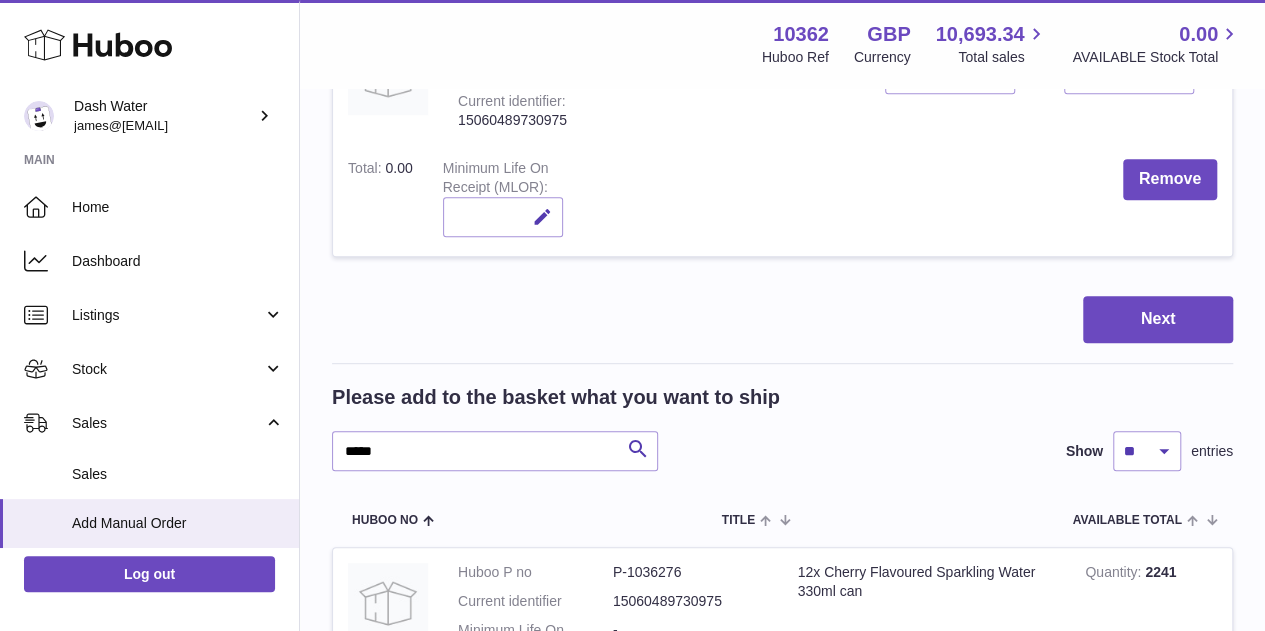 scroll, scrollTop: 300, scrollLeft: 0, axis: vertical 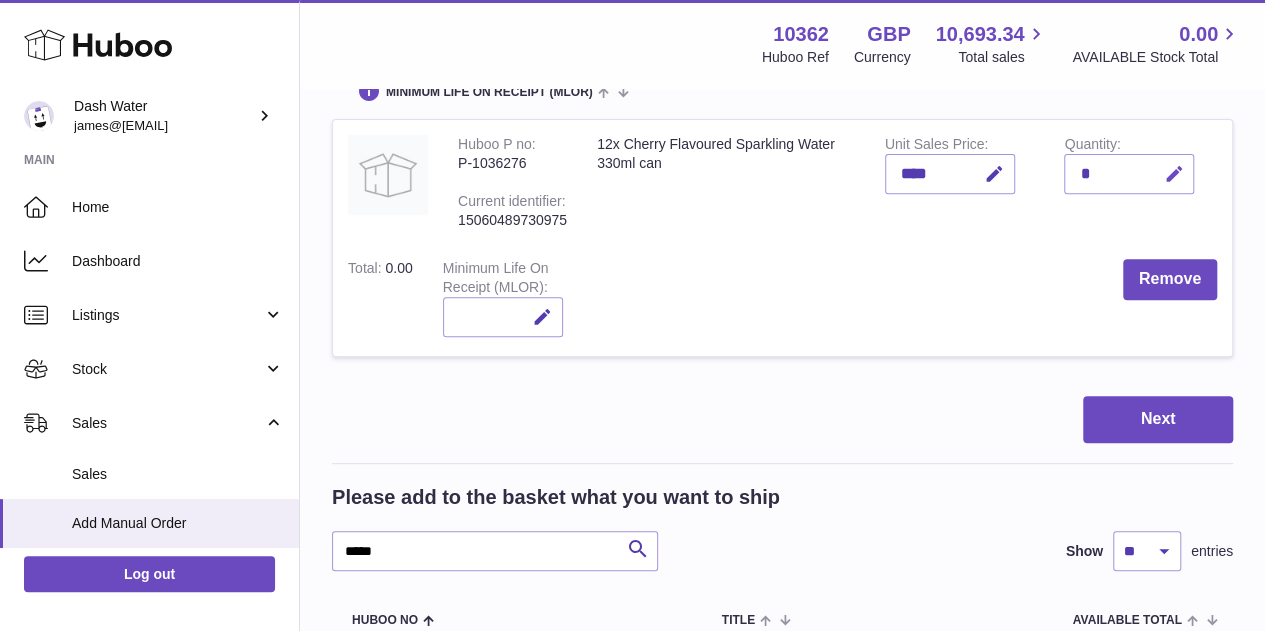 click at bounding box center [1170, 174] 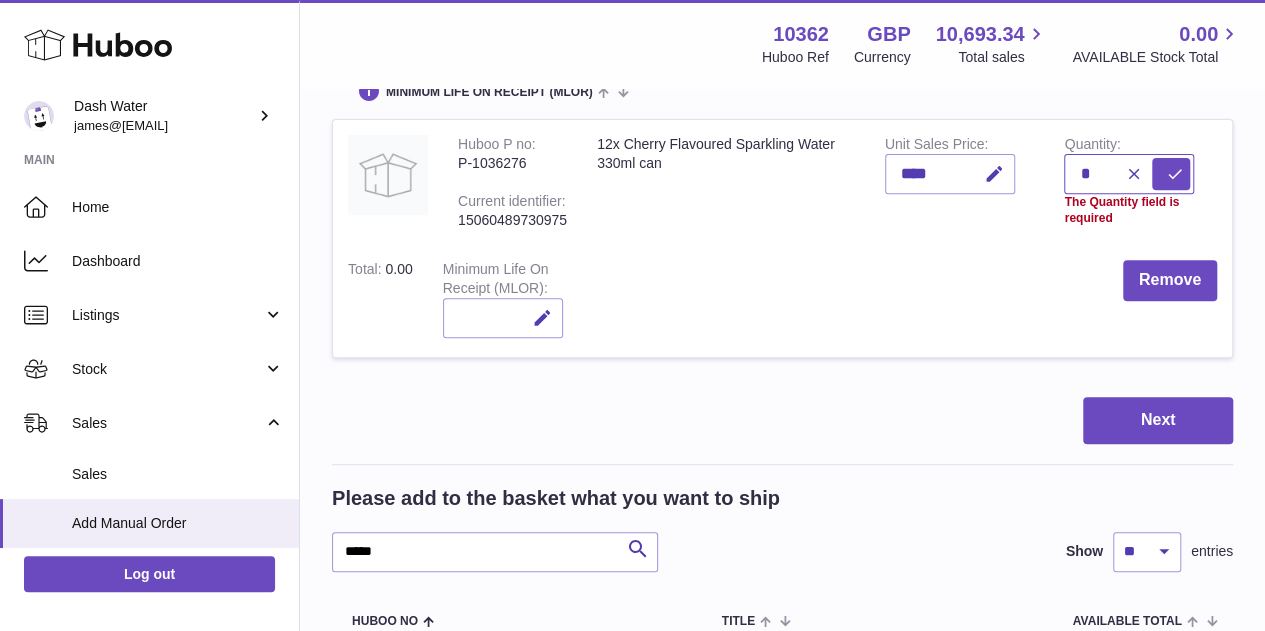 type on "*" 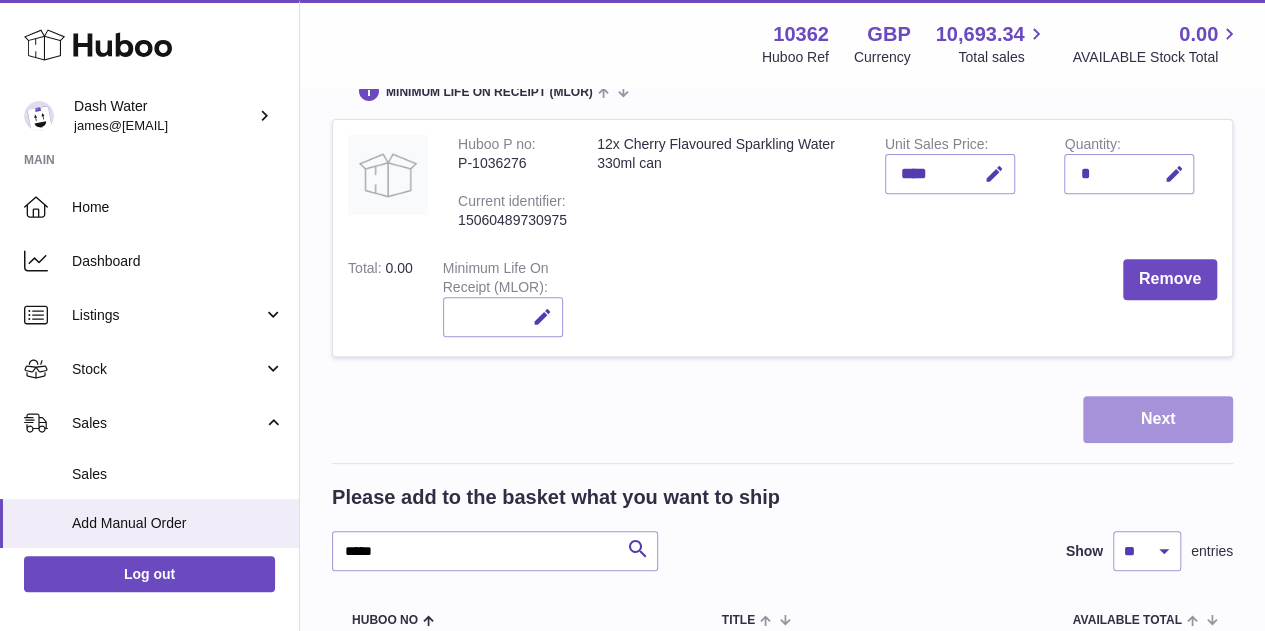 click on "Next" at bounding box center [1158, 419] 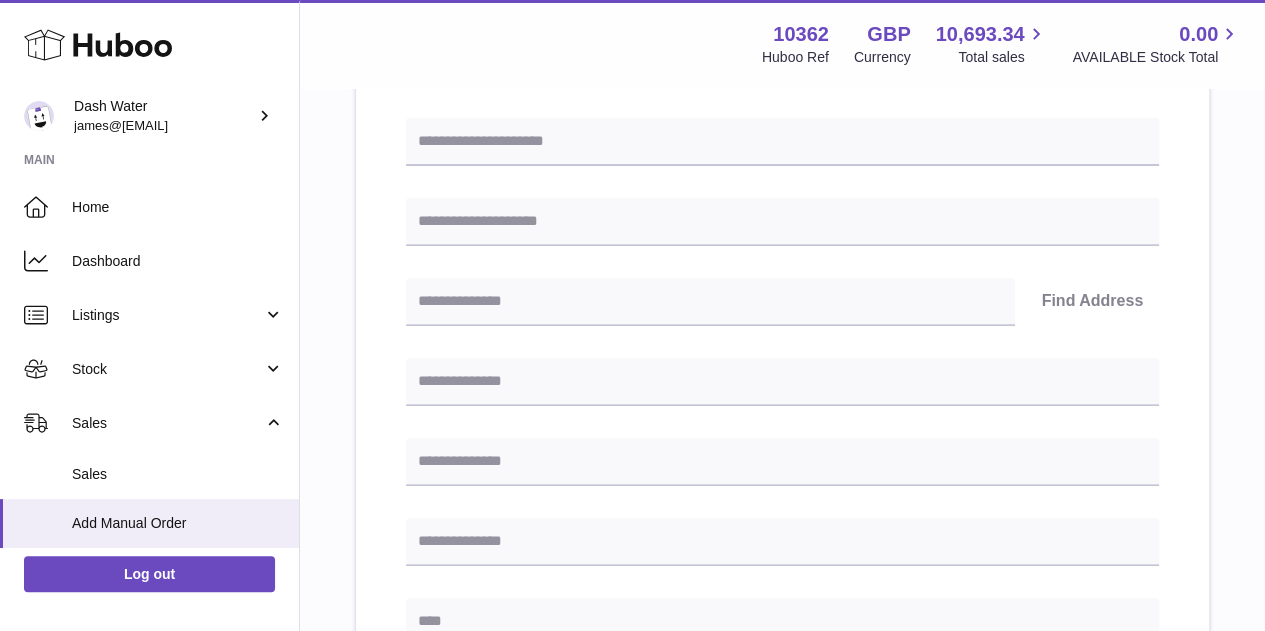 scroll, scrollTop: 115, scrollLeft: 0, axis: vertical 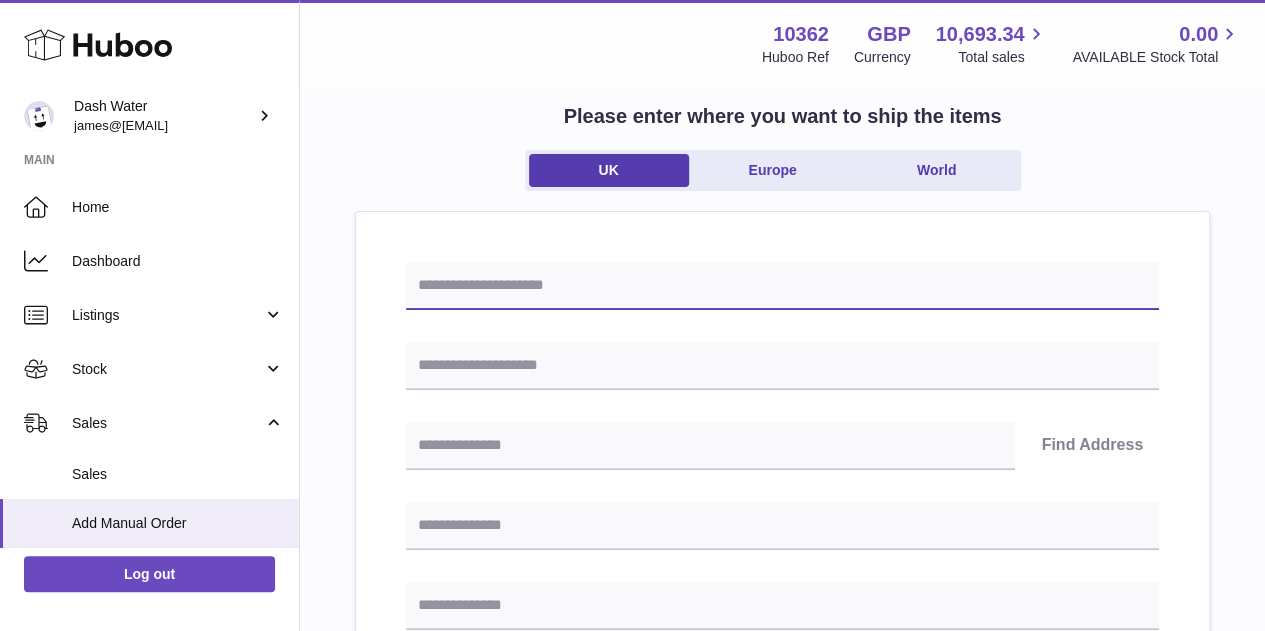 drag, startPoint x: 476, startPoint y: 291, endPoint x: 448, endPoint y: 293, distance: 28.071337 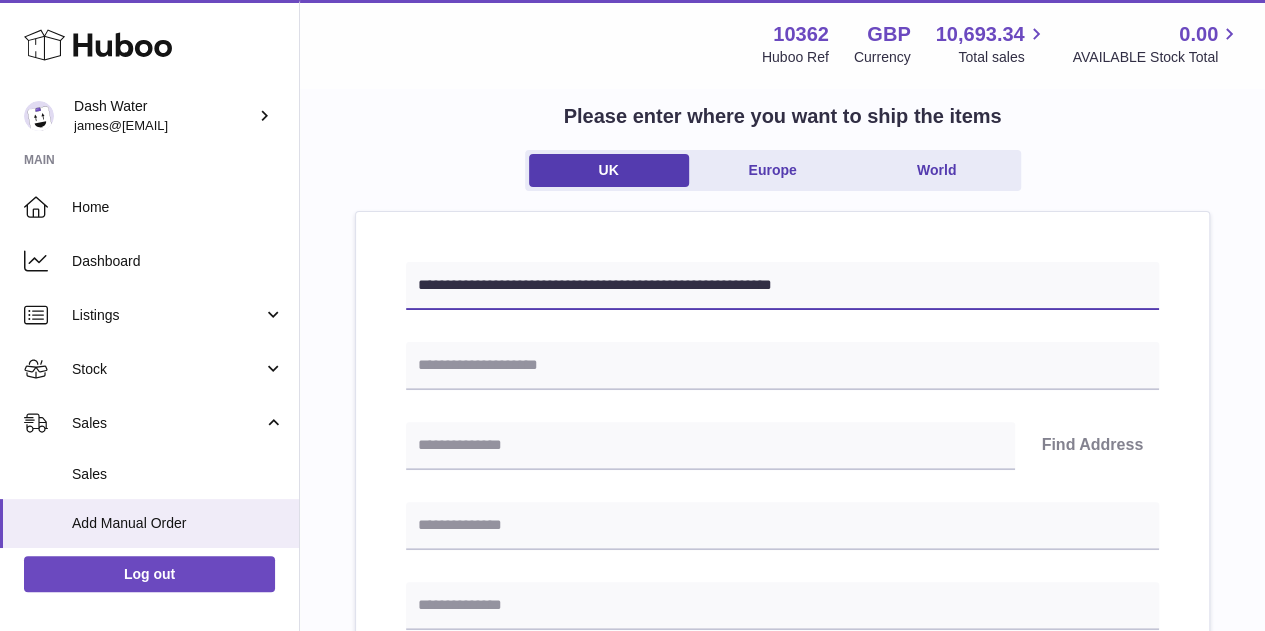 type 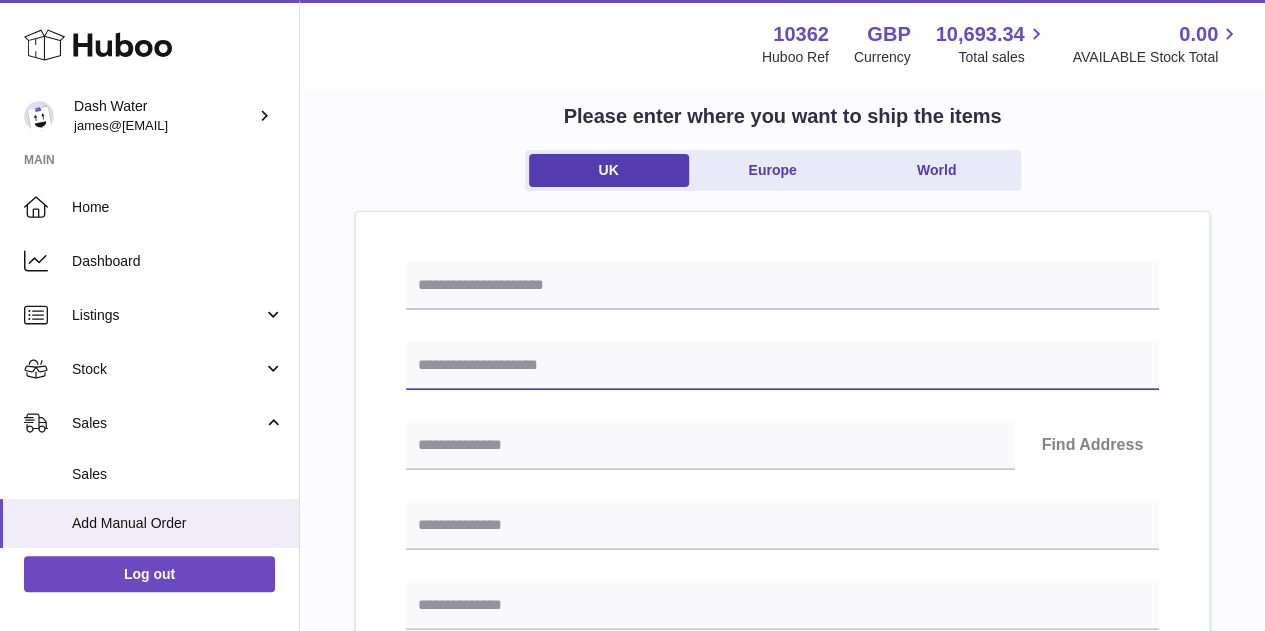 drag, startPoint x: 522, startPoint y: 340, endPoint x: 503, endPoint y: 355, distance: 24.207438 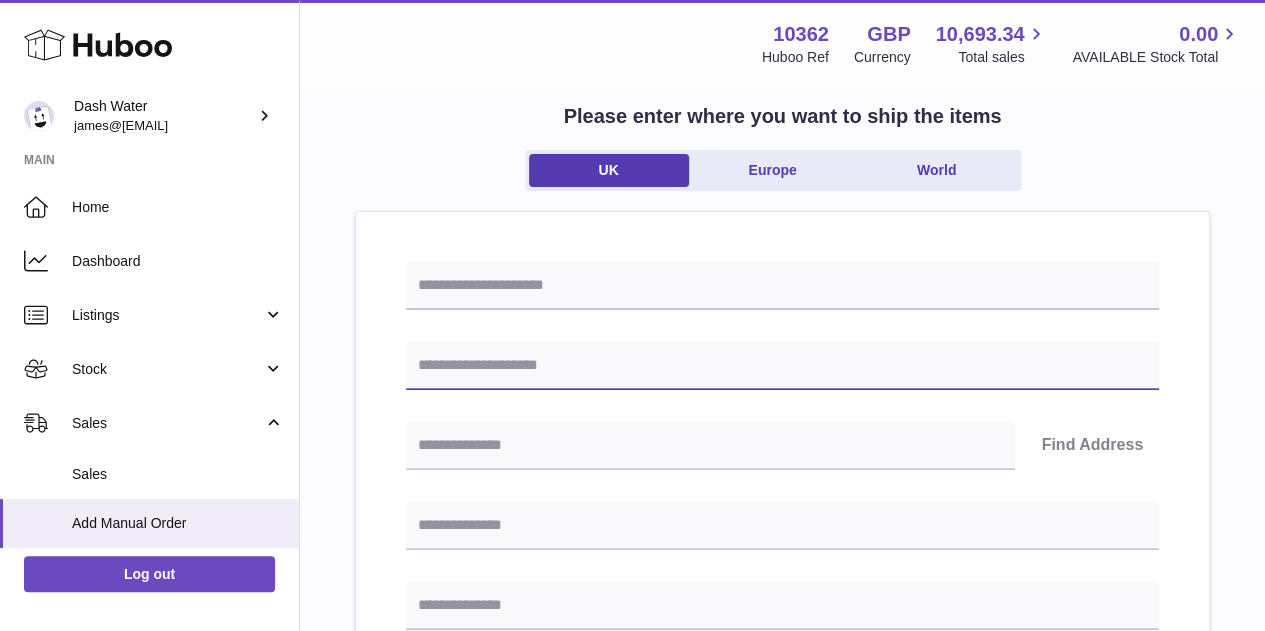 click at bounding box center (782, 366) 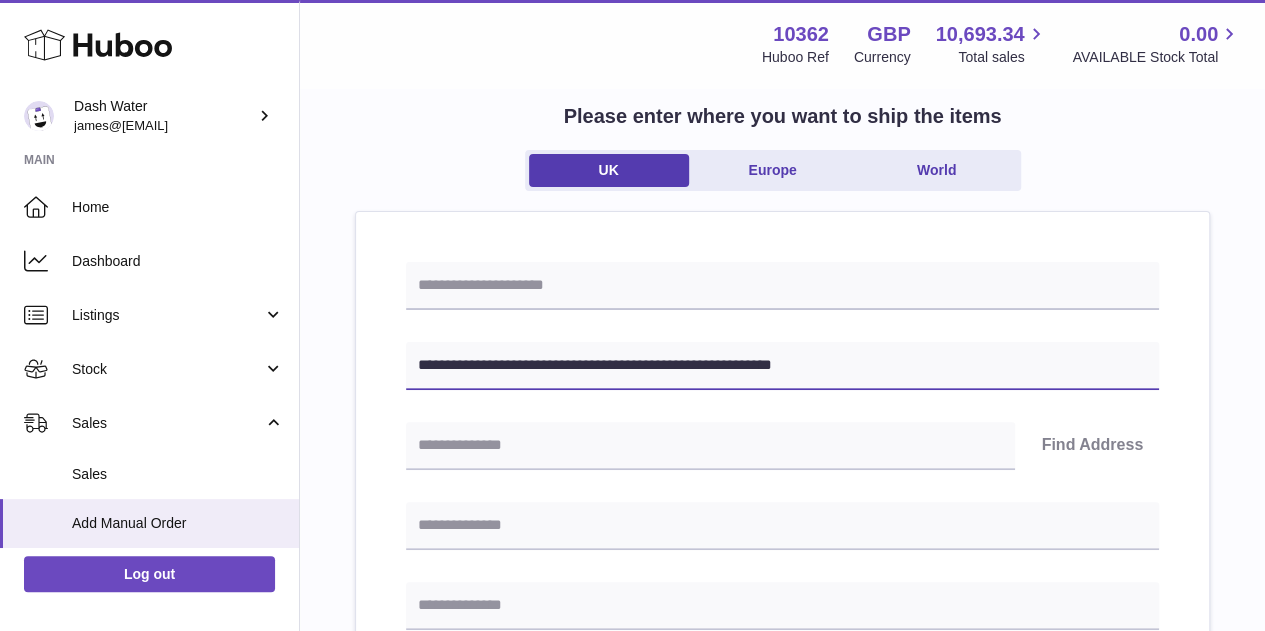 click on "**********" at bounding box center (782, 366) 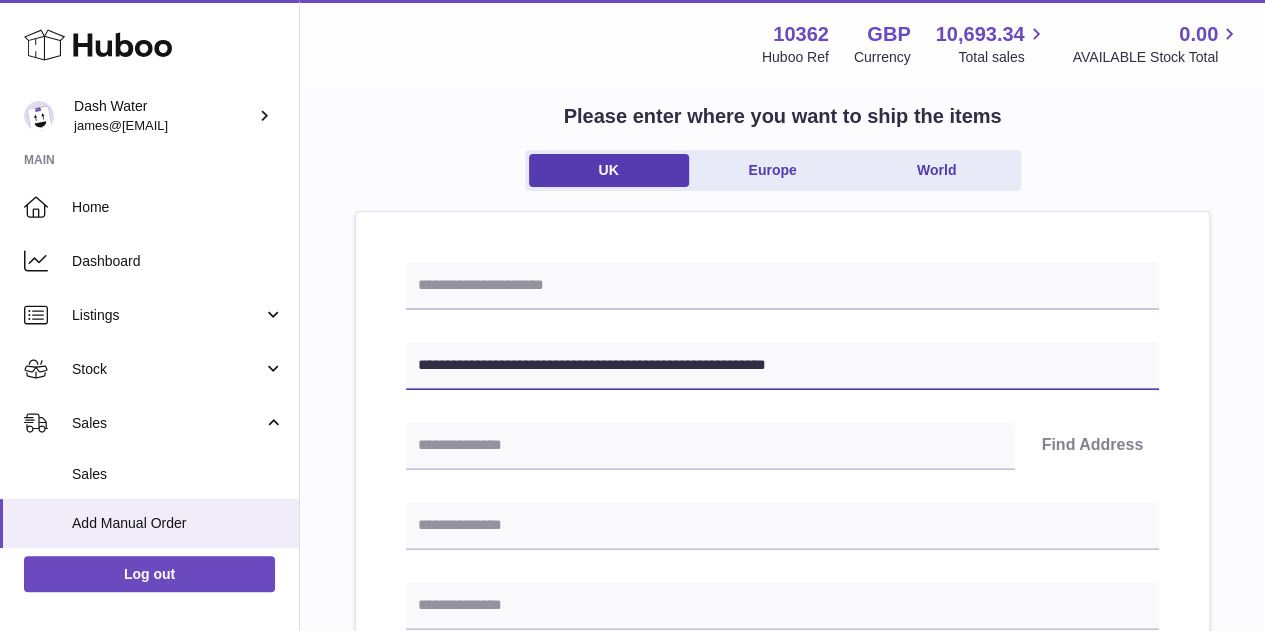 drag, startPoint x: 534, startPoint y: 363, endPoint x: 952, endPoint y: 352, distance: 418.1447 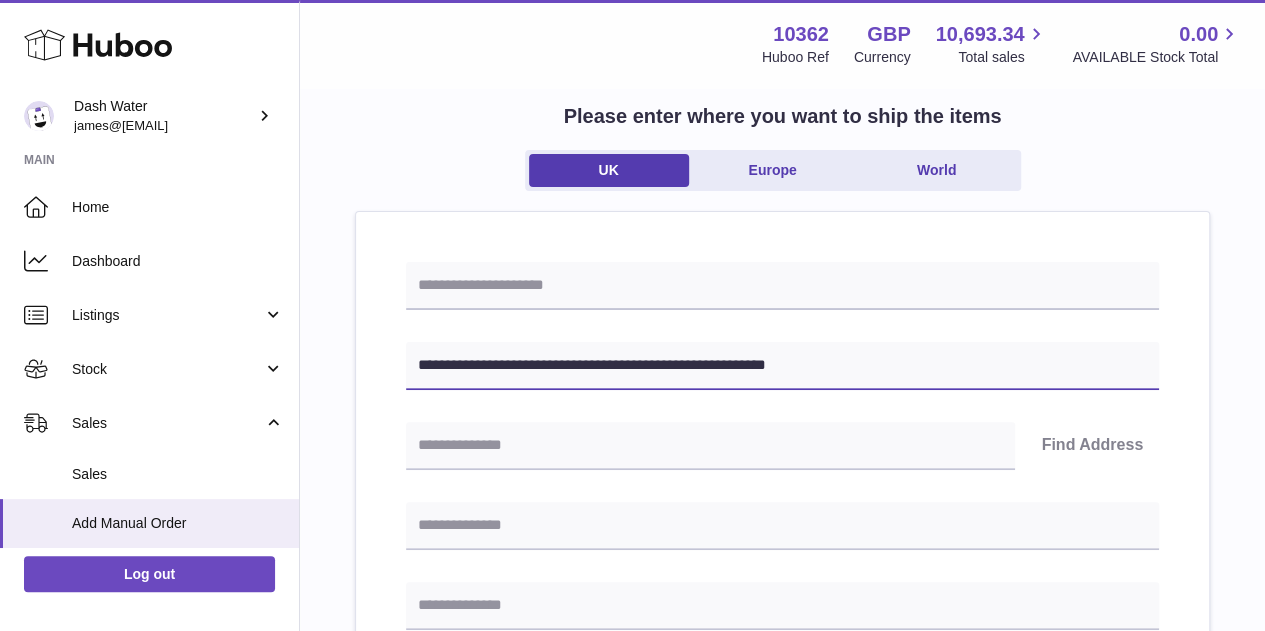 click on "**********" at bounding box center [782, 366] 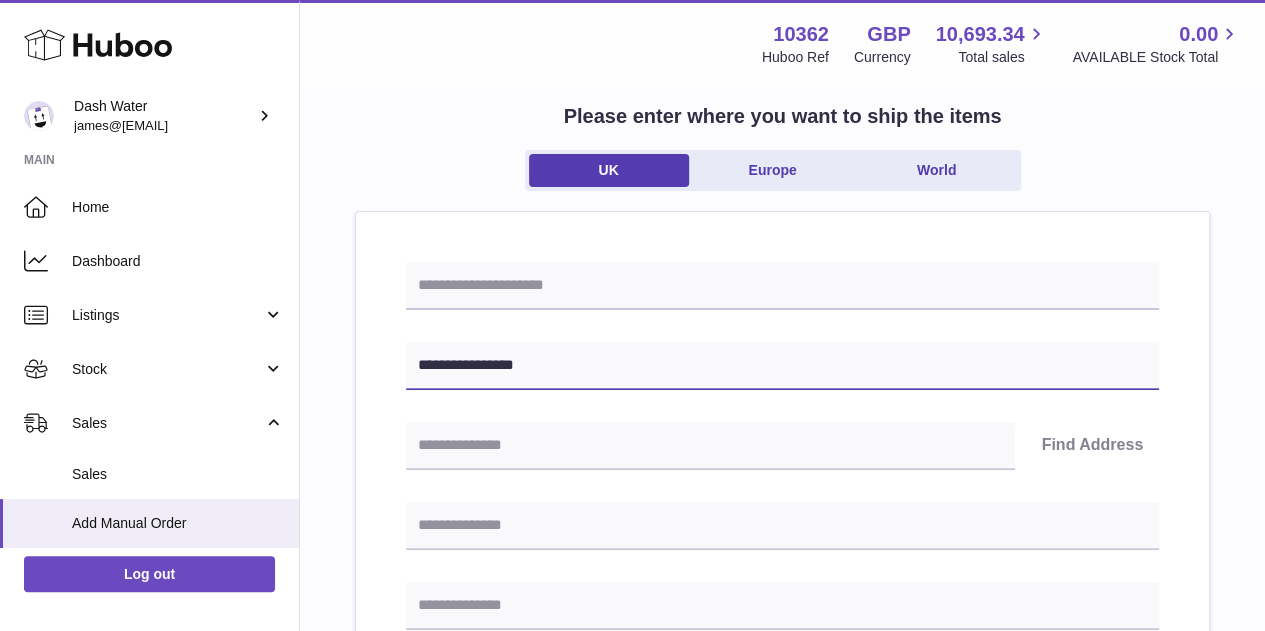type on "**********" 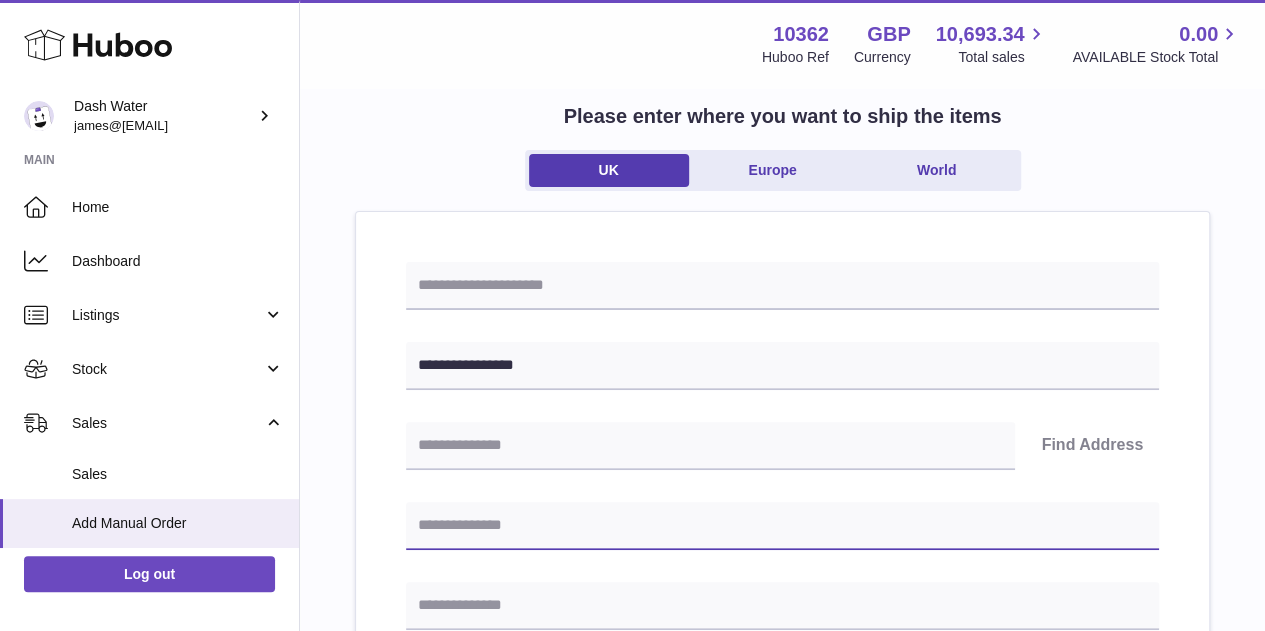 click at bounding box center [782, 526] 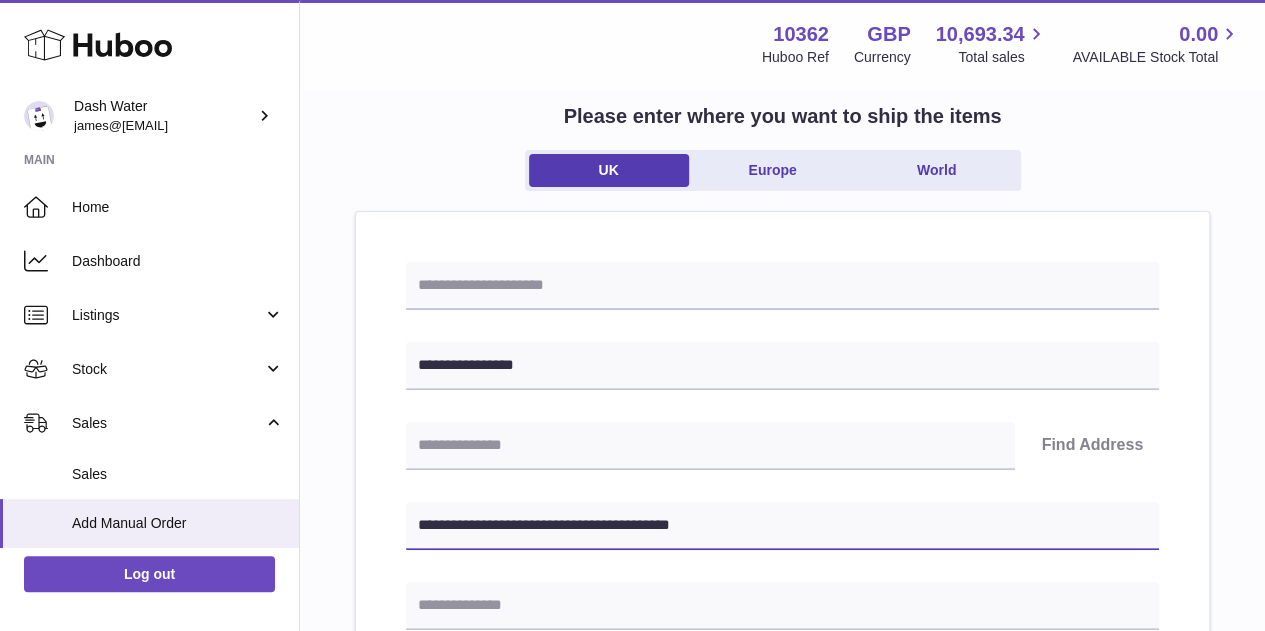 click on "**********" at bounding box center [782, 526] 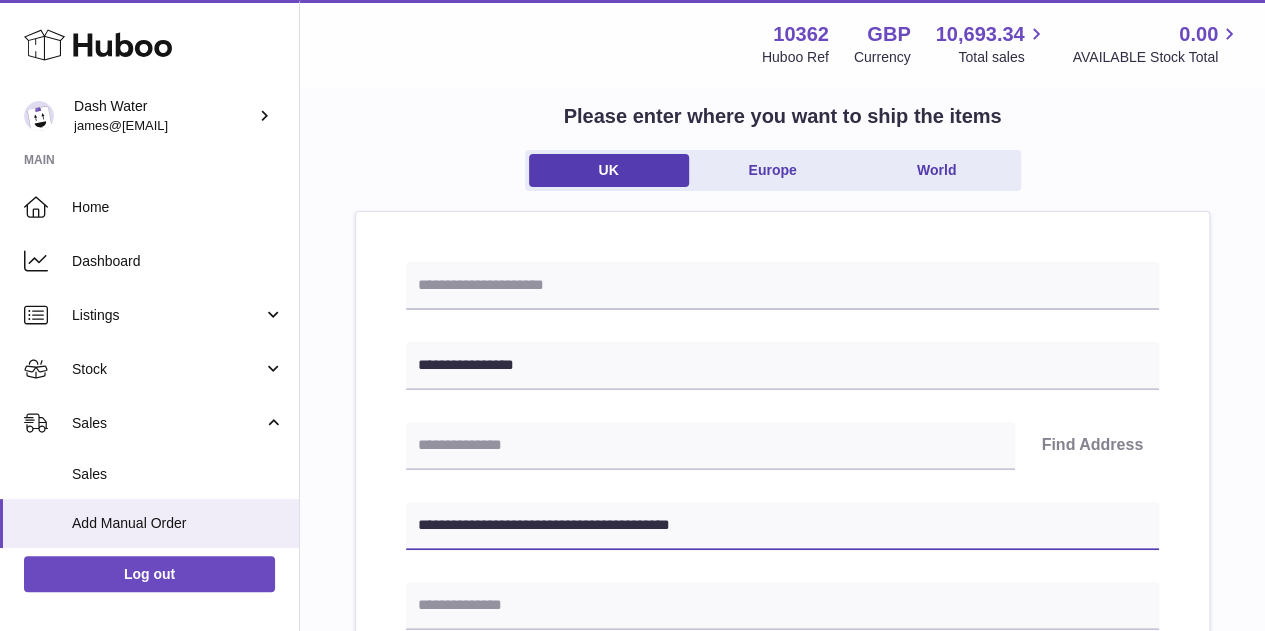 drag, startPoint x: 593, startPoint y: 521, endPoint x: 854, endPoint y: 491, distance: 262.71848 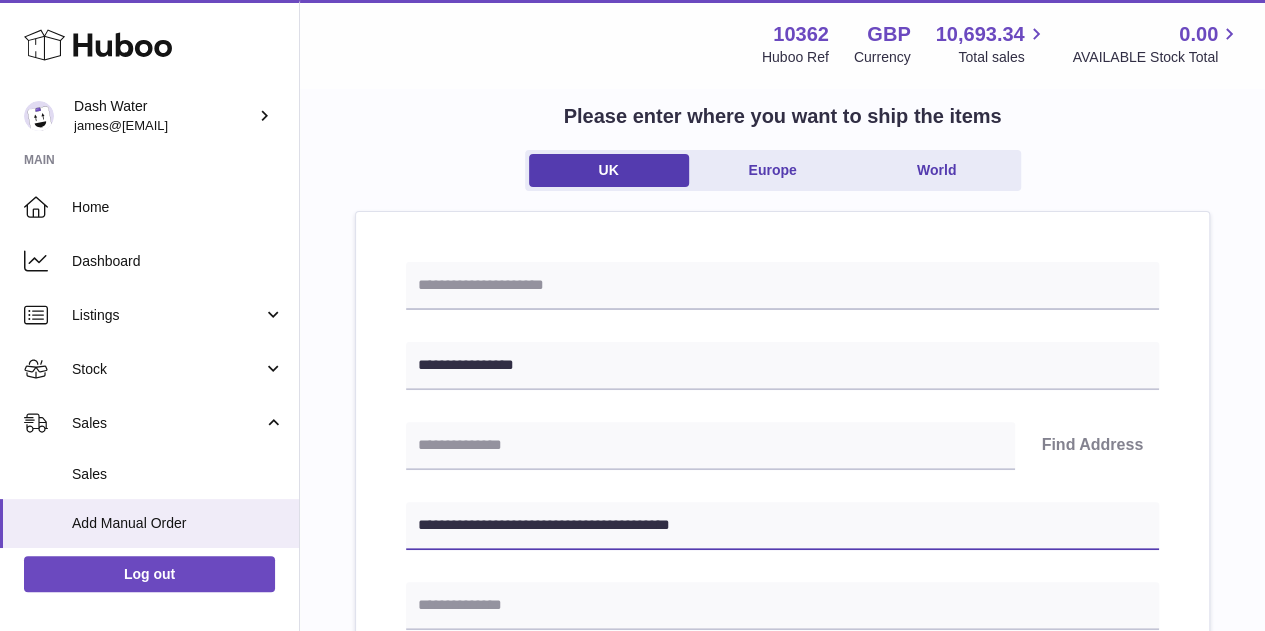 click on "**********" at bounding box center [782, 807] 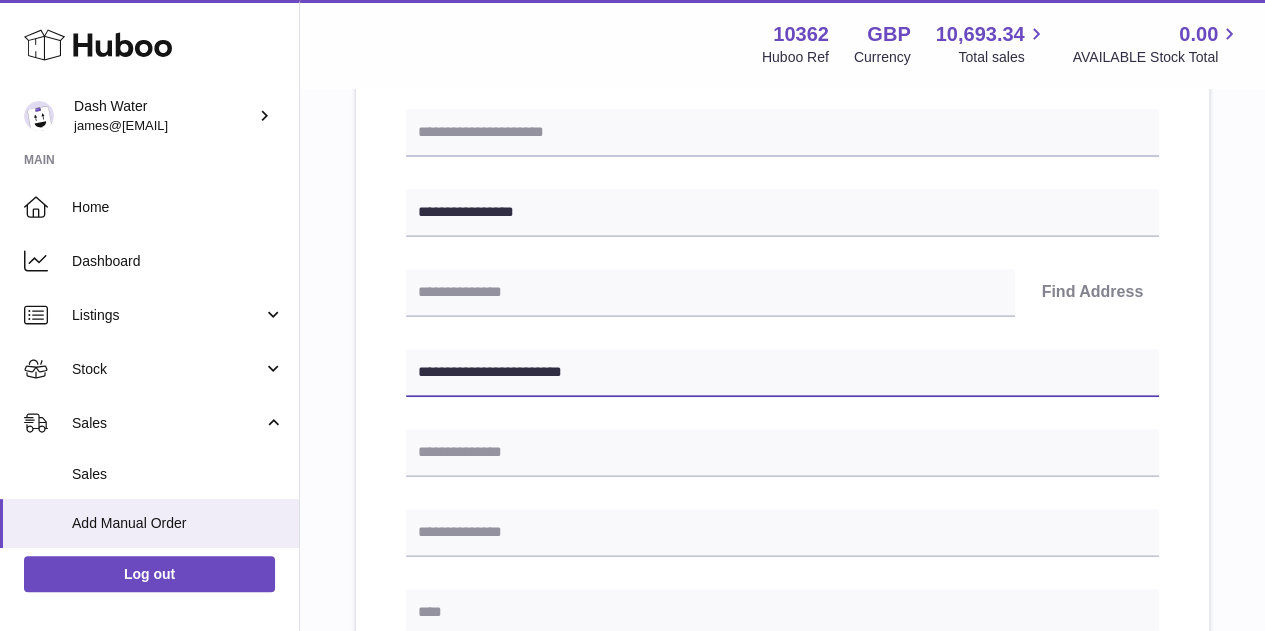 scroll, scrollTop: 315, scrollLeft: 0, axis: vertical 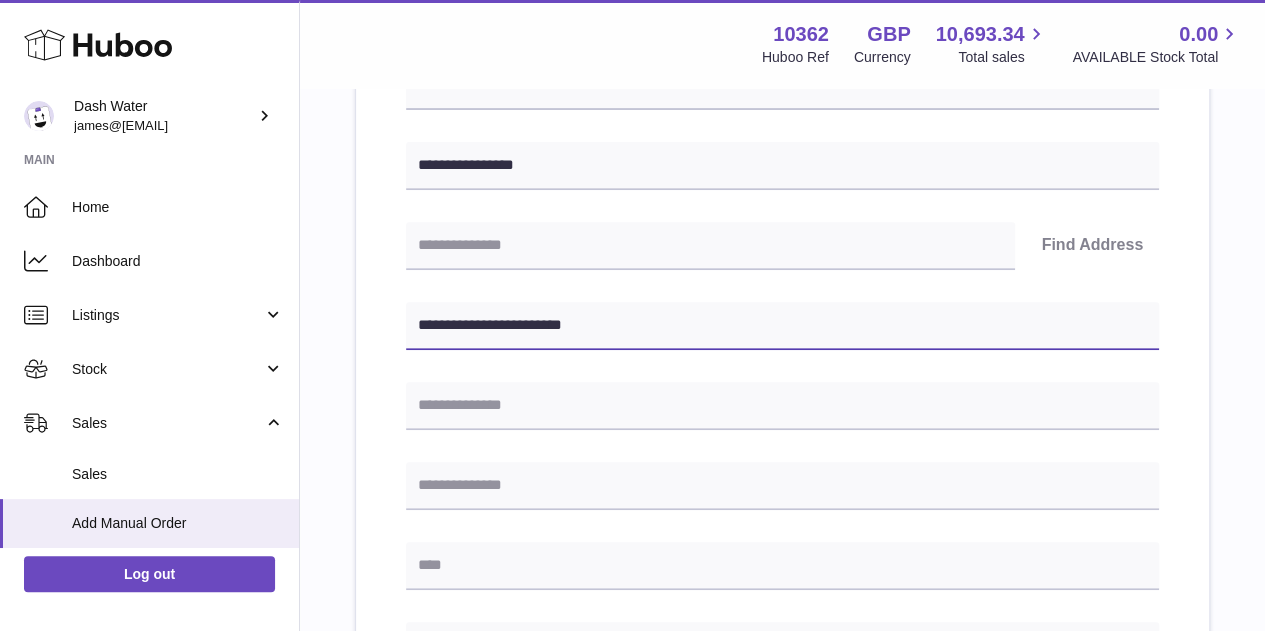 type on "**********" 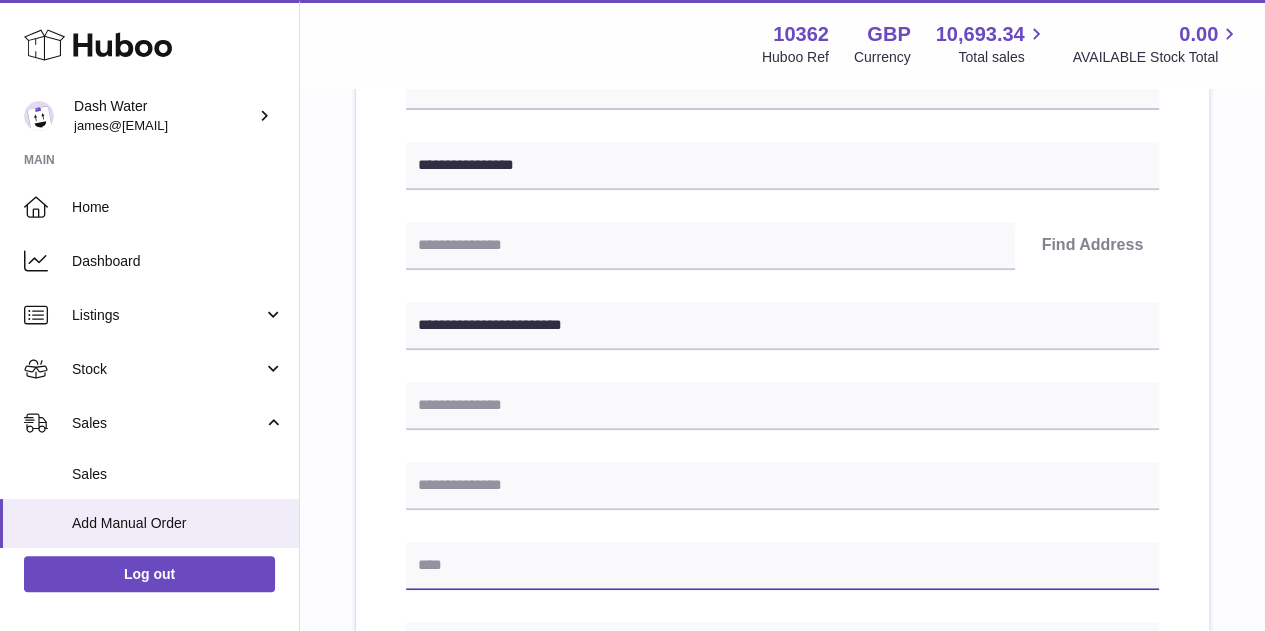 click at bounding box center (782, 566) 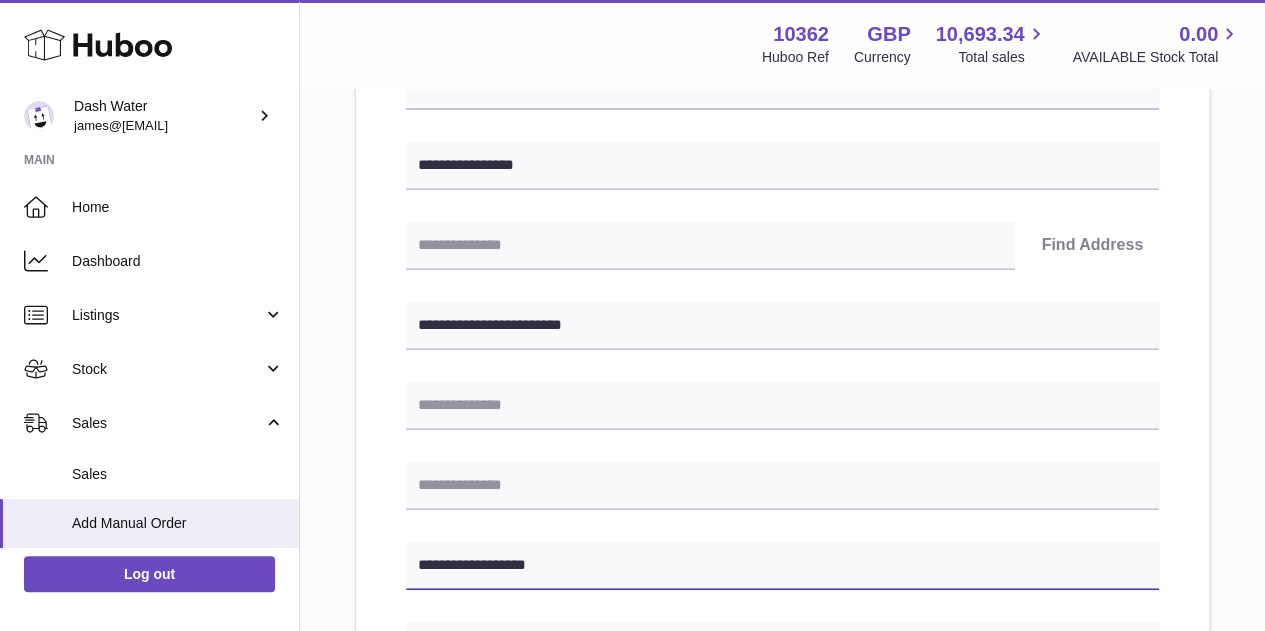 click on "**********" at bounding box center [782, 566] 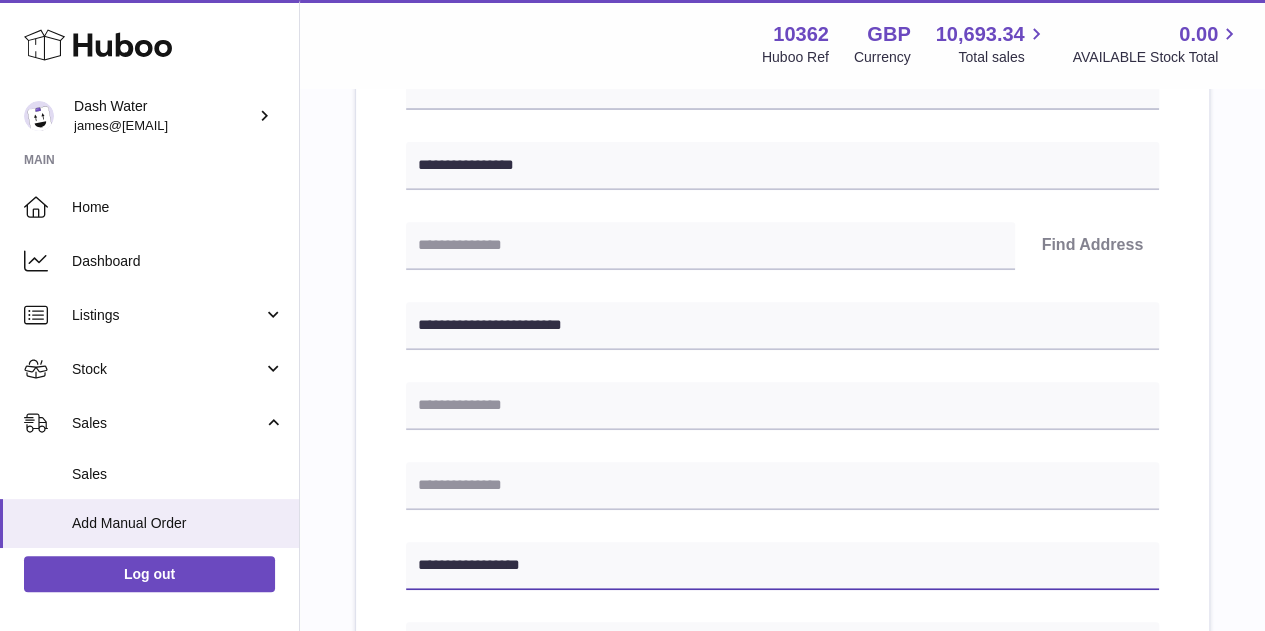 drag, startPoint x: 622, startPoint y: 567, endPoint x: 470, endPoint y: 568, distance: 152.0033 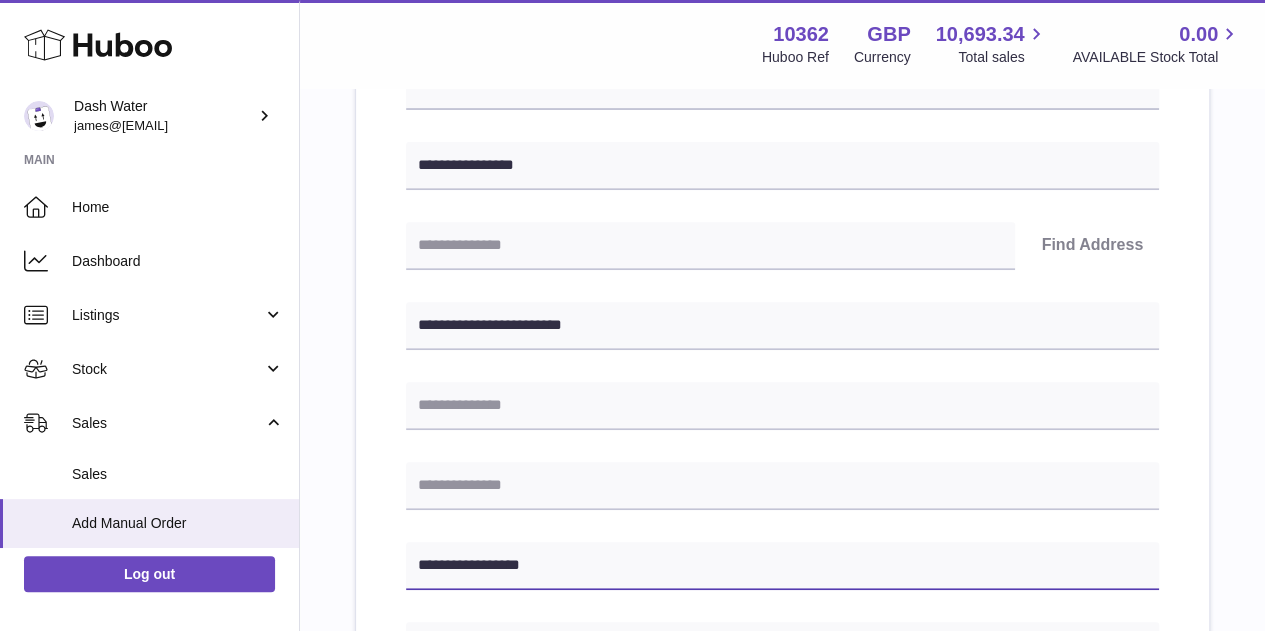 click on "**********" at bounding box center [782, 566] 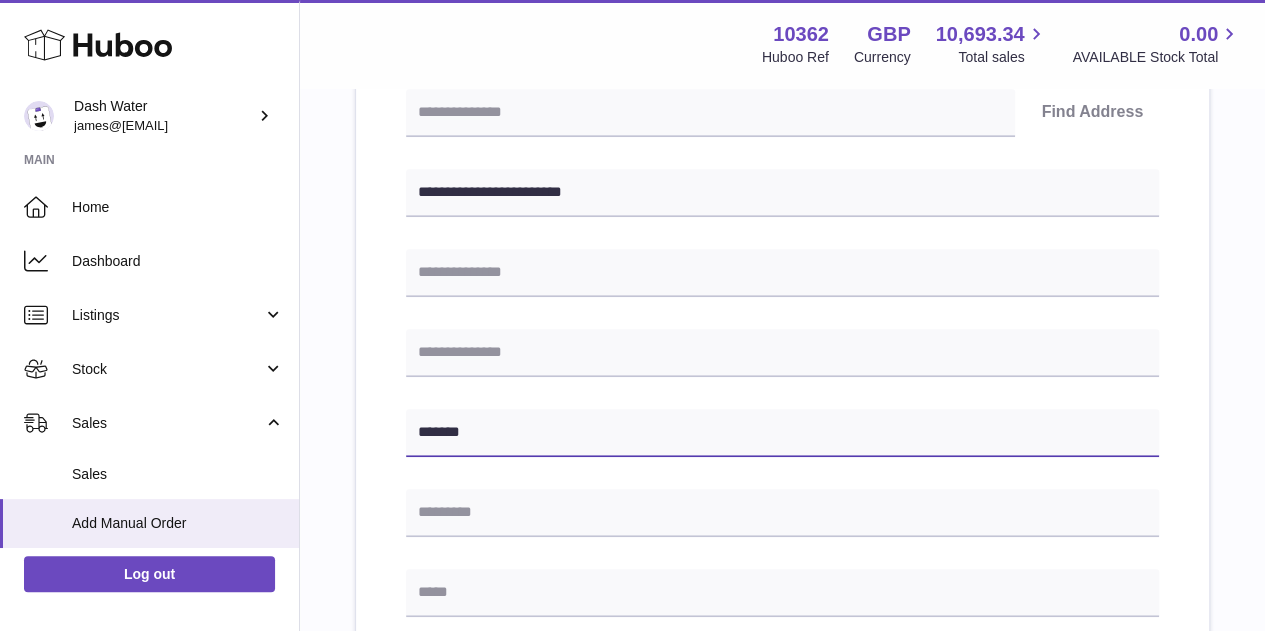 scroll, scrollTop: 515, scrollLeft: 0, axis: vertical 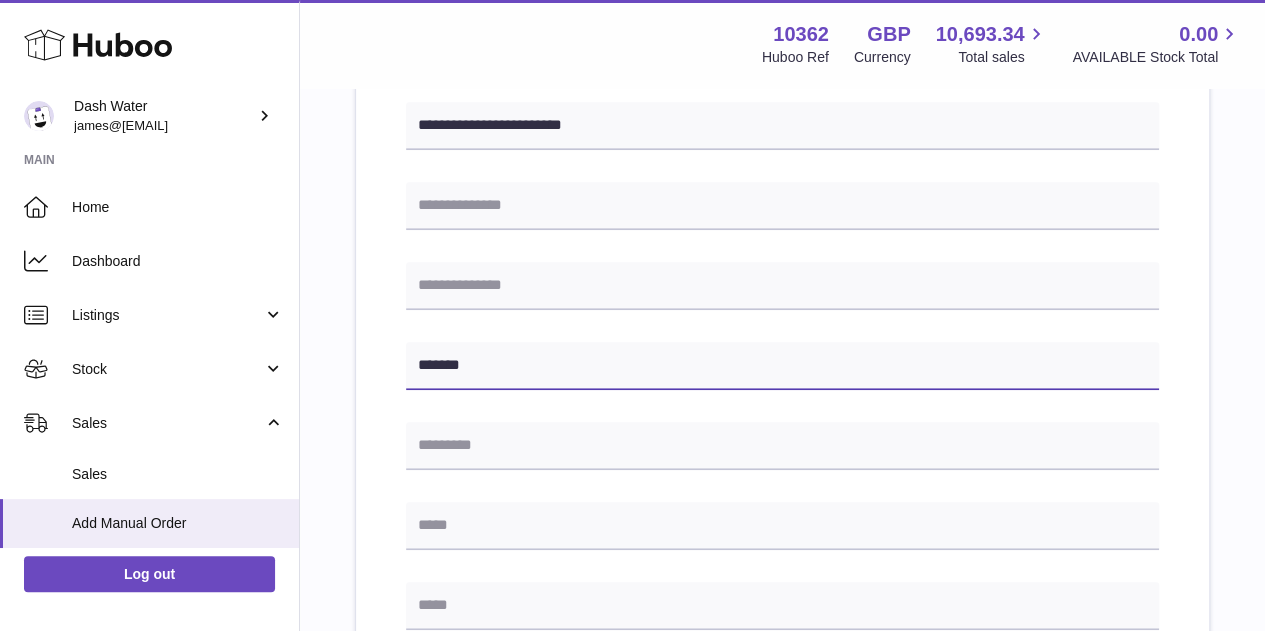 type on "*******" 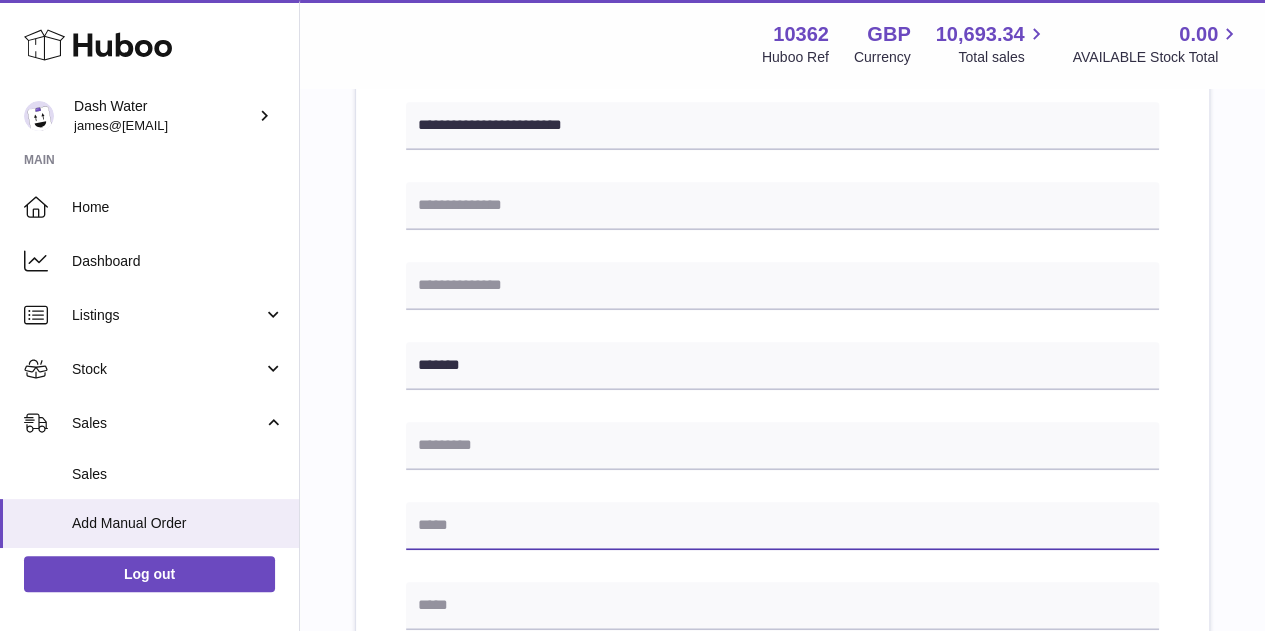 click at bounding box center (782, 526) 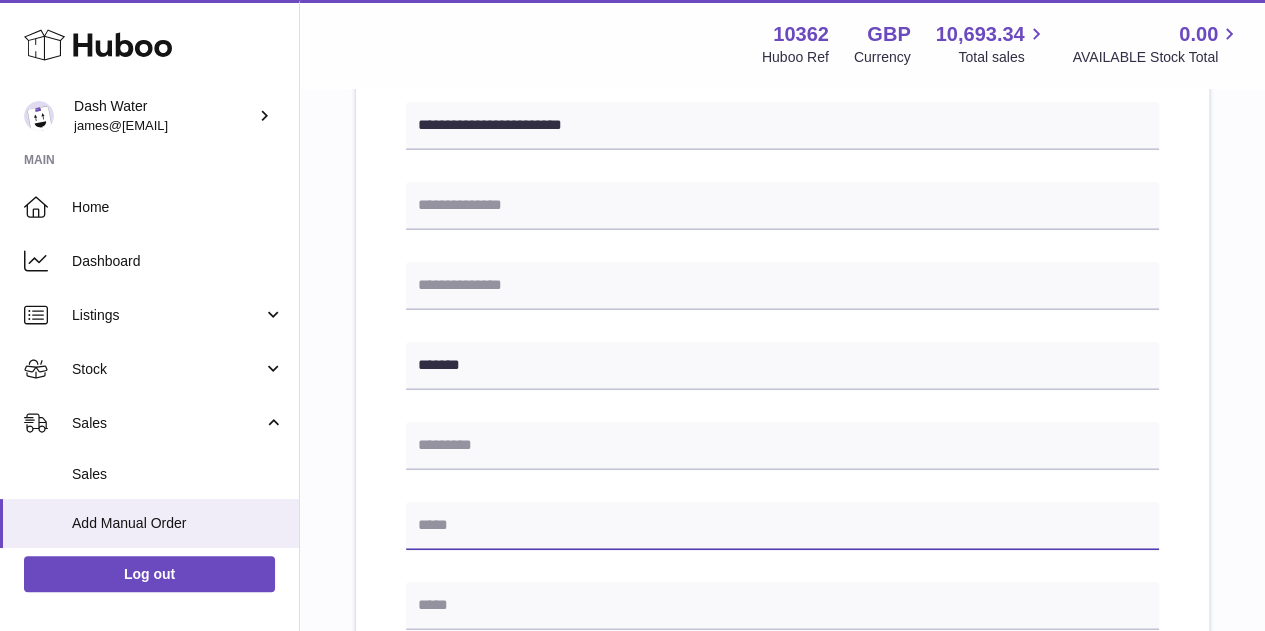 paste on "*********" 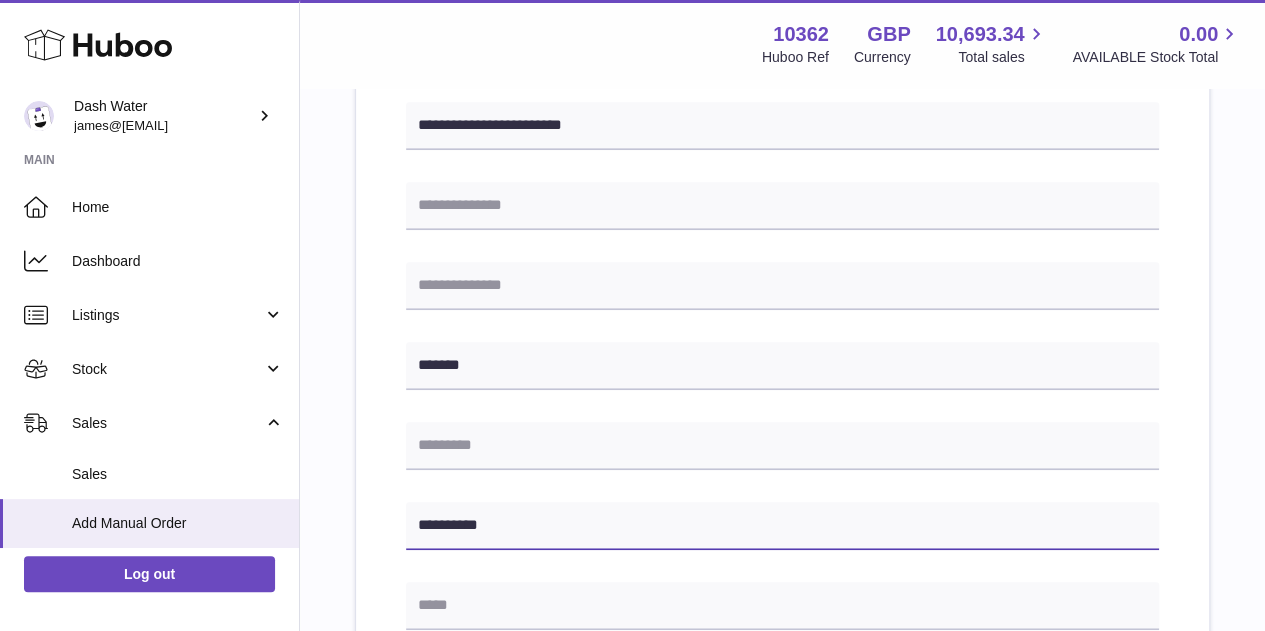 drag, startPoint x: 421, startPoint y: 525, endPoint x: 481, endPoint y: 543, distance: 62.641838 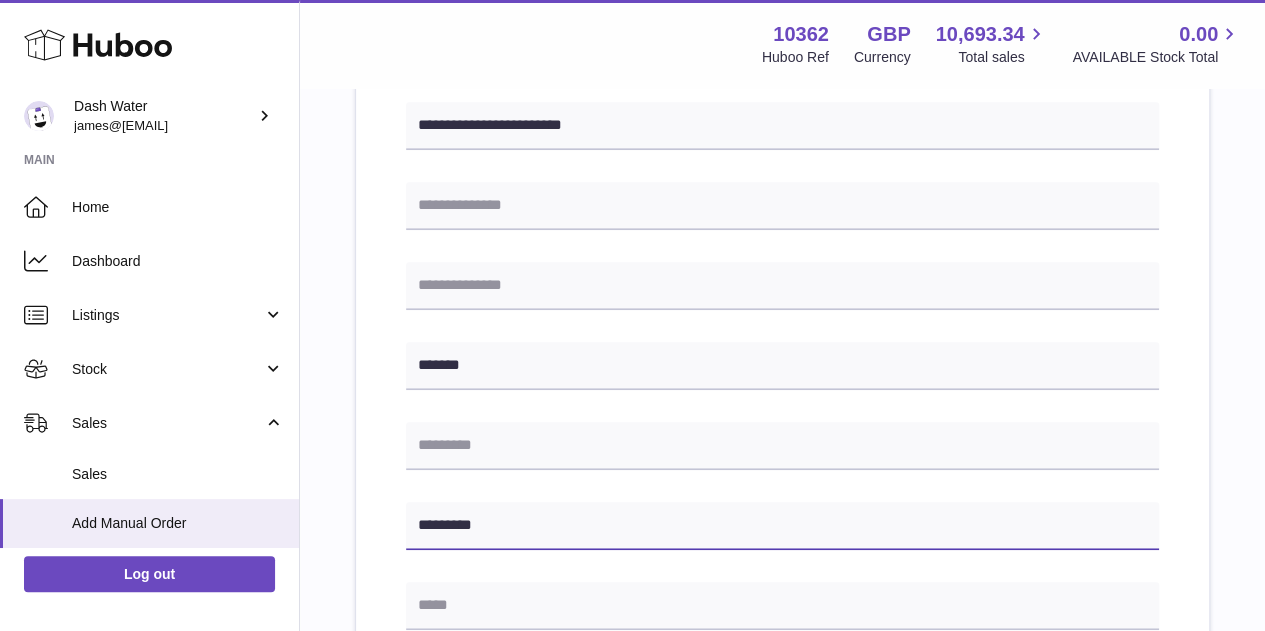 click on "*********" at bounding box center [782, 526] 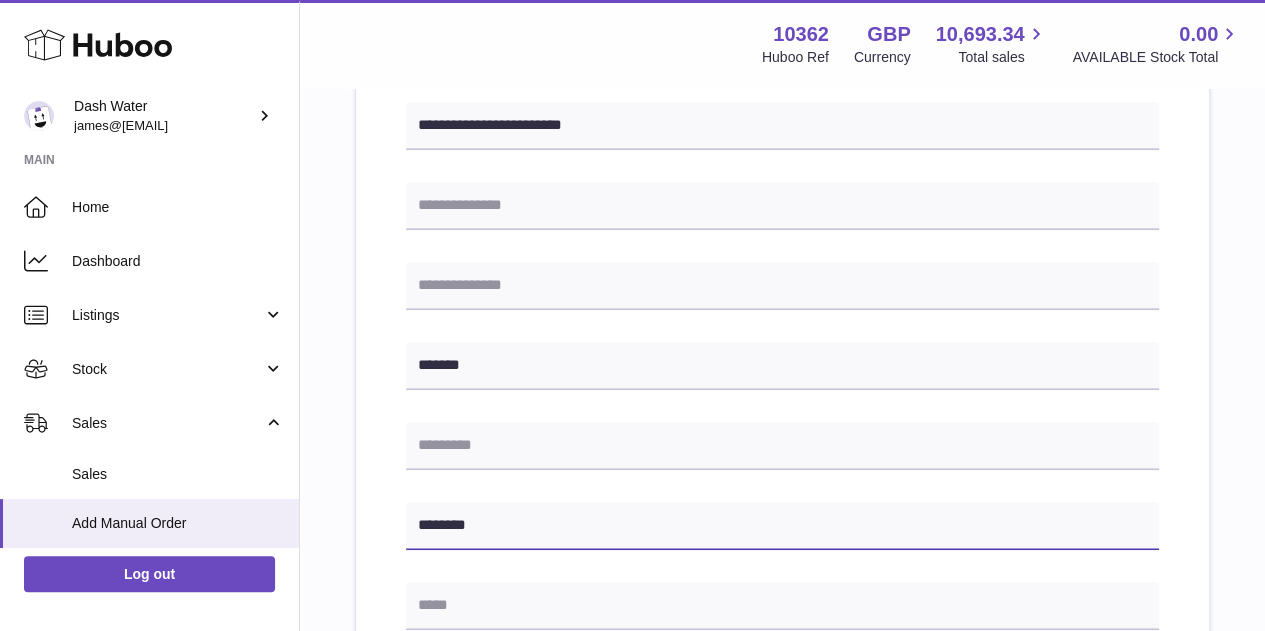 type 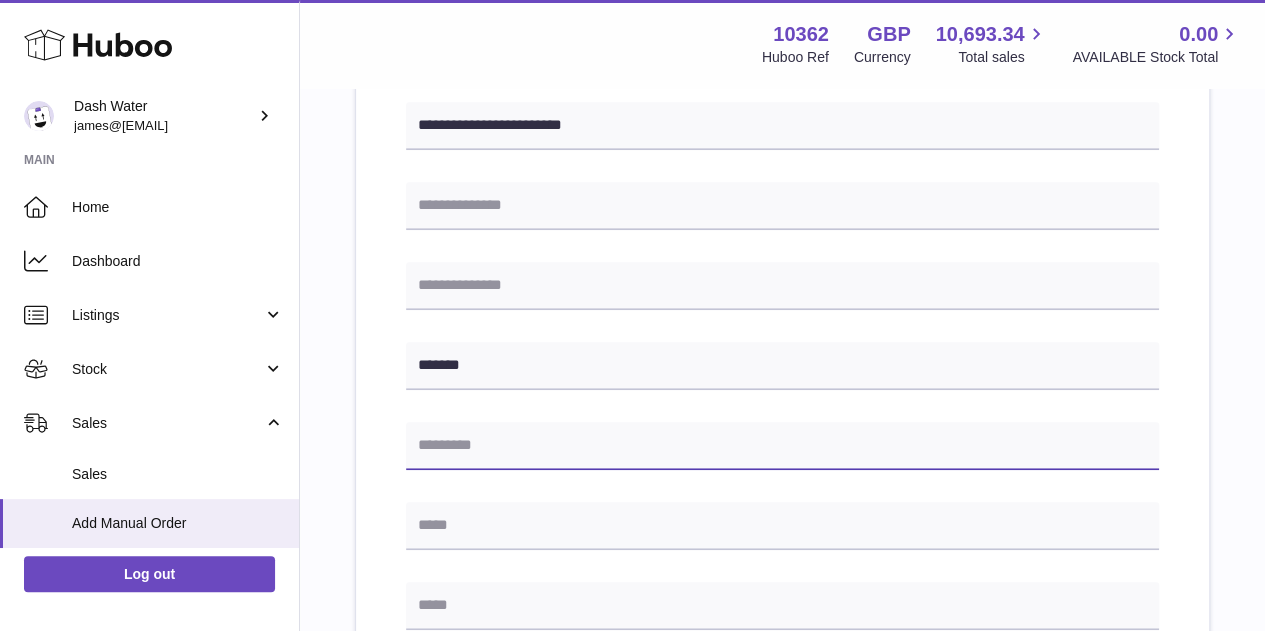 click at bounding box center [782, 446] 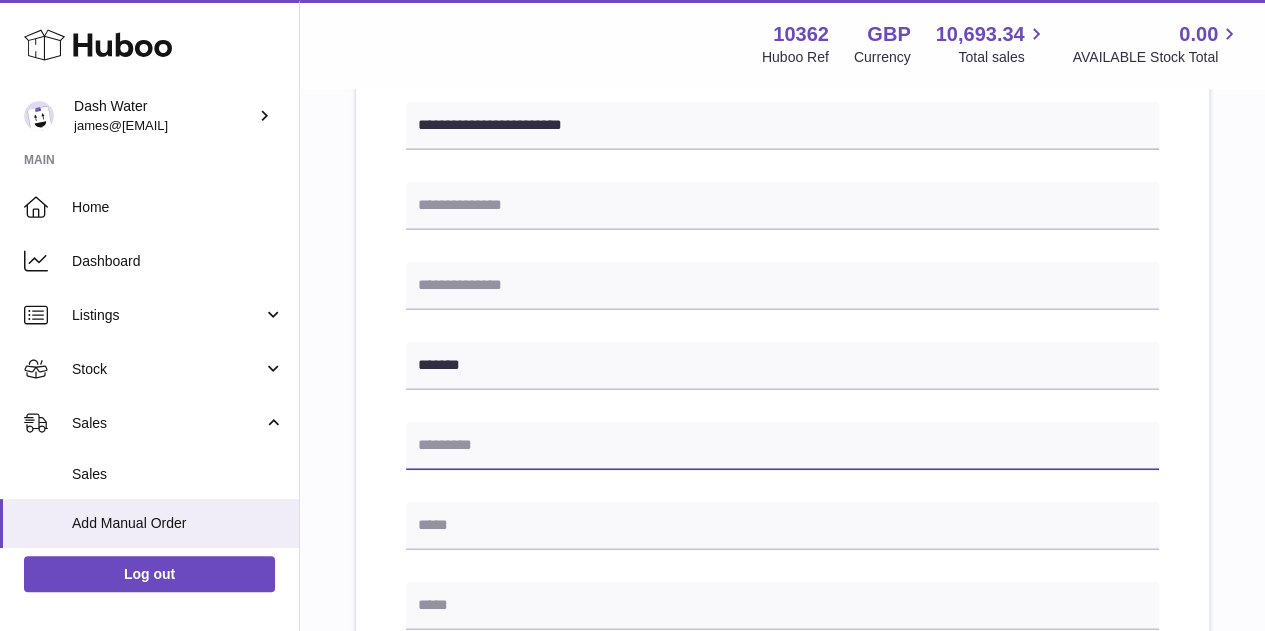 paste on "********" 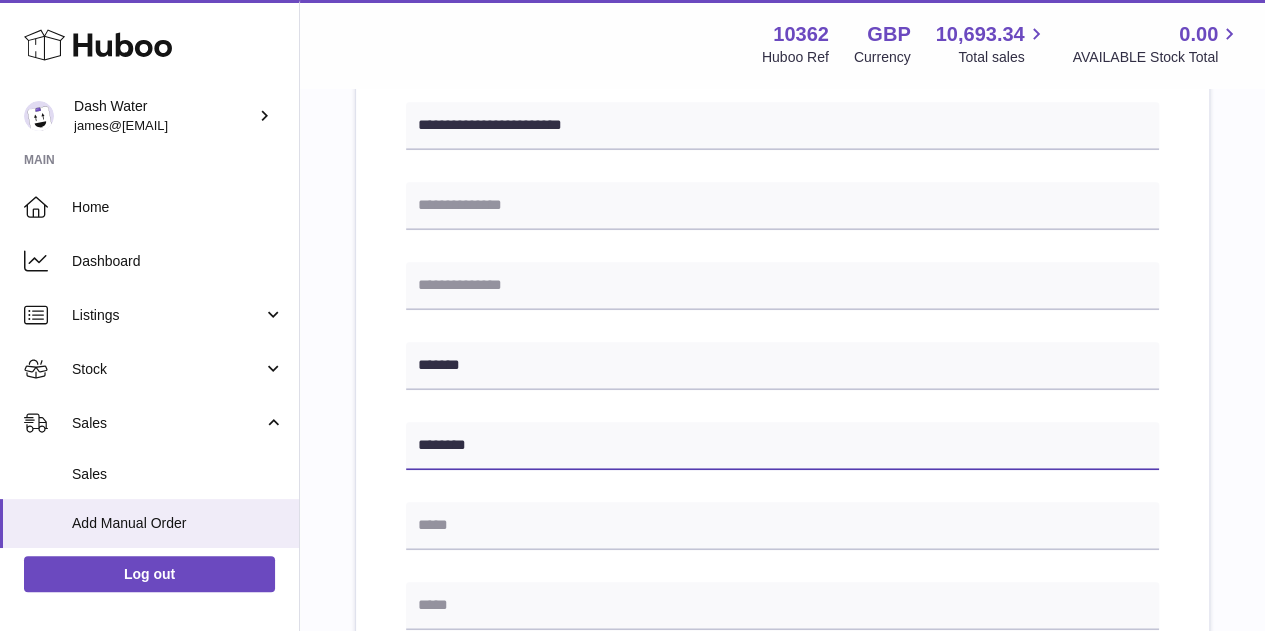 type on "********" 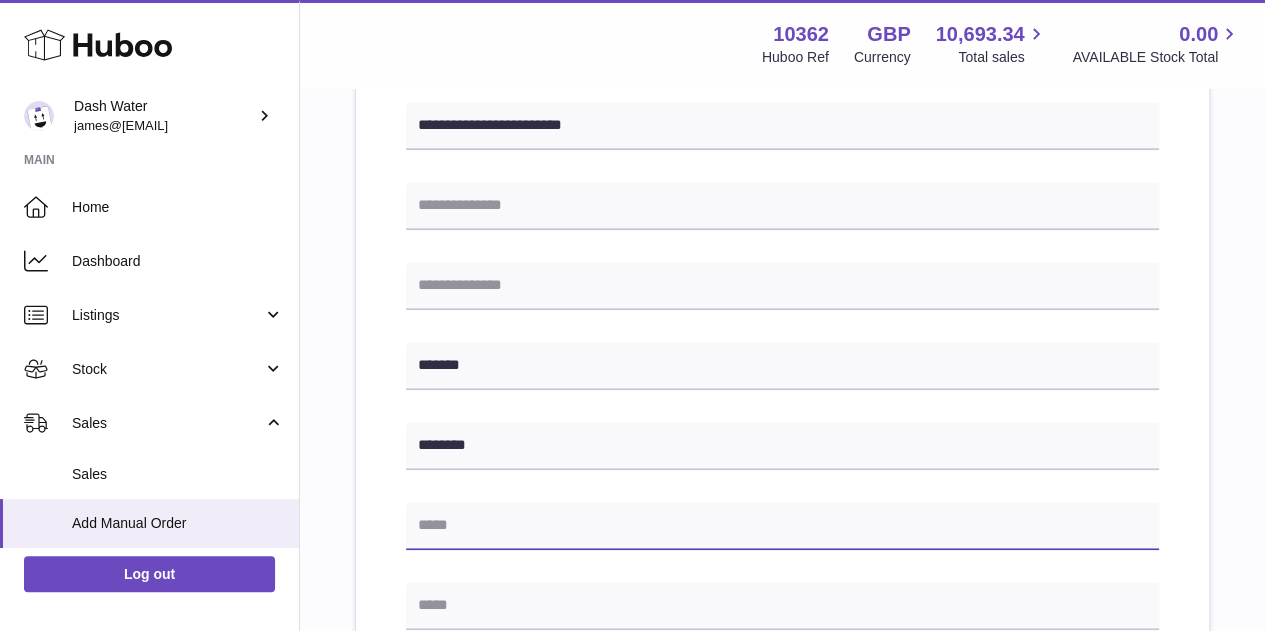 click at bounding box center [782, 526] 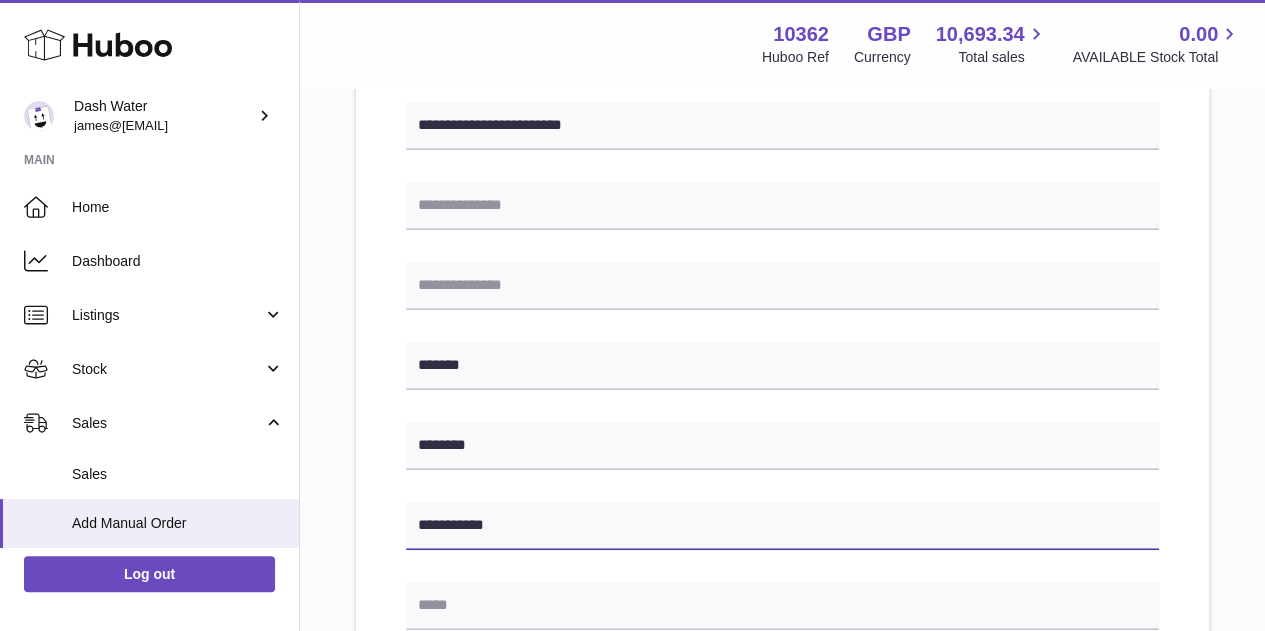 type on "**********" 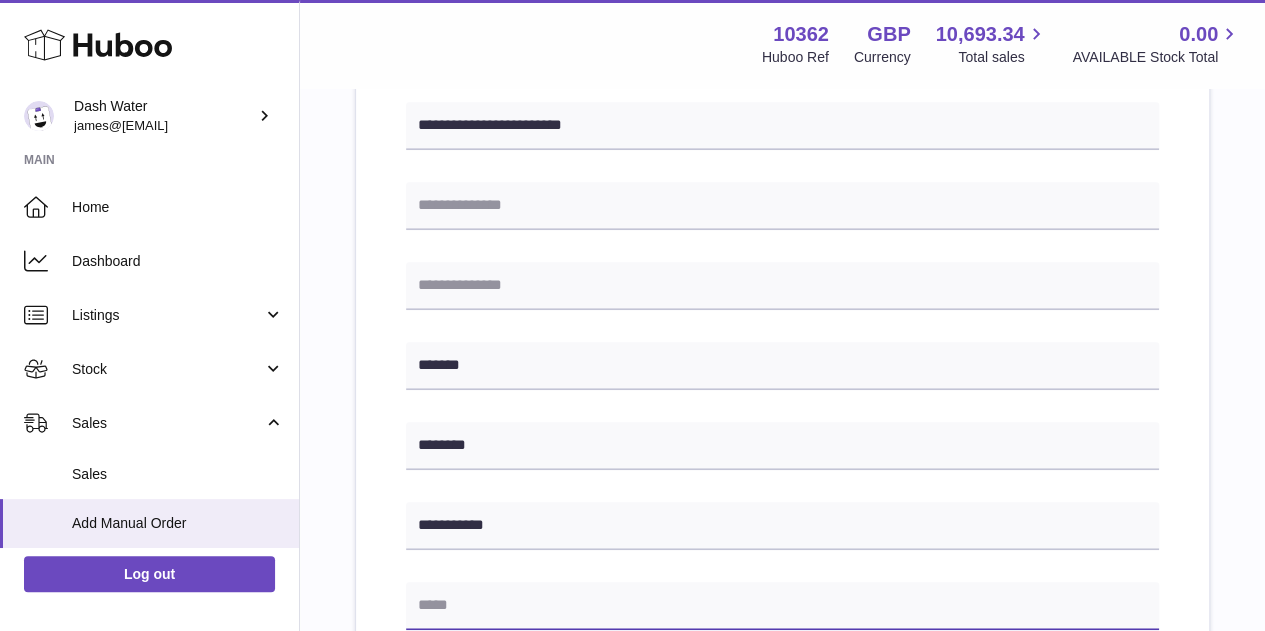 drag, startPoint x: 461, startPoint y: 598, endPoint x: 460, endPoint y: 579, distance: 19.026299 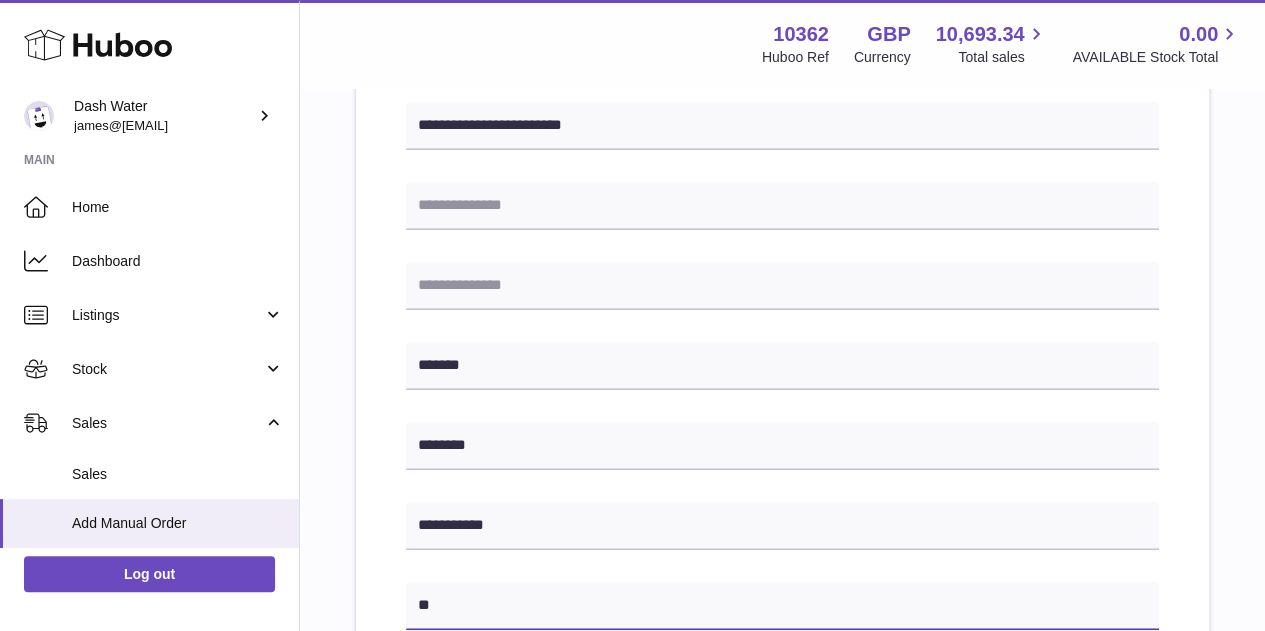 type on "*" 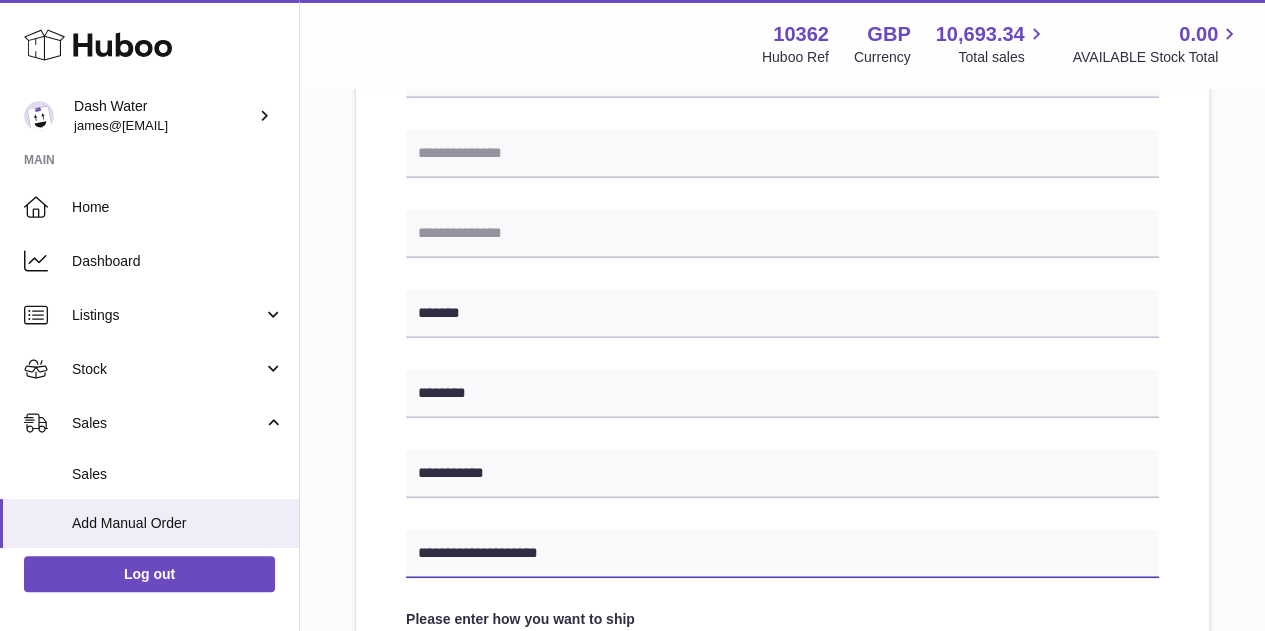 scroll, scrollTop: 715, scrollLeft: 0, axis: vertical 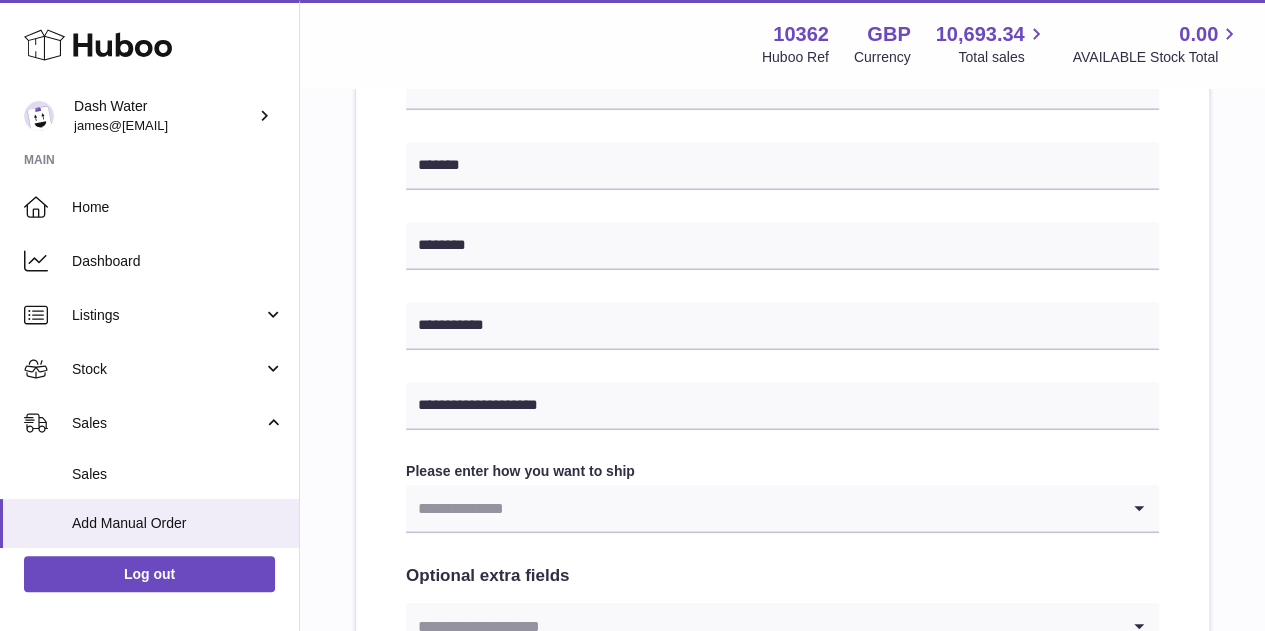 click at bounding box center (762, 508) 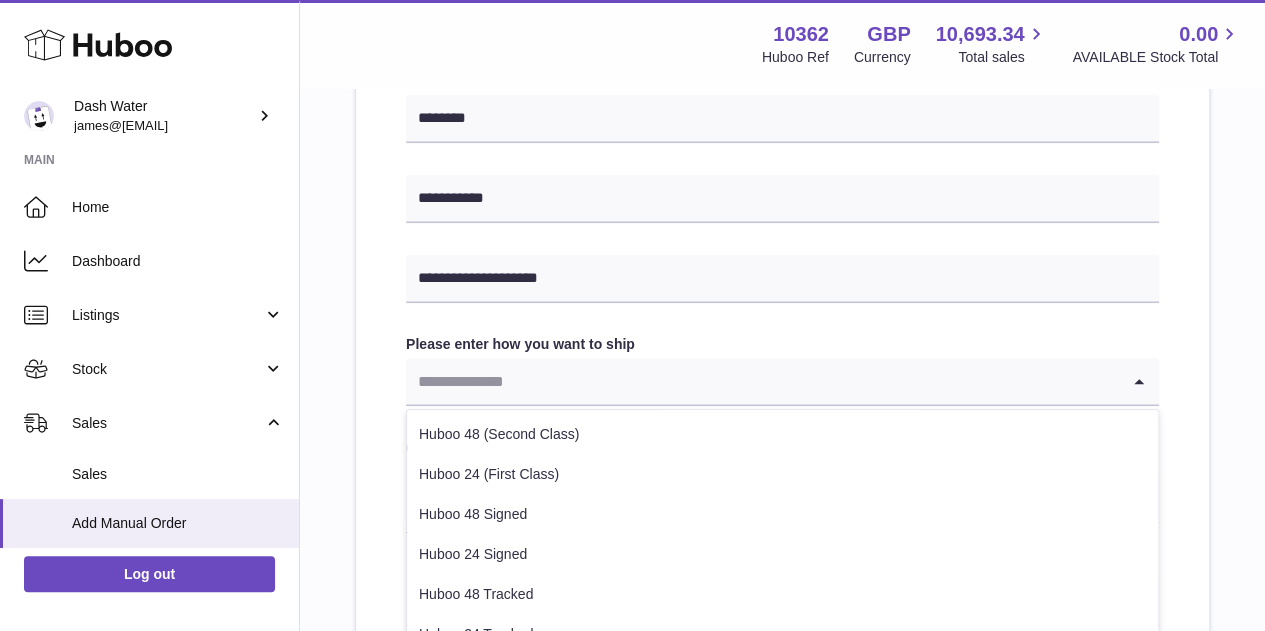 scroll, scrollTop: 915, scrollLeft: 0, axis: vertical 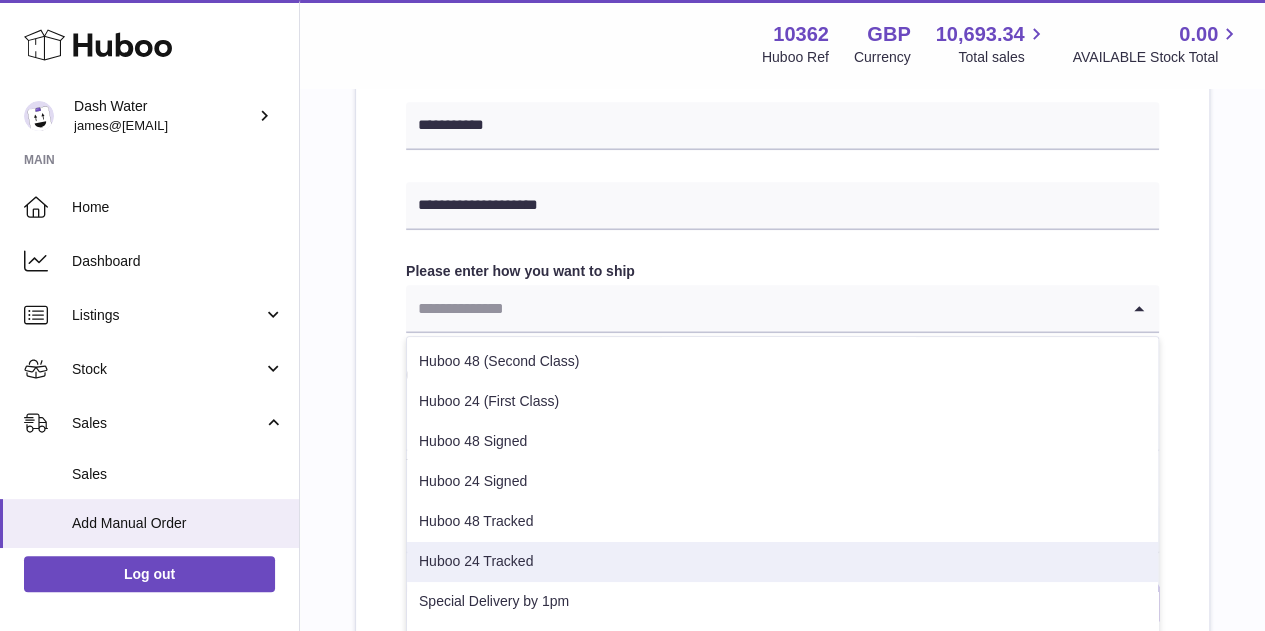 click on "Huboo 24 Tracked" at bounding box center [782, 562] 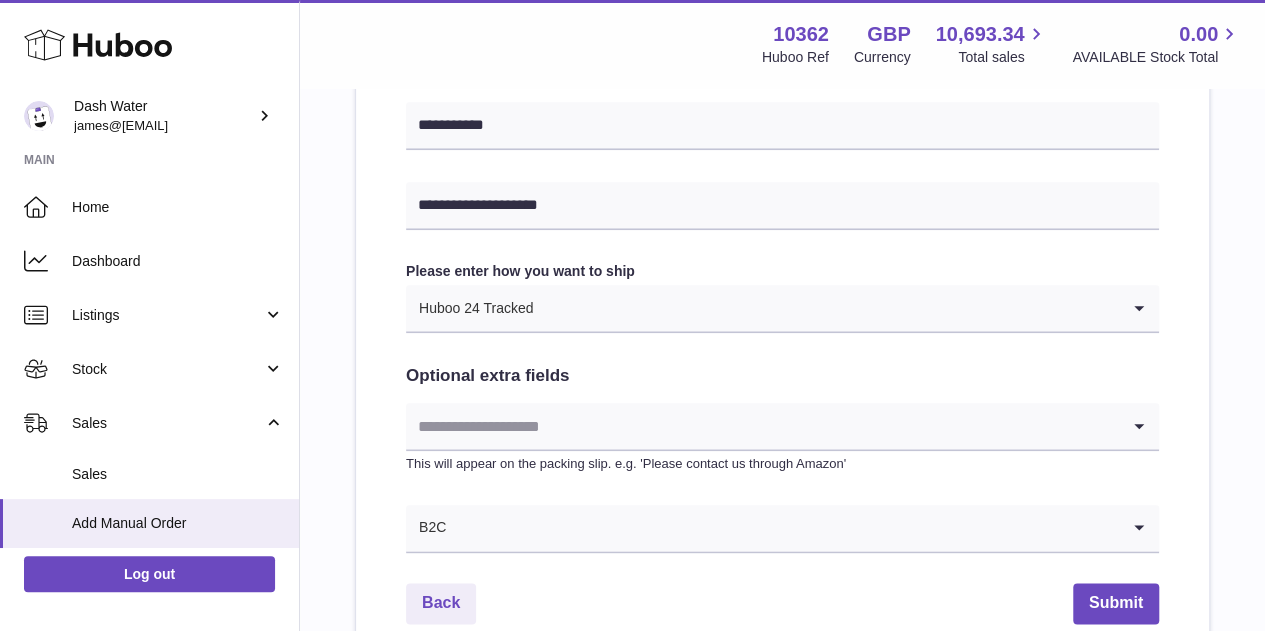 click on "**********" at bounding box center [782, 43] 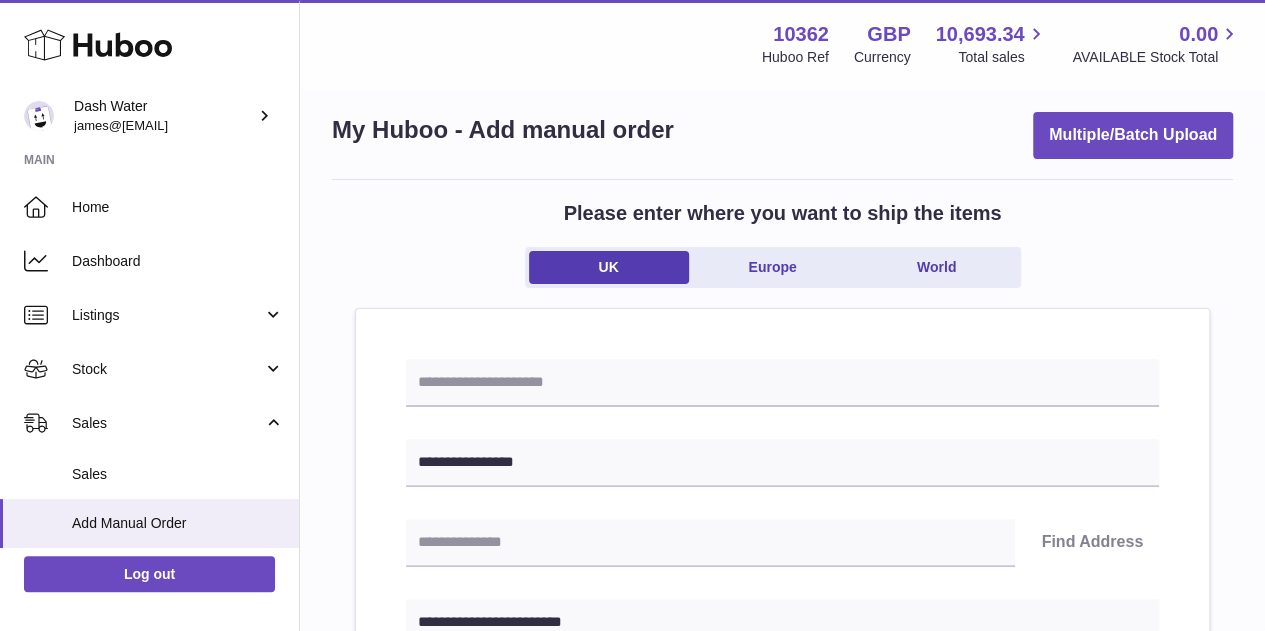 scroll, scrollTop: 0, scrollLeft: 0, axis: both 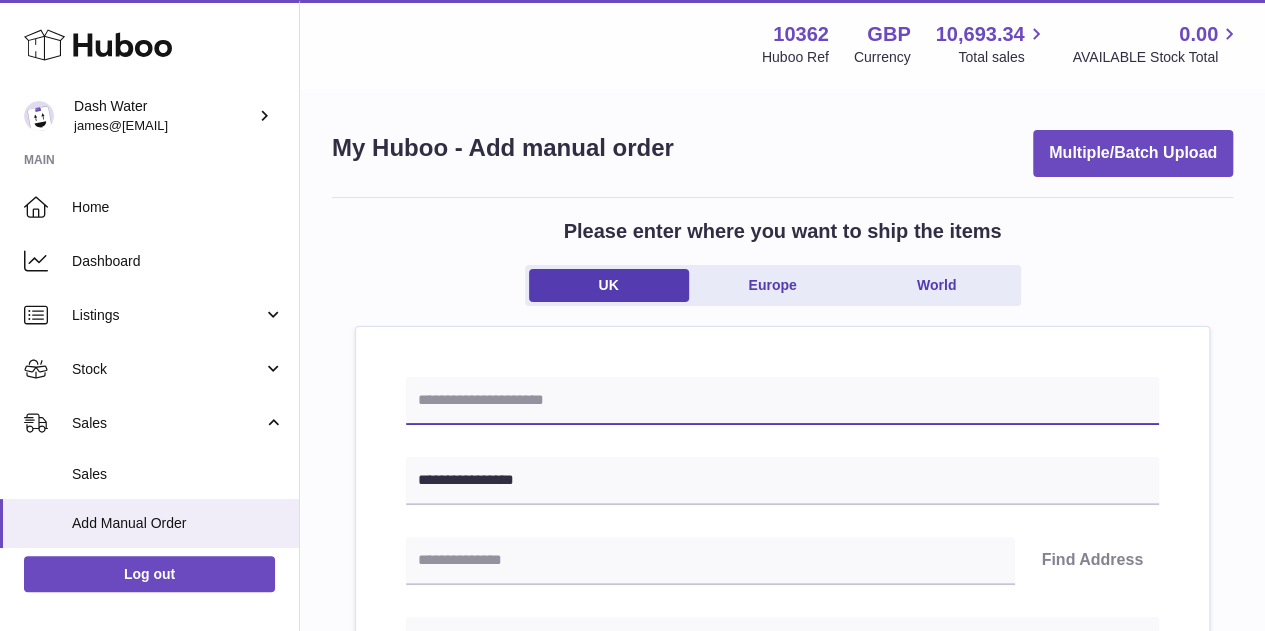 click at bounding box center (782, 401) 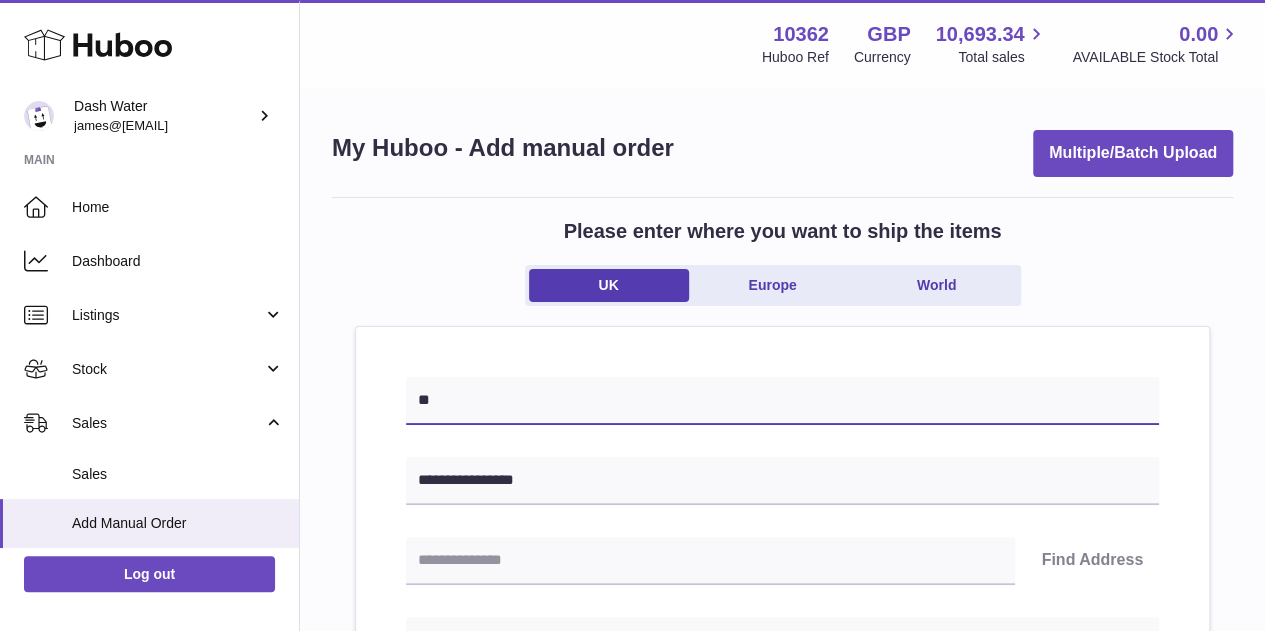 type on "*" 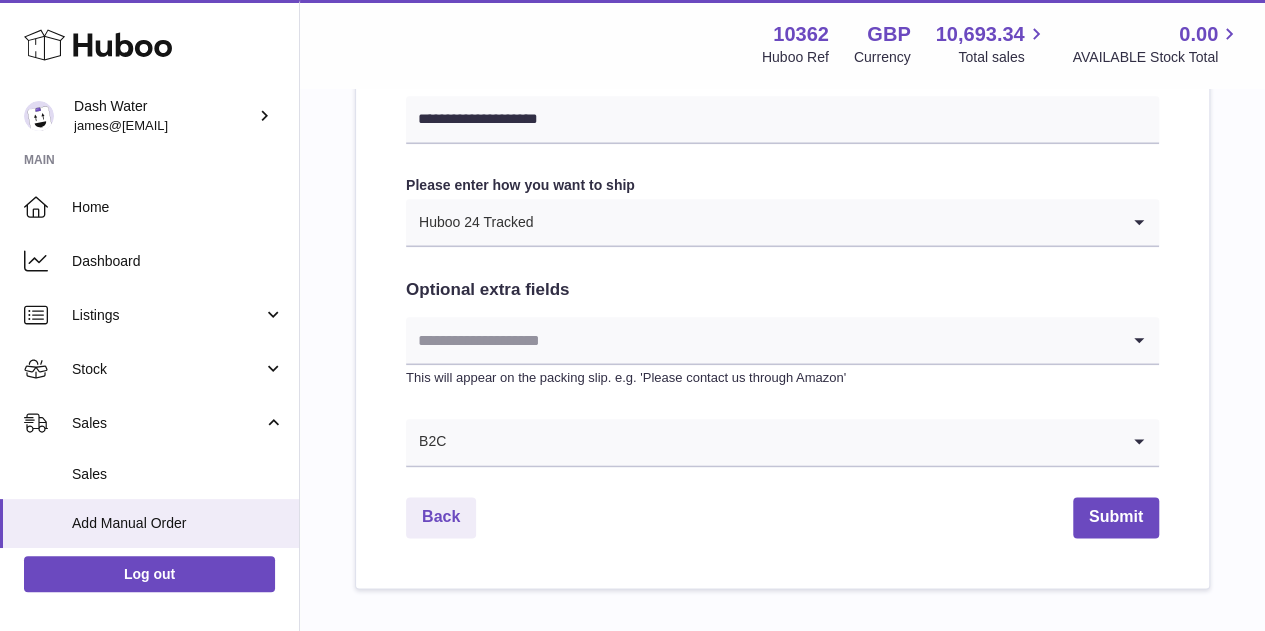 scroll, scrollTop: 1115, scrollLeft: 0, axis: vertical 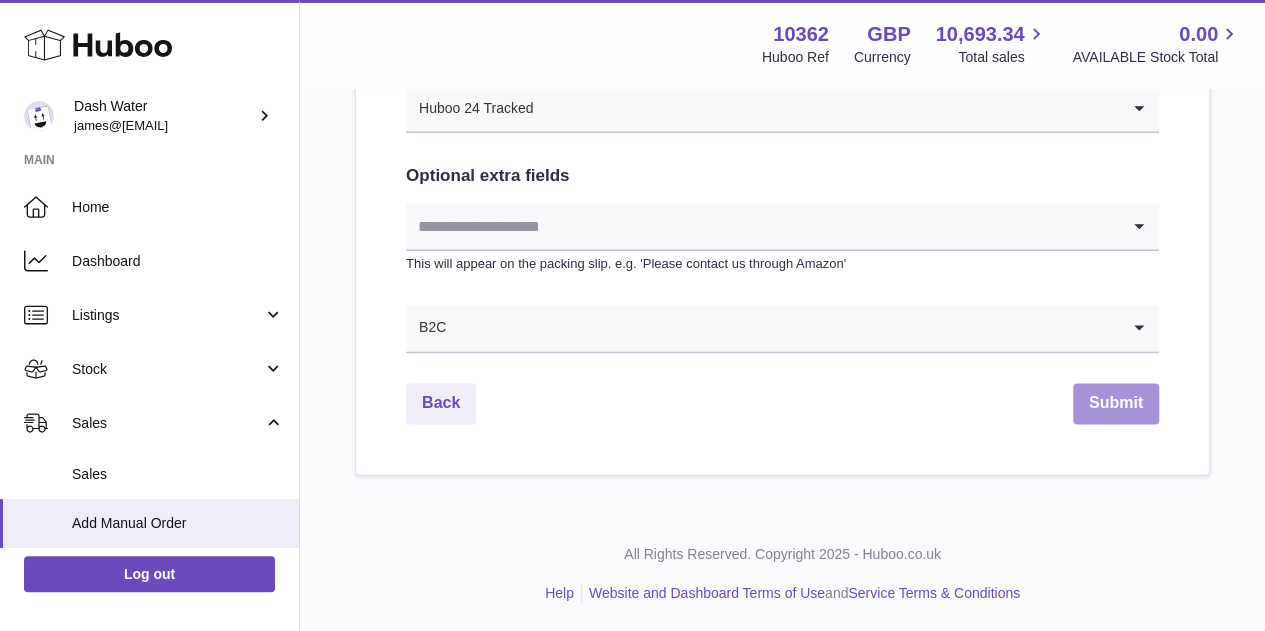 type on "**********" 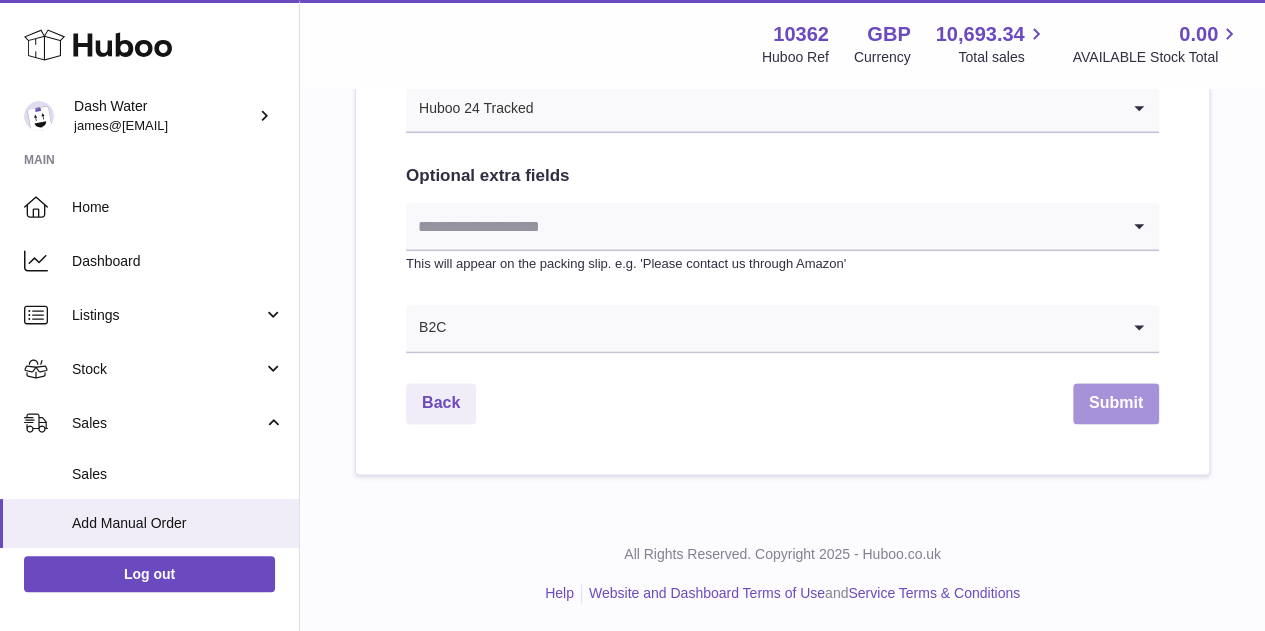 click on "Submit" at bounding box center (1116, 403) 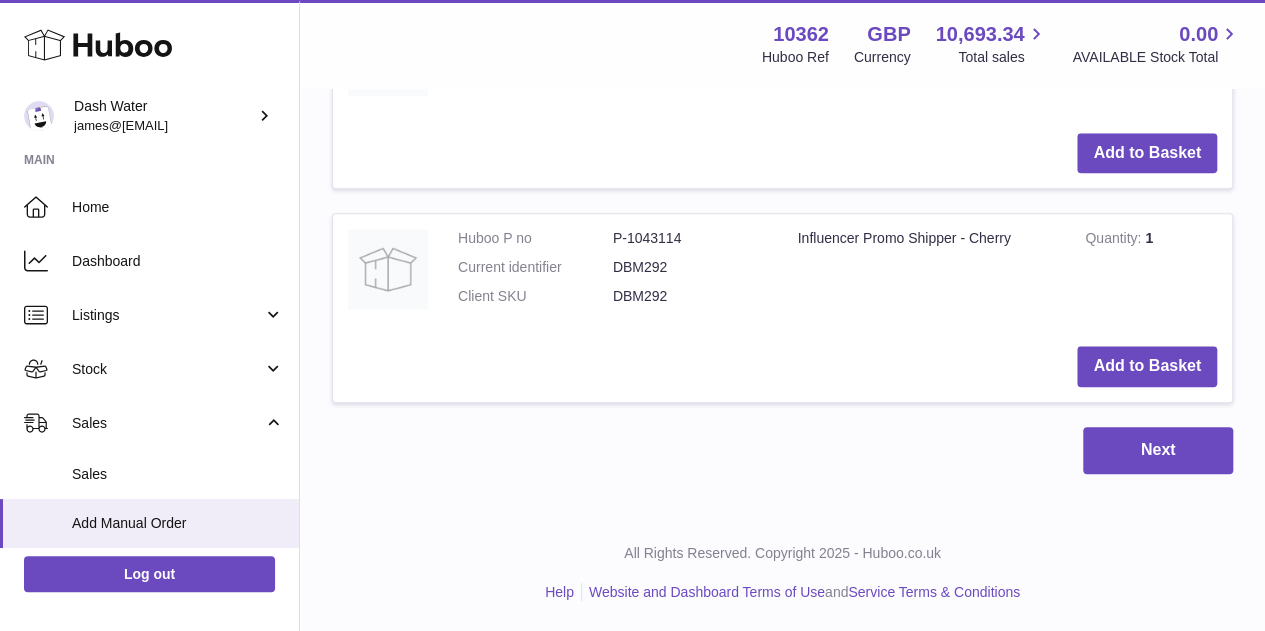 scroll, scrollTop: 0, scrollLeft: 0, axis: both 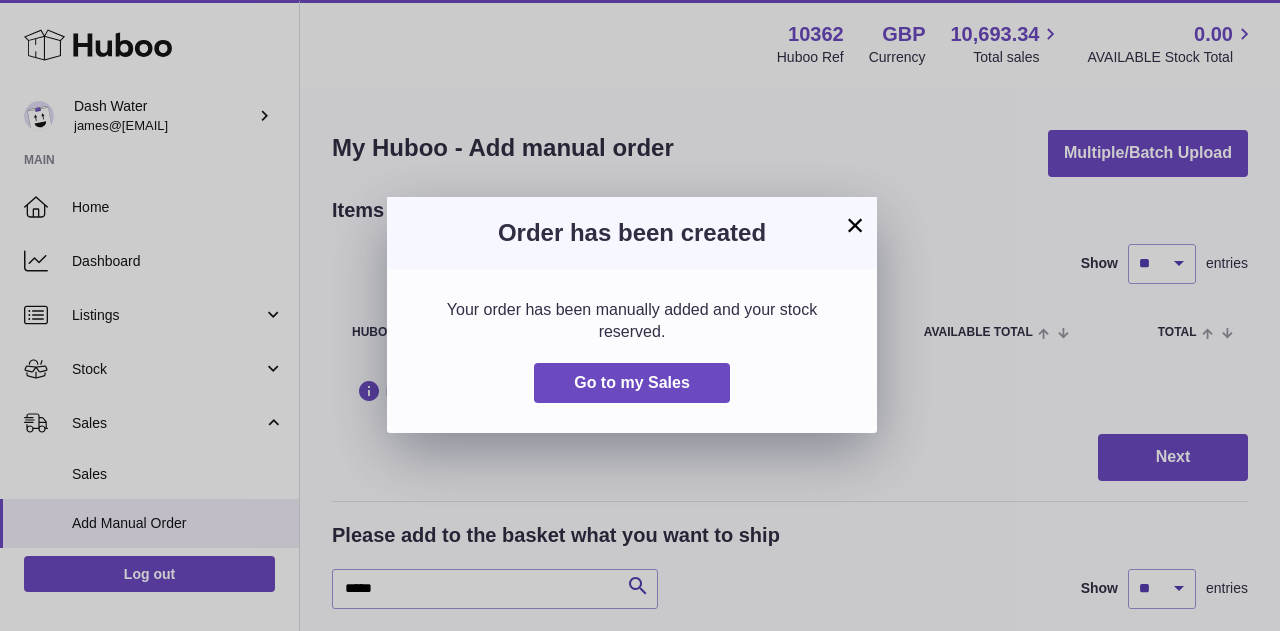click on "×" at bounding box center [855, 225] 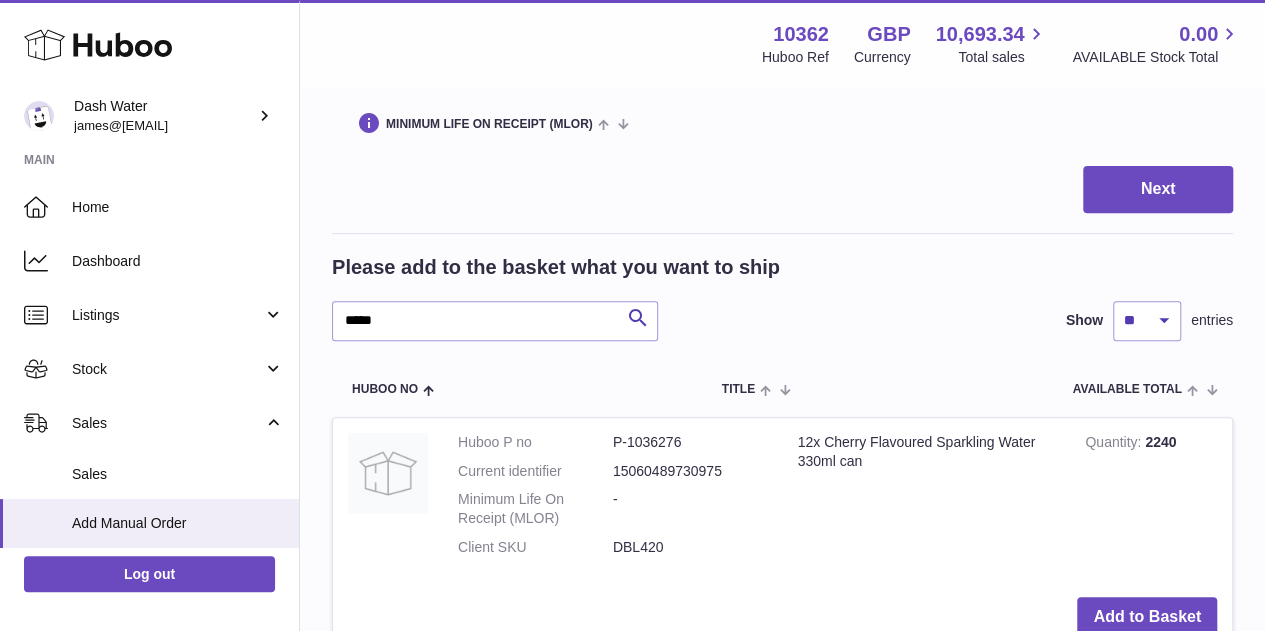 scroll, scrollTop: 300, scrollLeft: 0, axis: vertical 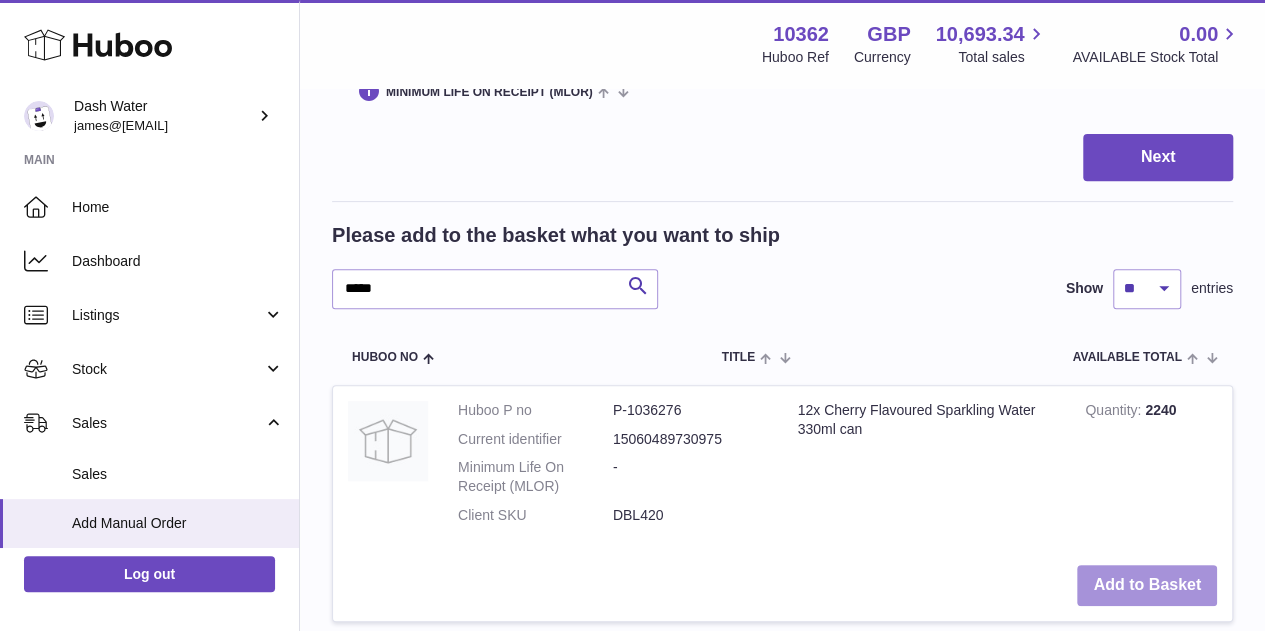 click on "Add to Basket" at bounding box center [1147, 585] 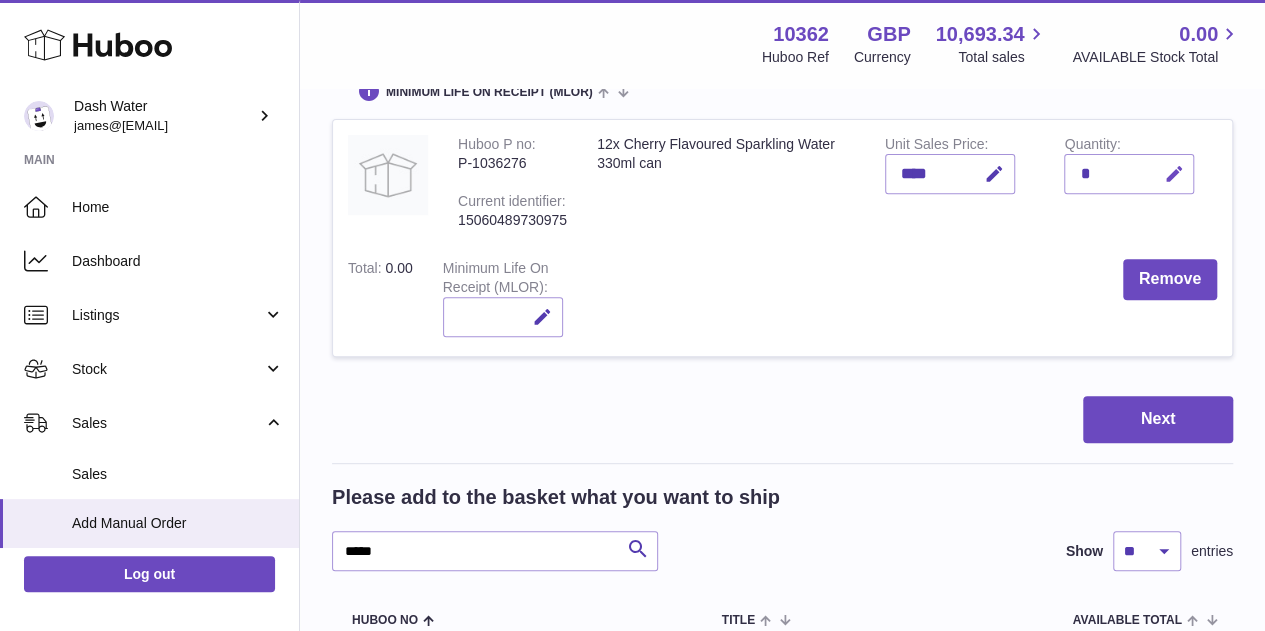 click at bounding box center (1173, 174) 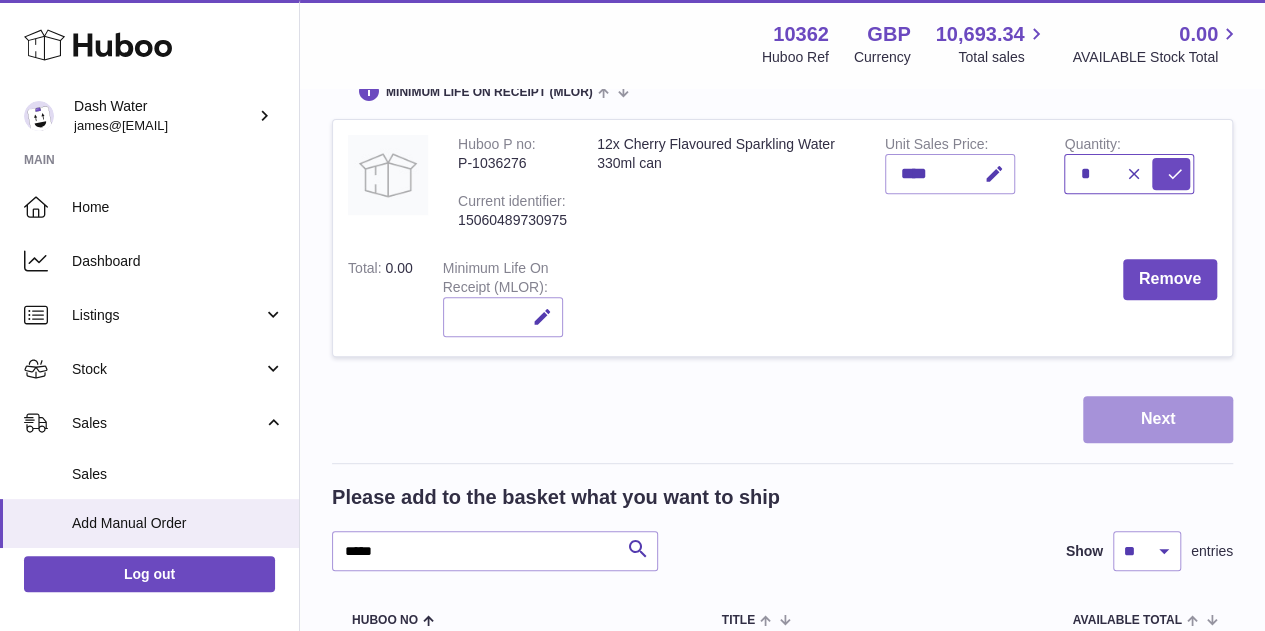 type on "*" 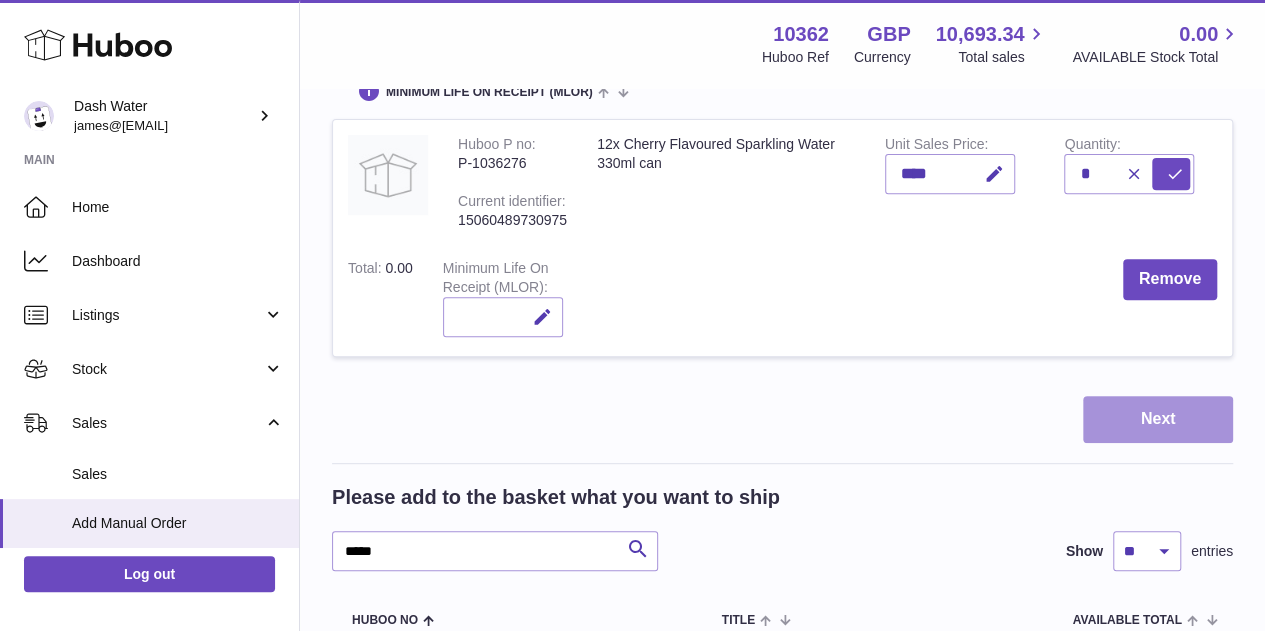 click on "Next" at bounding box center (1158, 419) 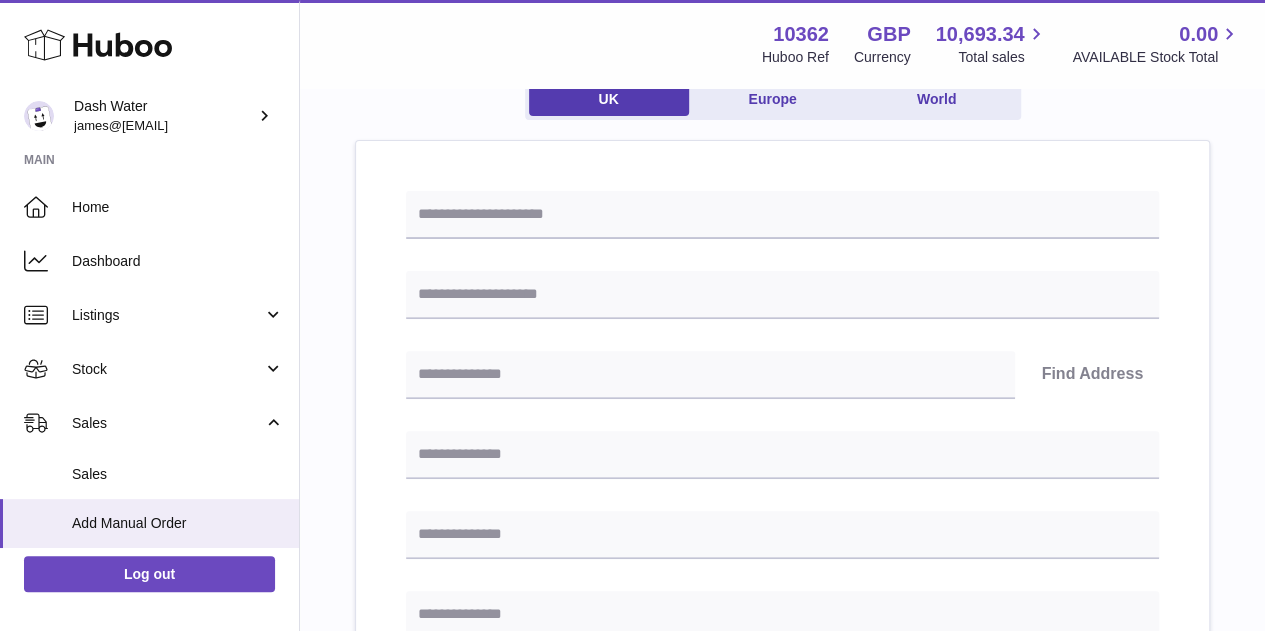 scroll, scrollTop: 115, scrollLeft: 0, axis: vertical 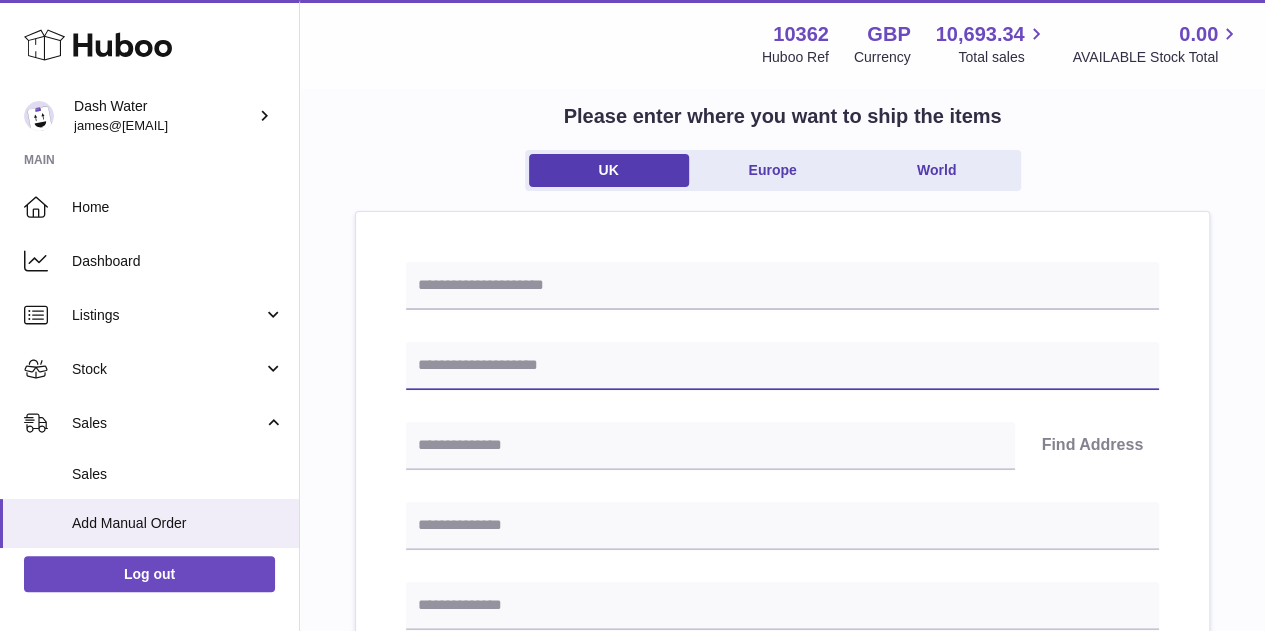 click at bounding box center (782, 366) 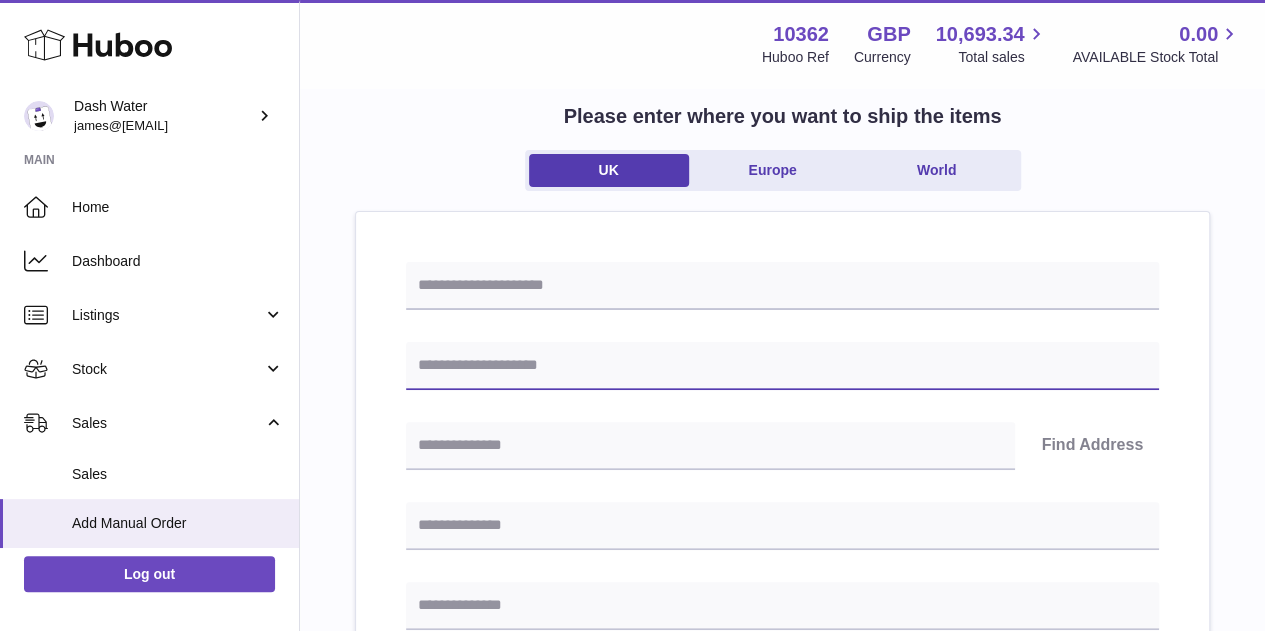 paste on "**********" 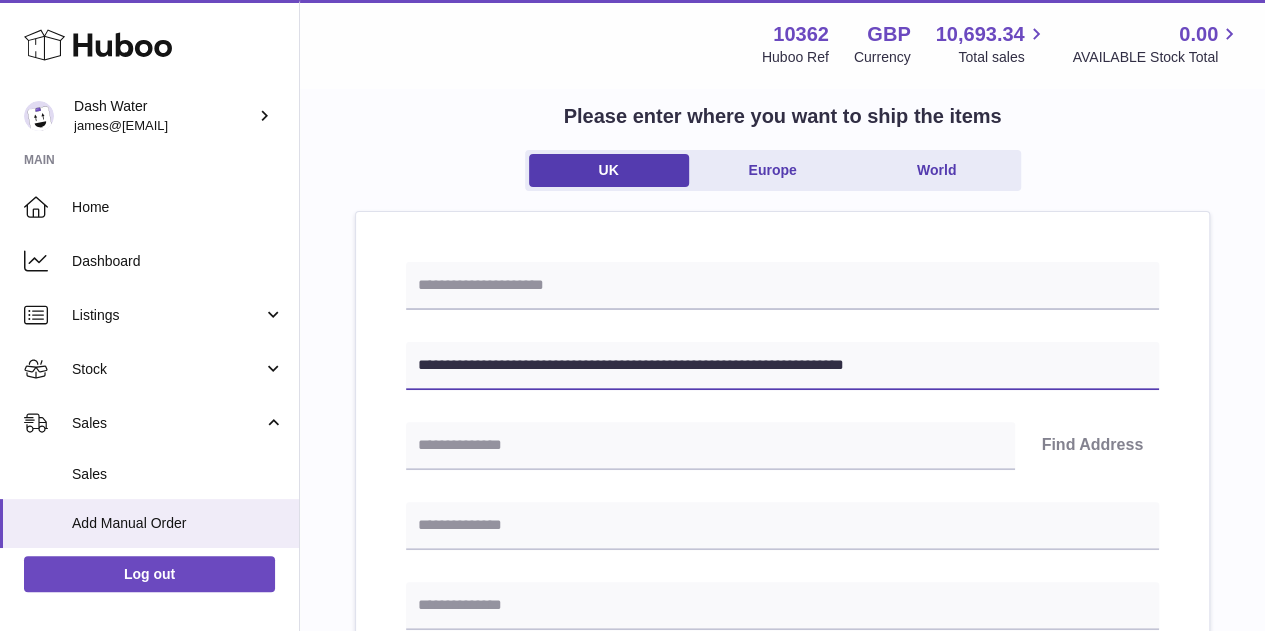 click on "**********" at bounding box center [782, 366] 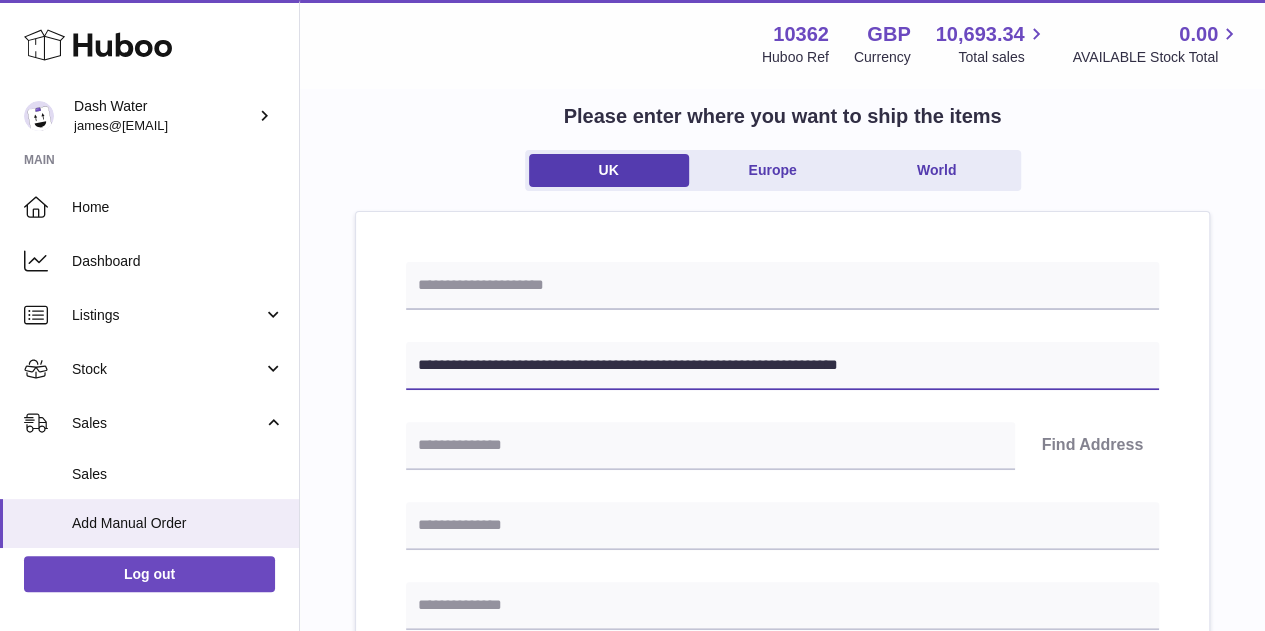 drag, startPoint x: 514, startPoint y: 363, endPoint x: 1051, endPoint y: 339, distance: 537.5361 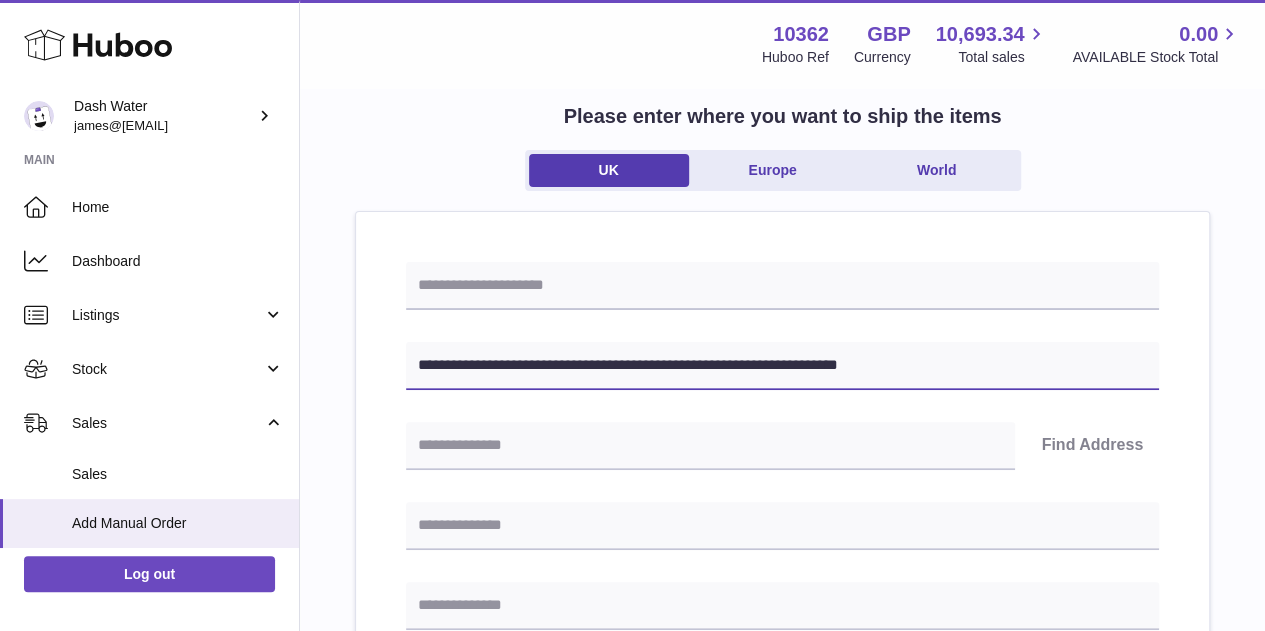 click on "**********" at bounding box center [782, 807] 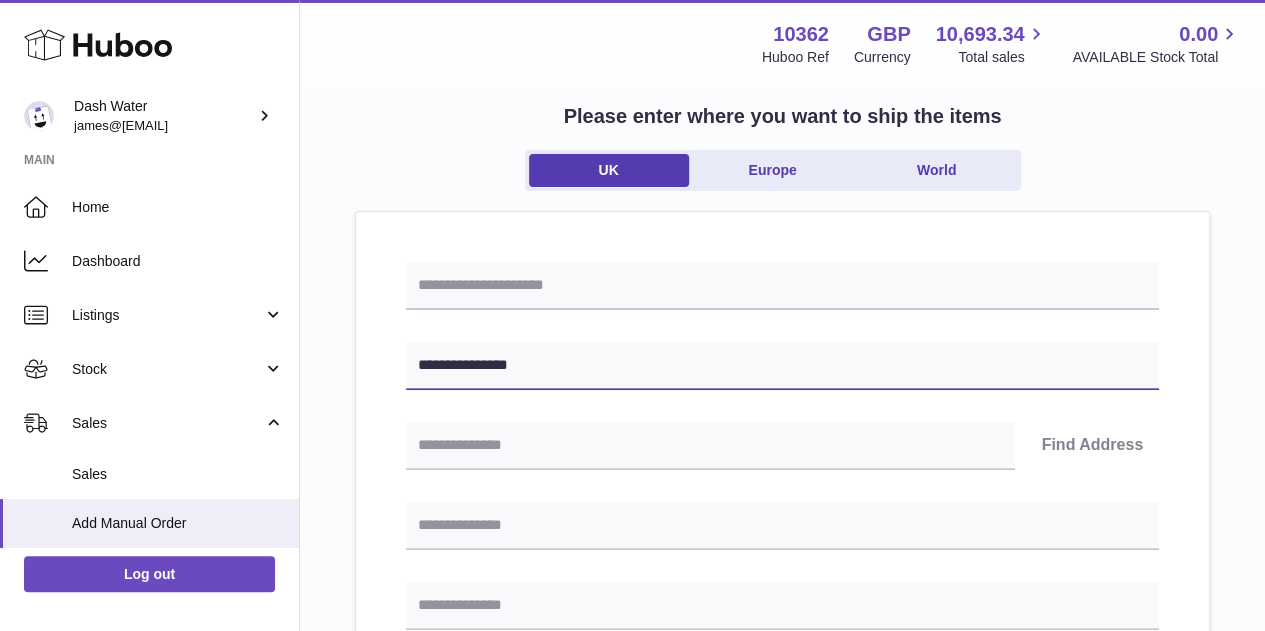 type on "**********" 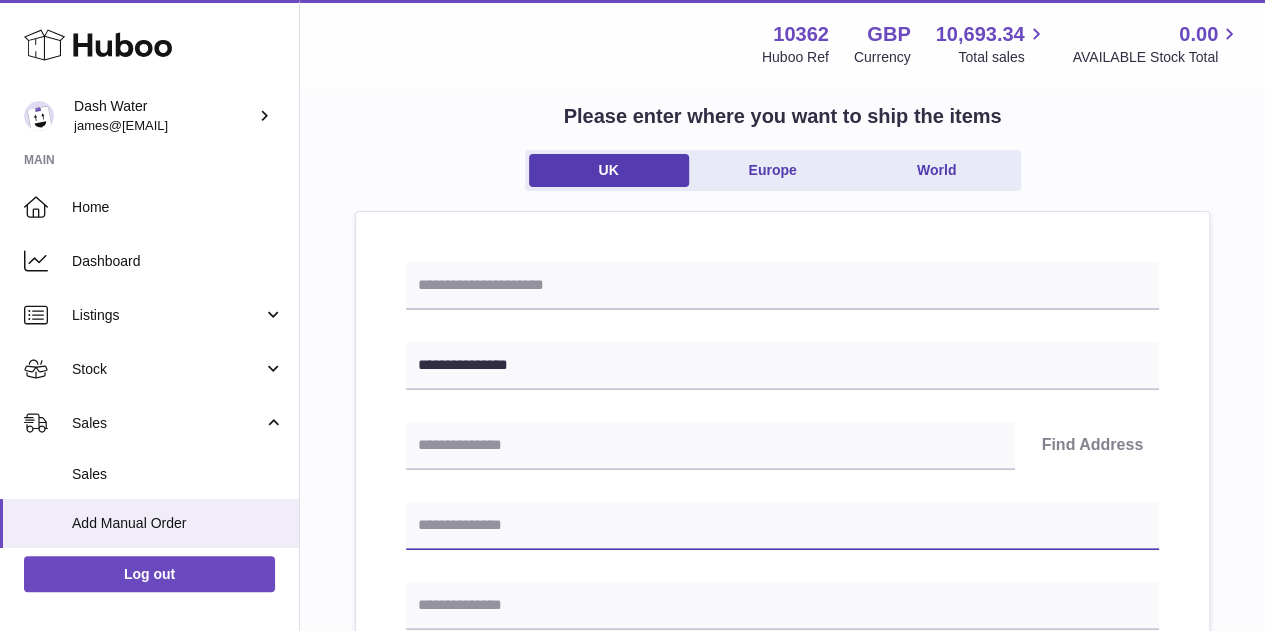 click at bounding box center (782, 526) 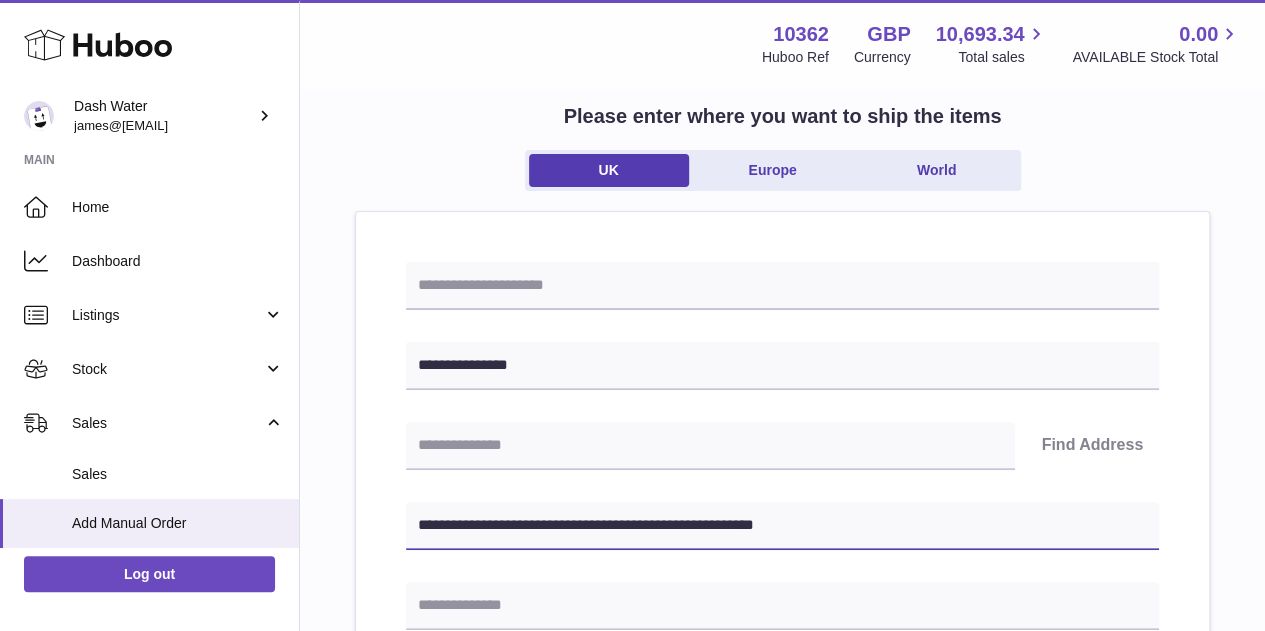 click on "**********" at bounding box center [782, 526] 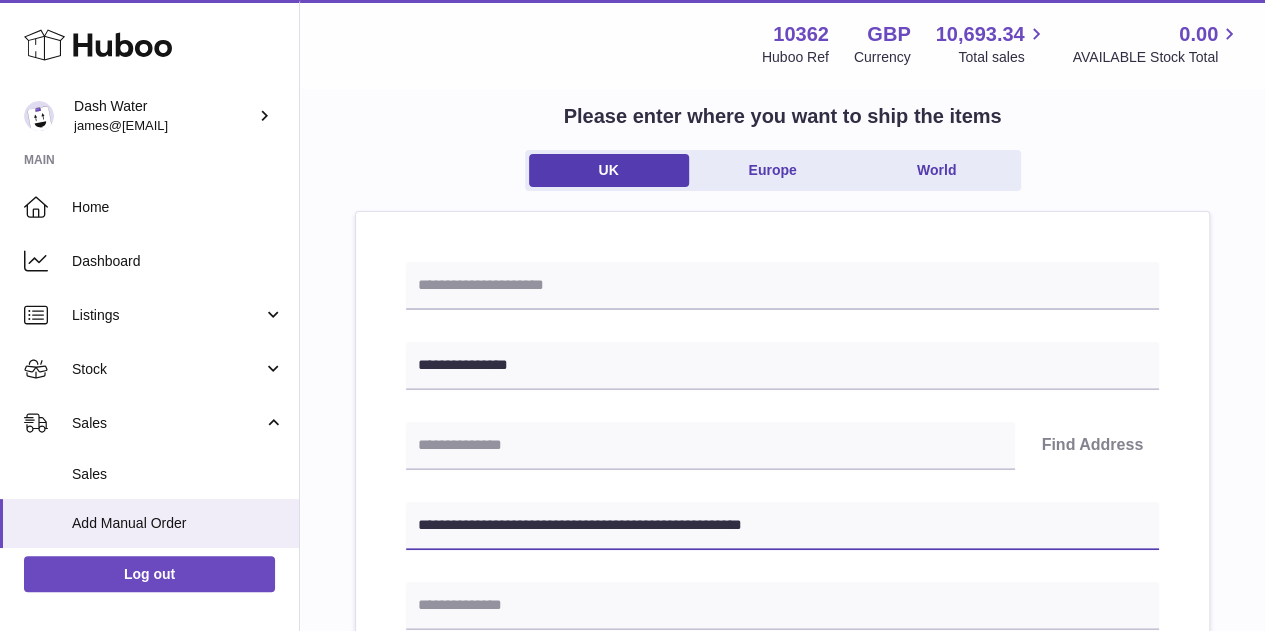 drag, startPoint x: 511, startPoint y: 525, endPoint x: 837, endPoint y: 529, distance: 326.02454 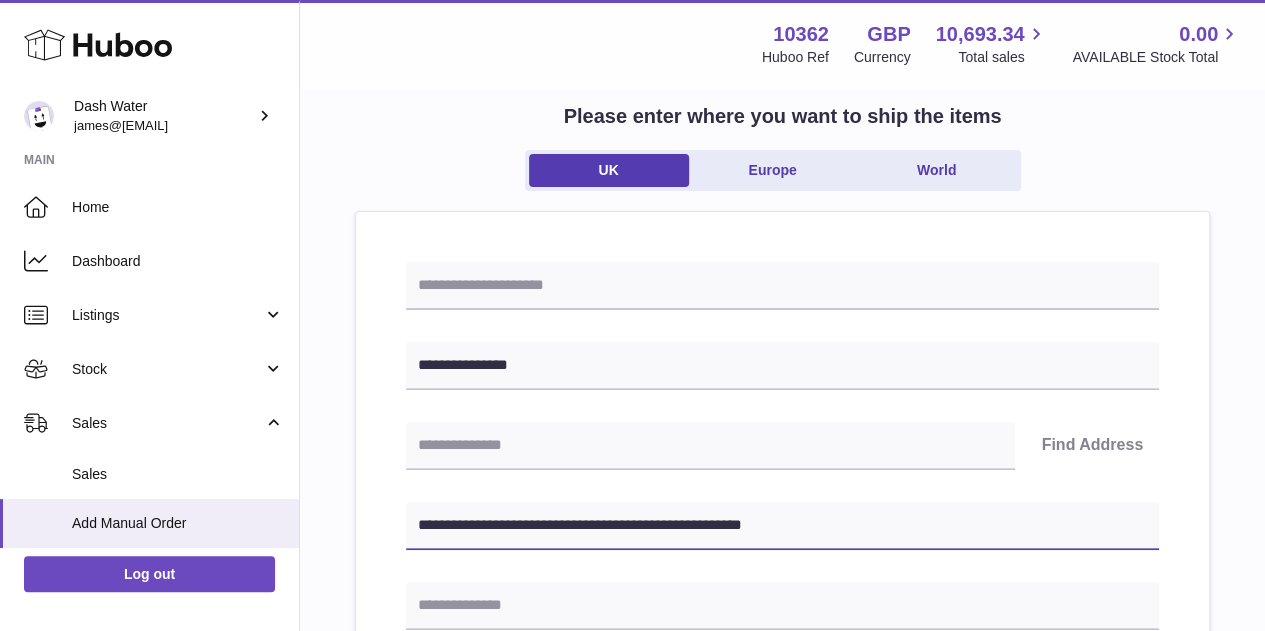 click on "**********" at bounding box center (782, 526) 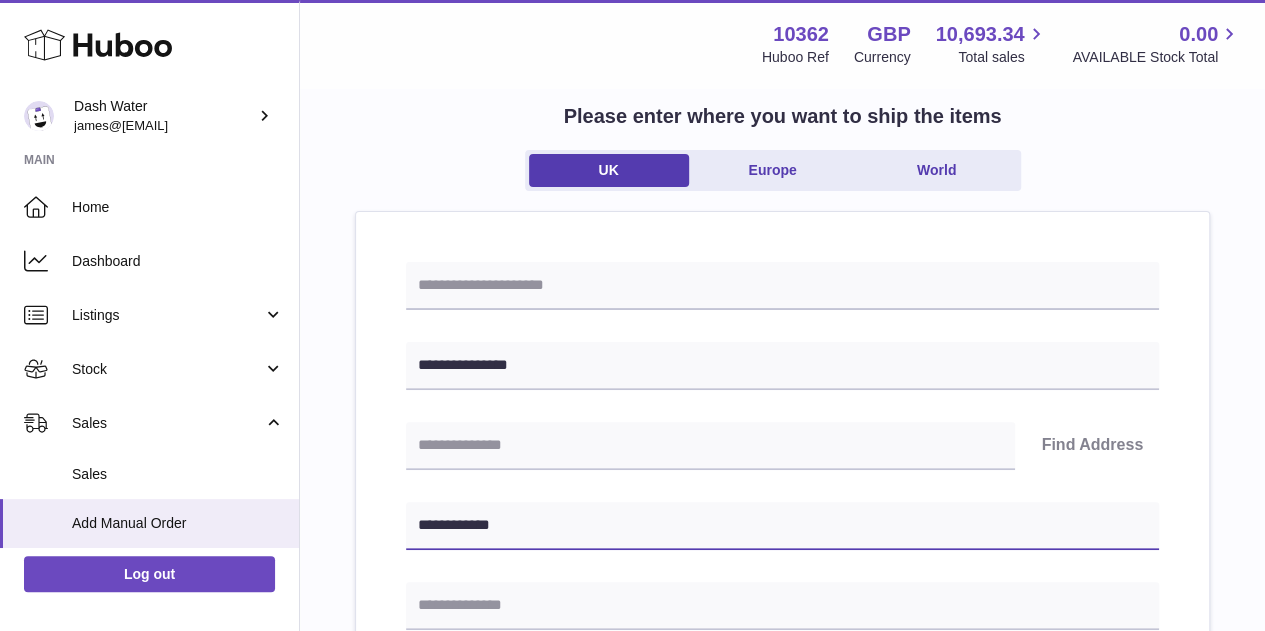 type on "**********" 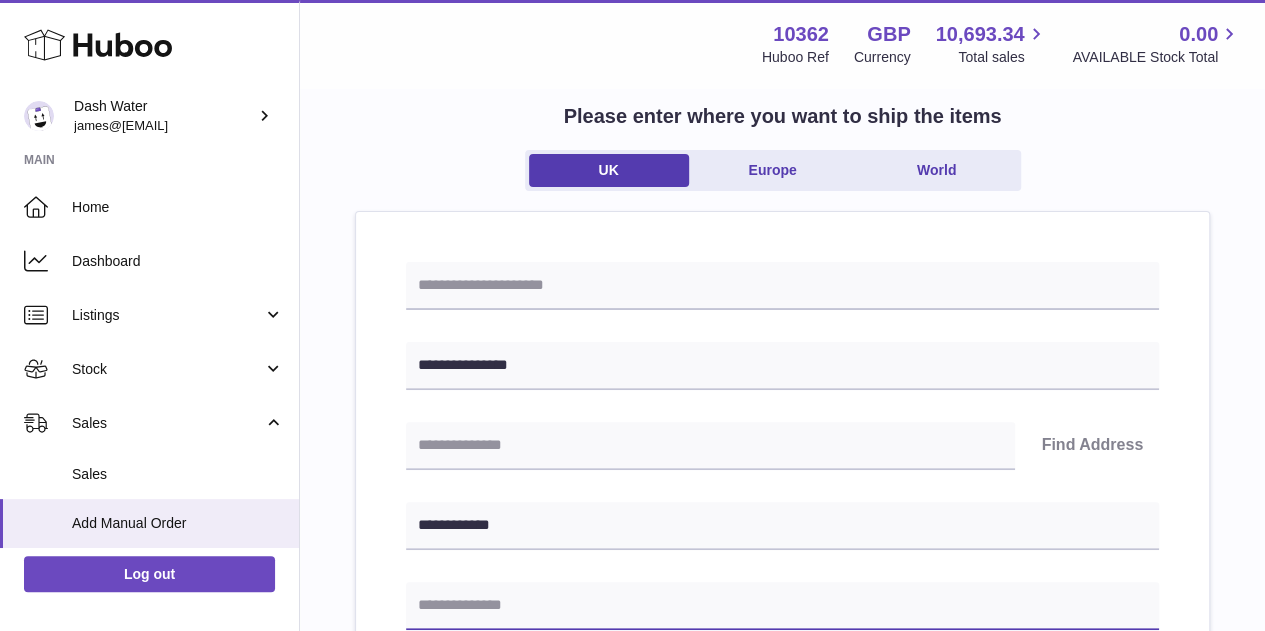 drag, startPoint x: 440, startPoint y: 606, endPoint x: 446, endPoint y: 597, distance: 10.816654 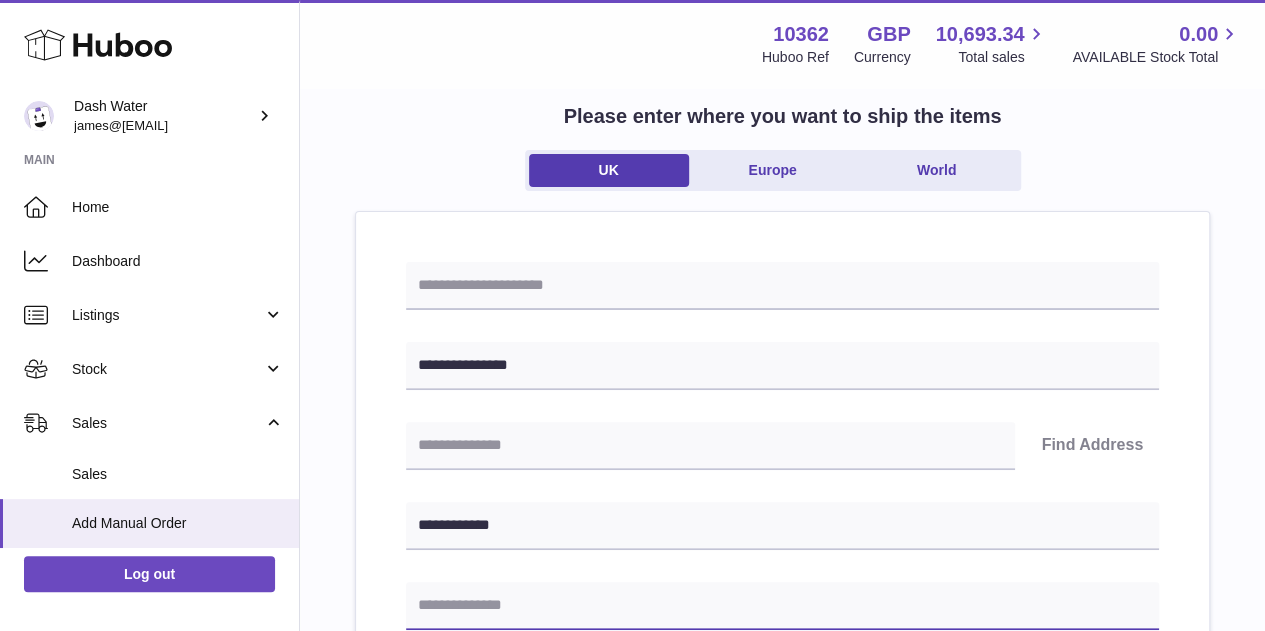 click at bounding box center [782, 606] 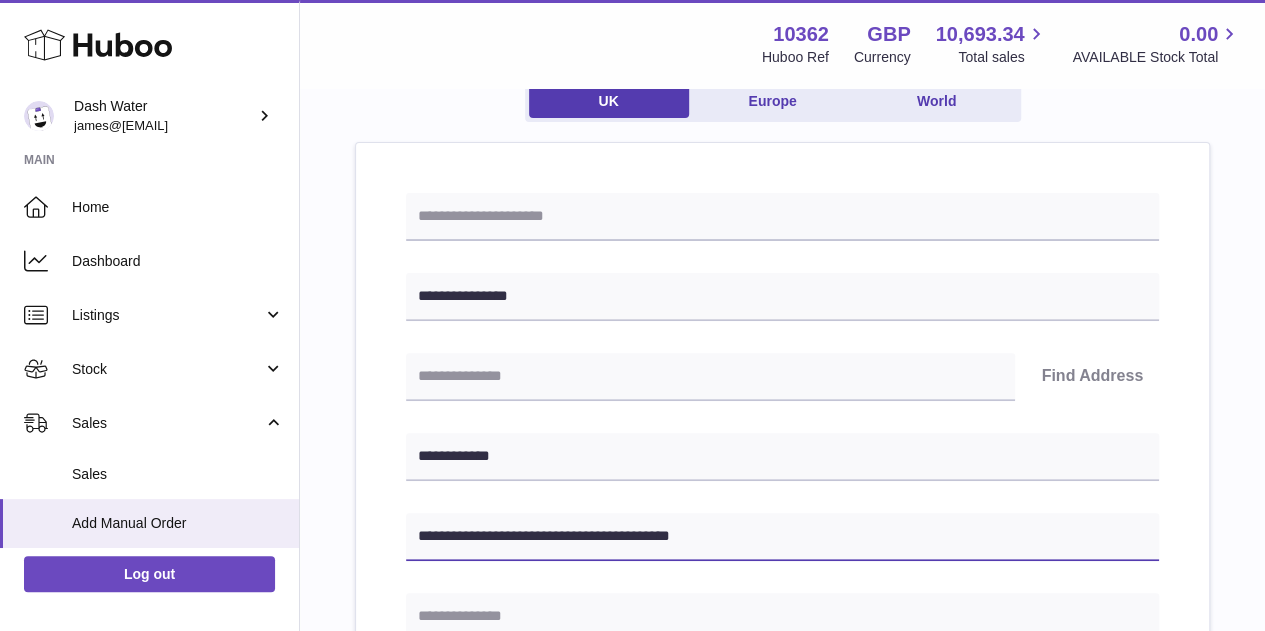 scroll, scrollTop: 215, scrollLeft: 0, axis: vertical 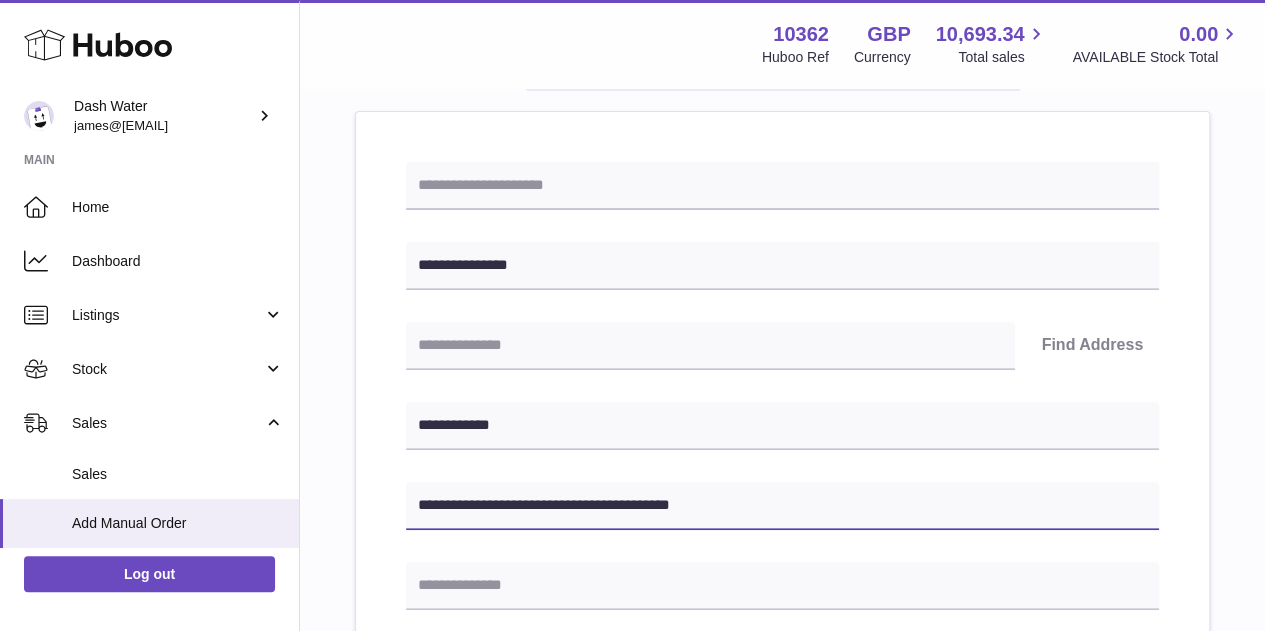 click on "**********" at bounding box center (782, 506) 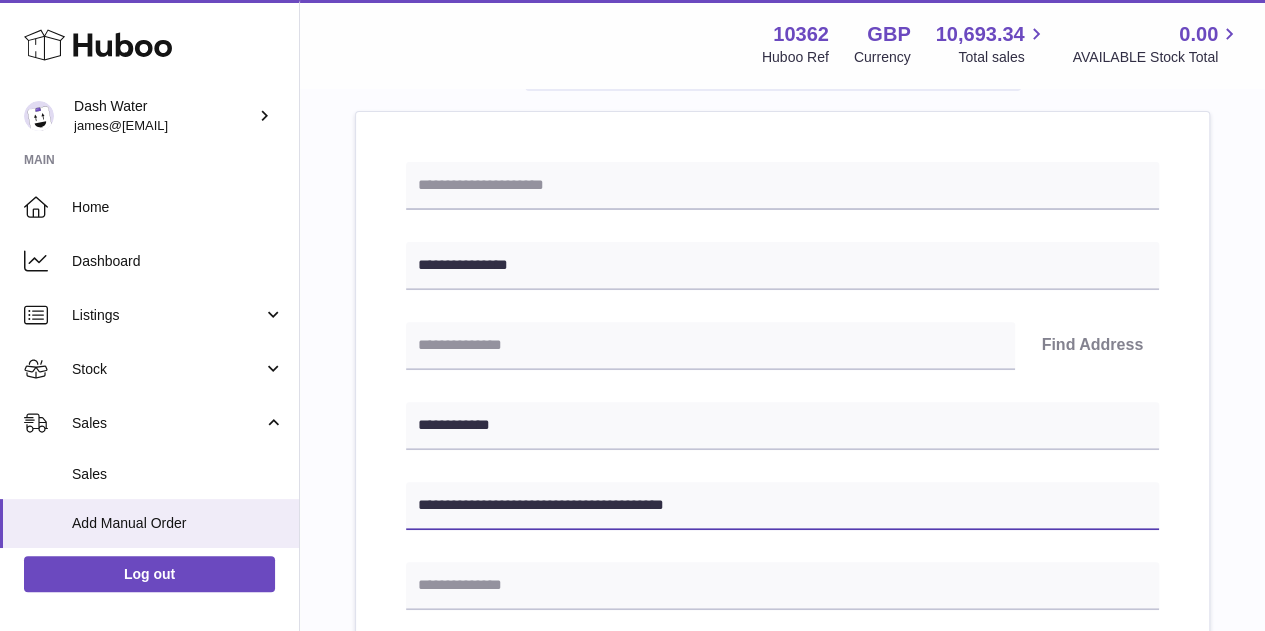 drag, startPoint x: 552, startPoint y: 501, endPoint x: 729, endPoint y: 502, distance: 177.00282 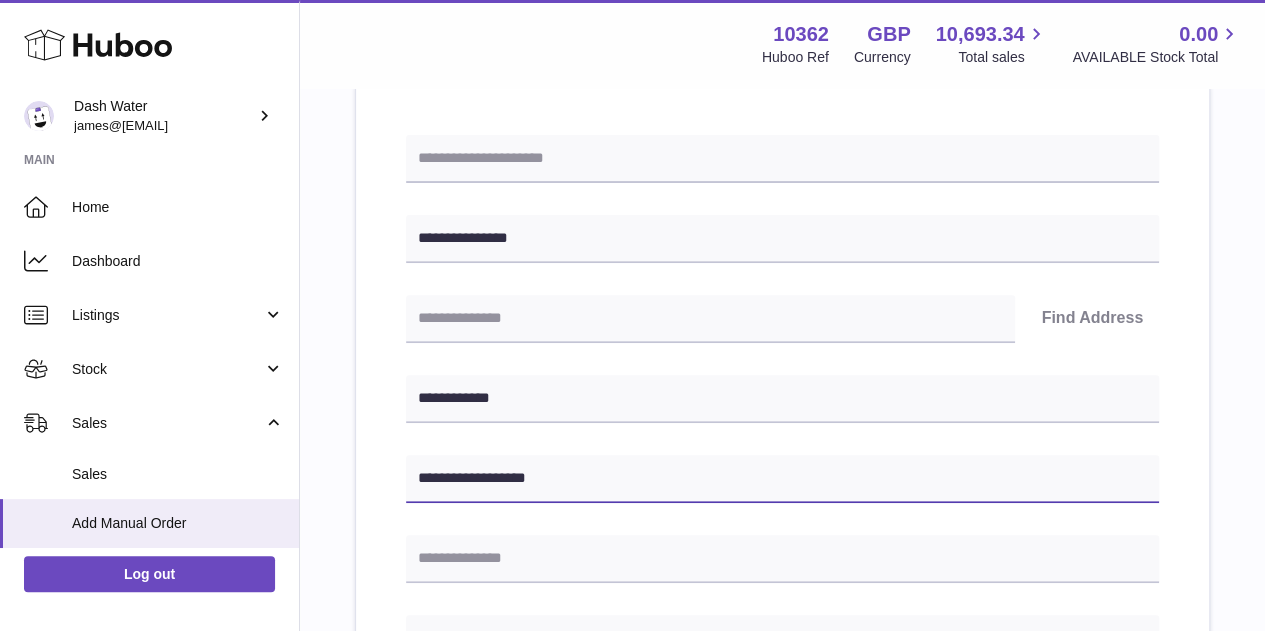 scroll, scrollTop: 415, scrollLeft: 0, axis: vertical 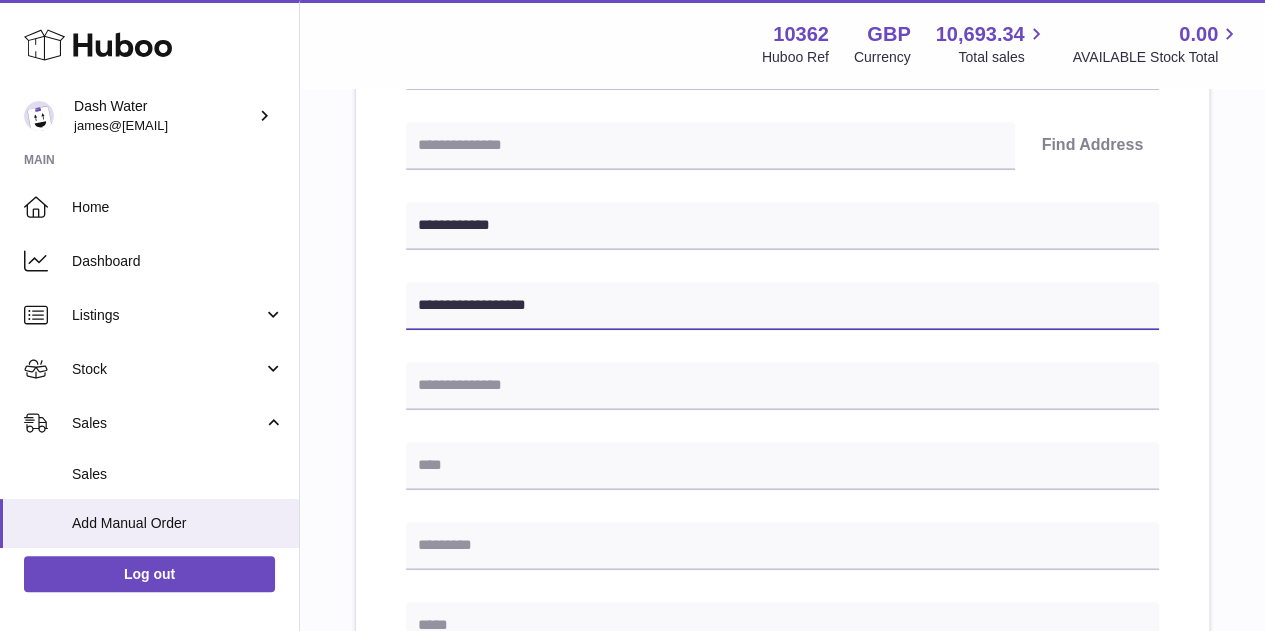 type on "**********" 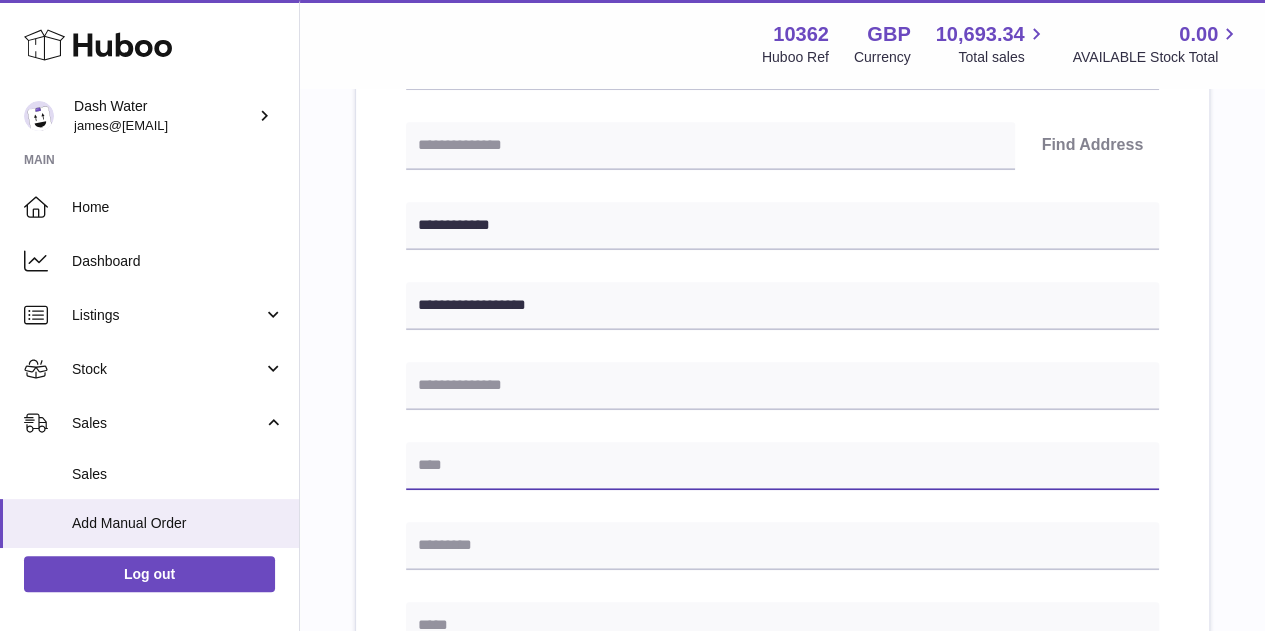 click at bounding box center [782, 466] 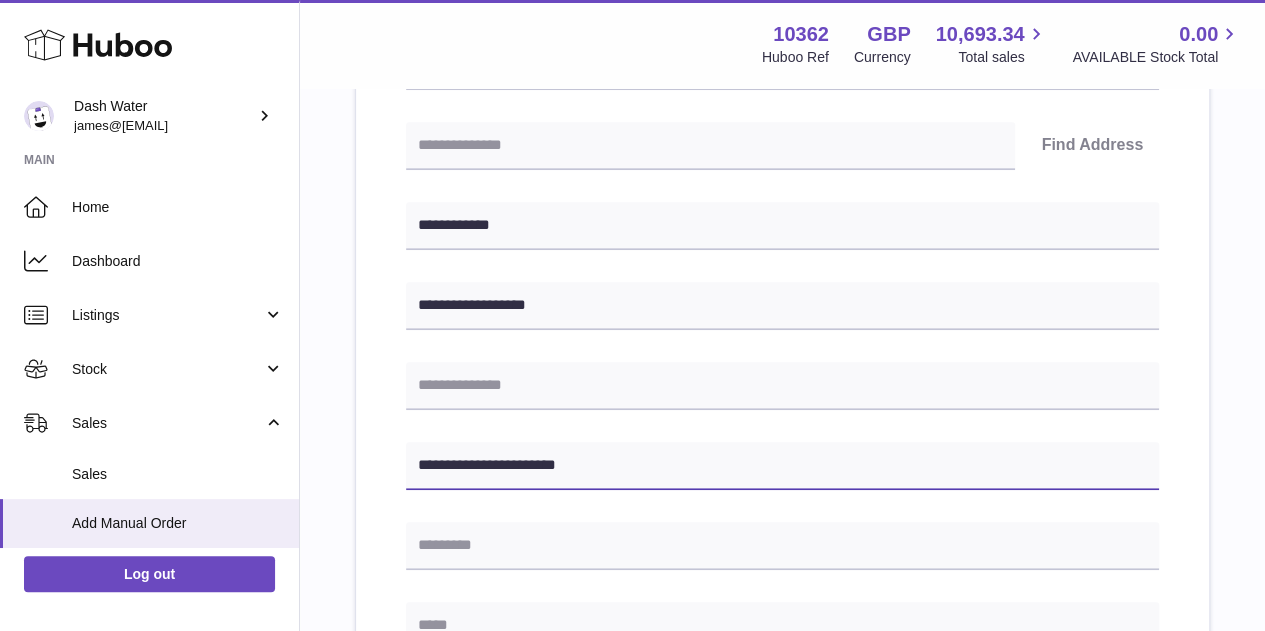 click on "**********" at bounding box center (782, 466) 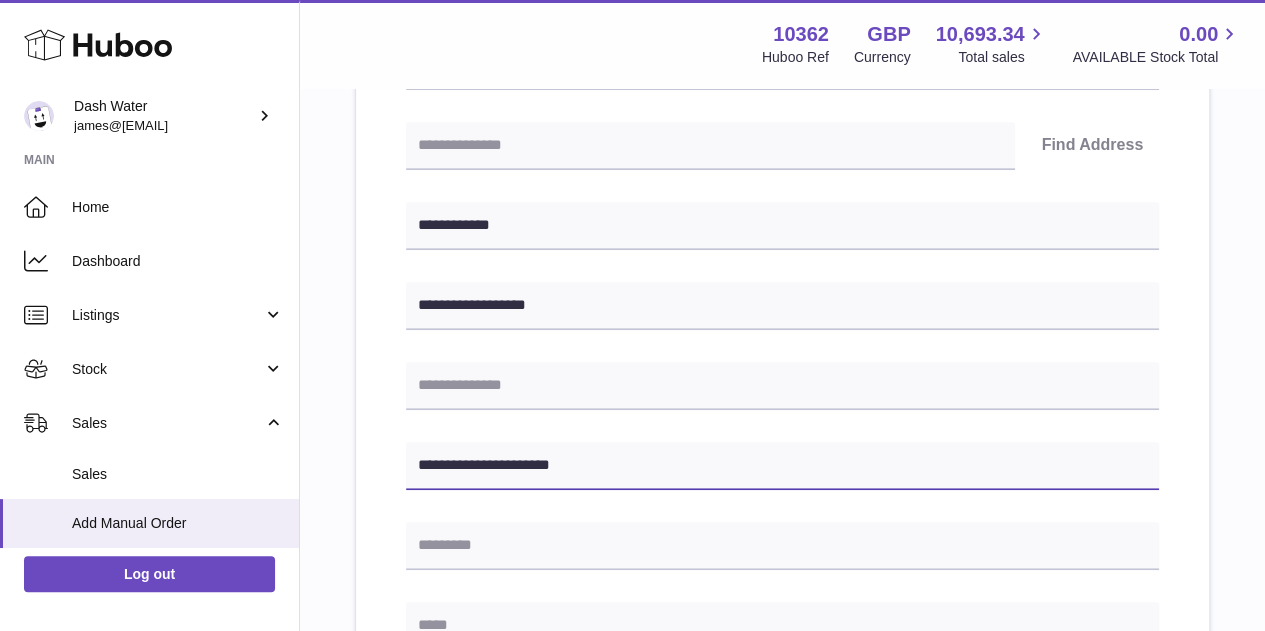 drag, startPoint x: 502, startPoint y: 467, endPoint x: 634, endPoint y: 468, distance: 132.00378 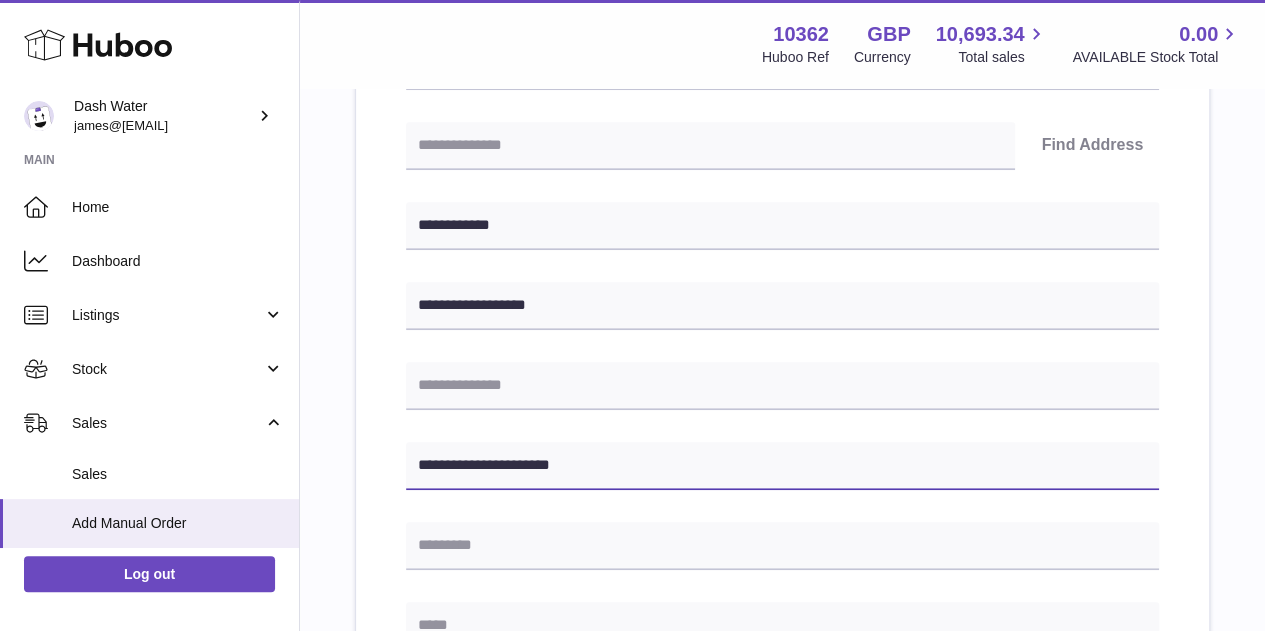 click on "**********" at bounding box center (782, 466) 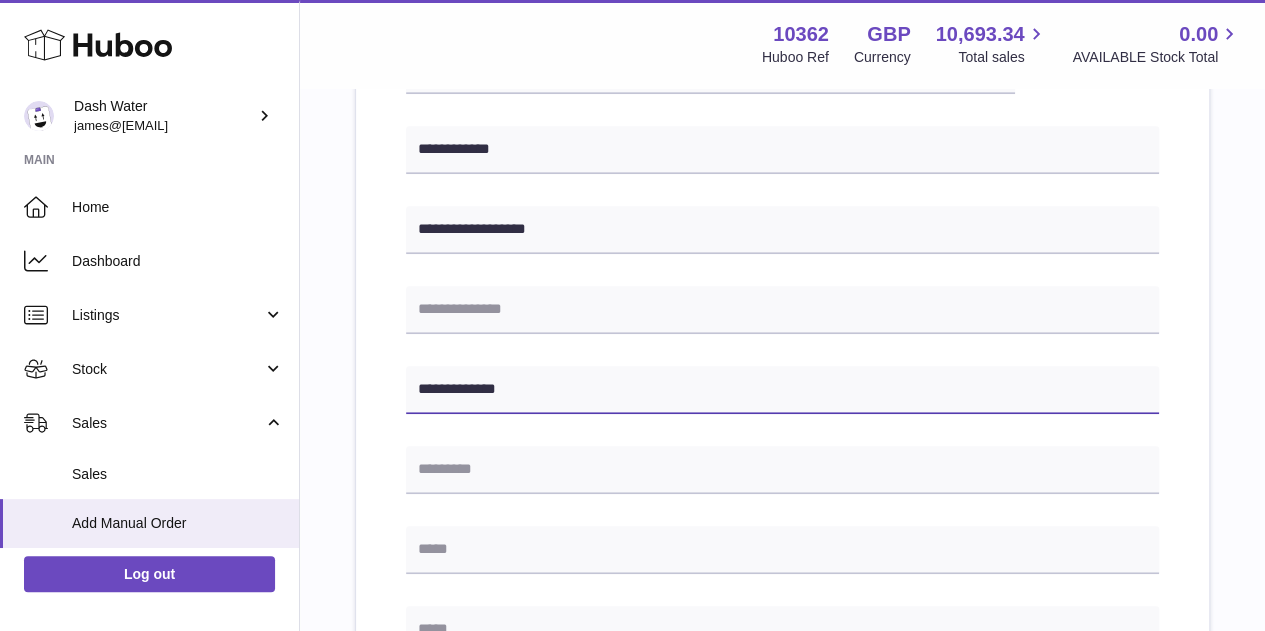 scroll, scrollTop: 515, scrollLeft: 0, axis: vertical 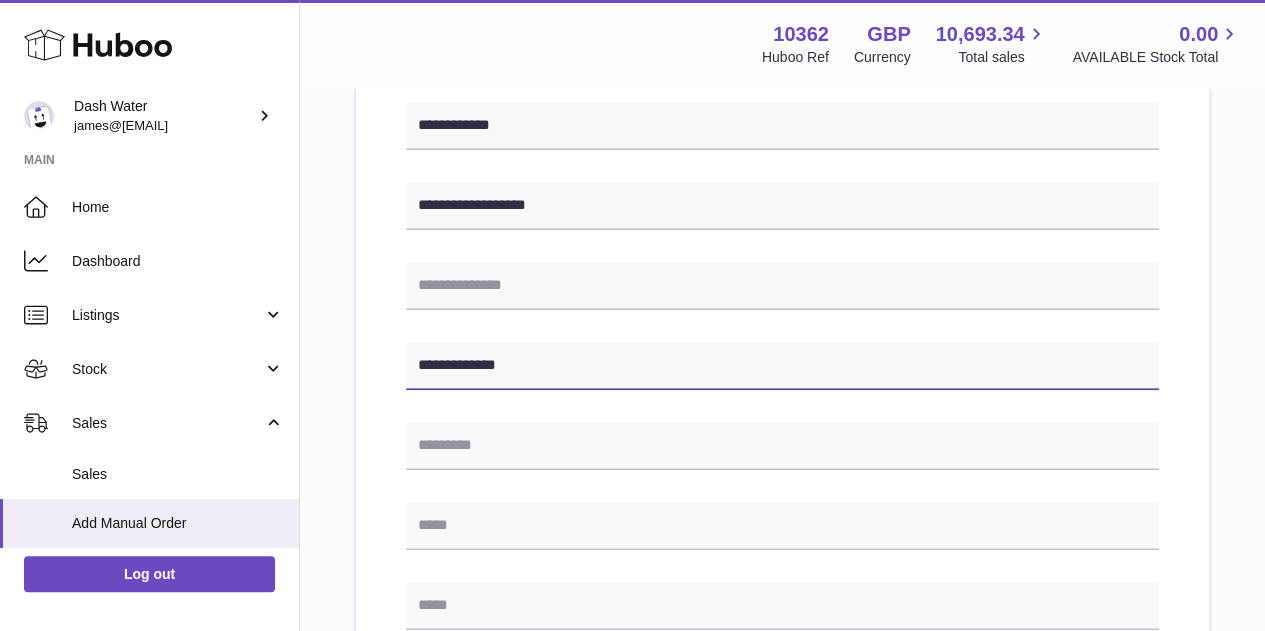 type on "**********" 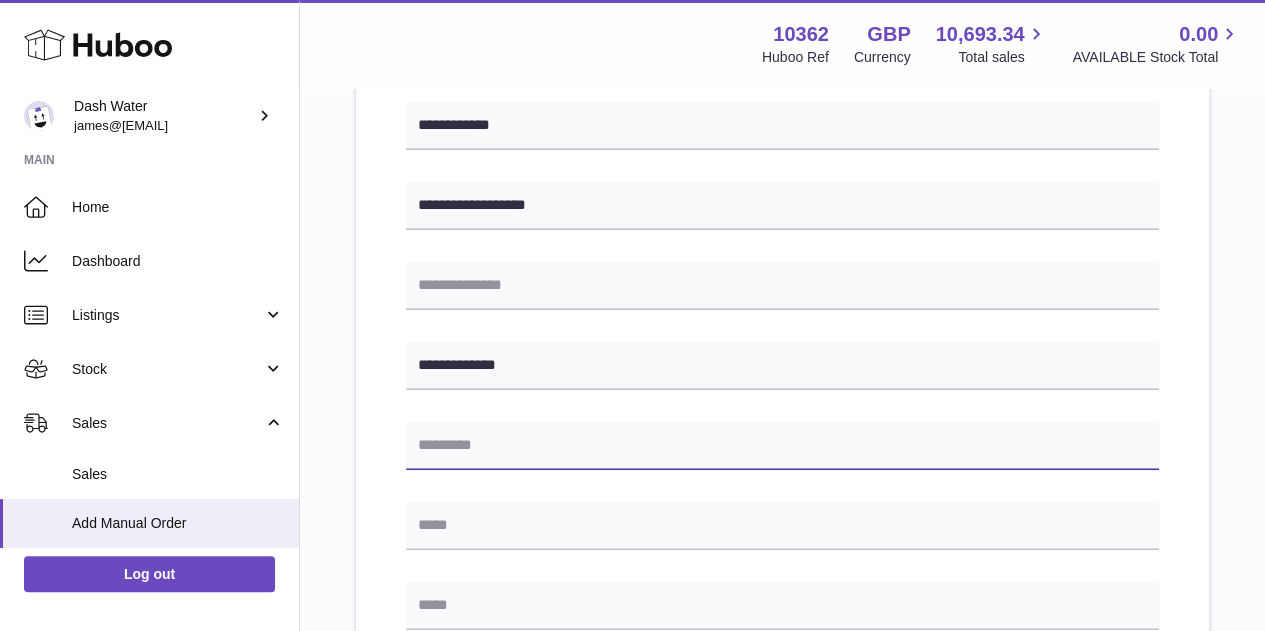 click at bounding box center (782, 446) 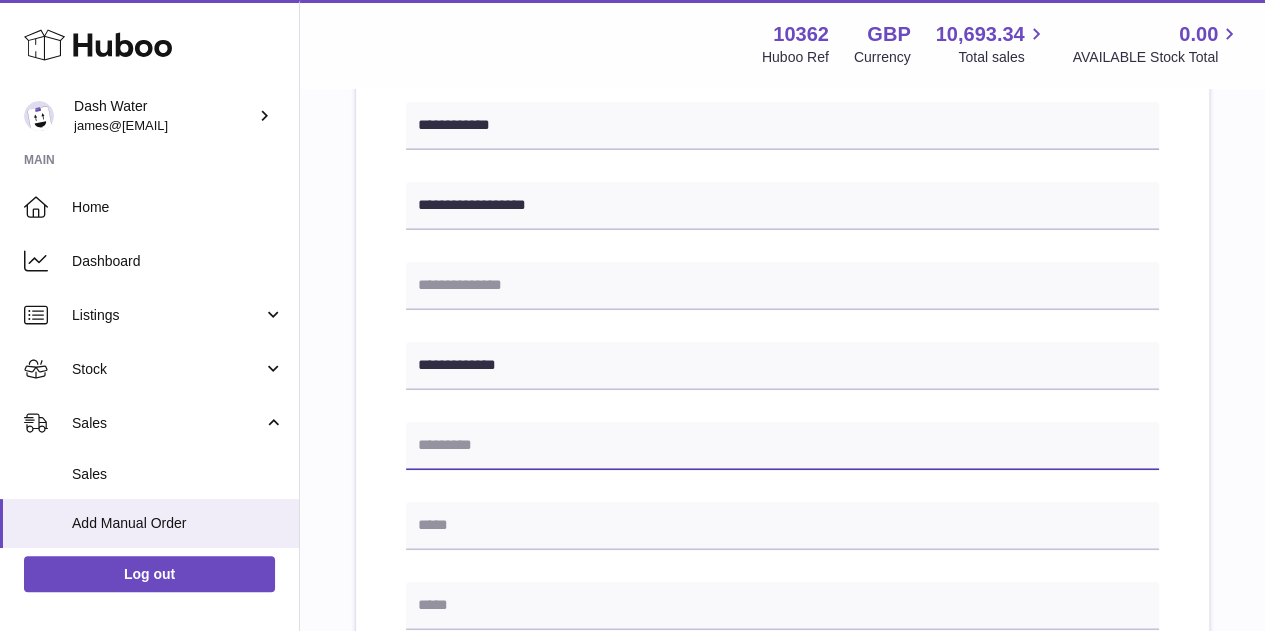 paste on "********" 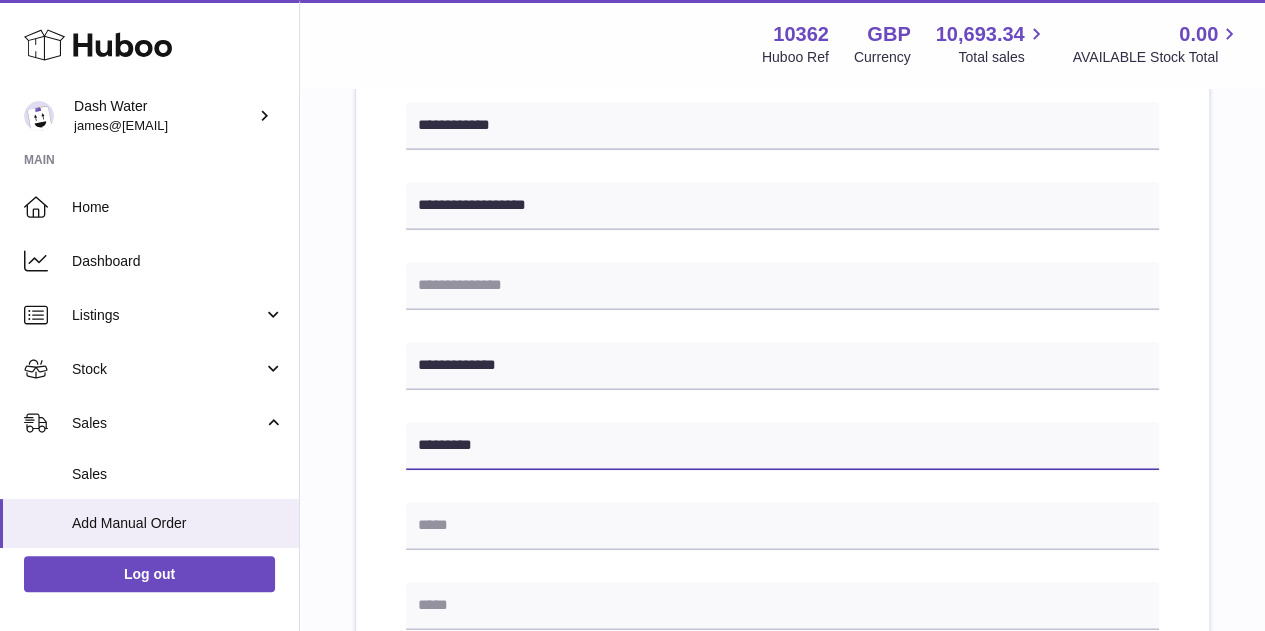 click on "********" at bounding box center (782, 446) 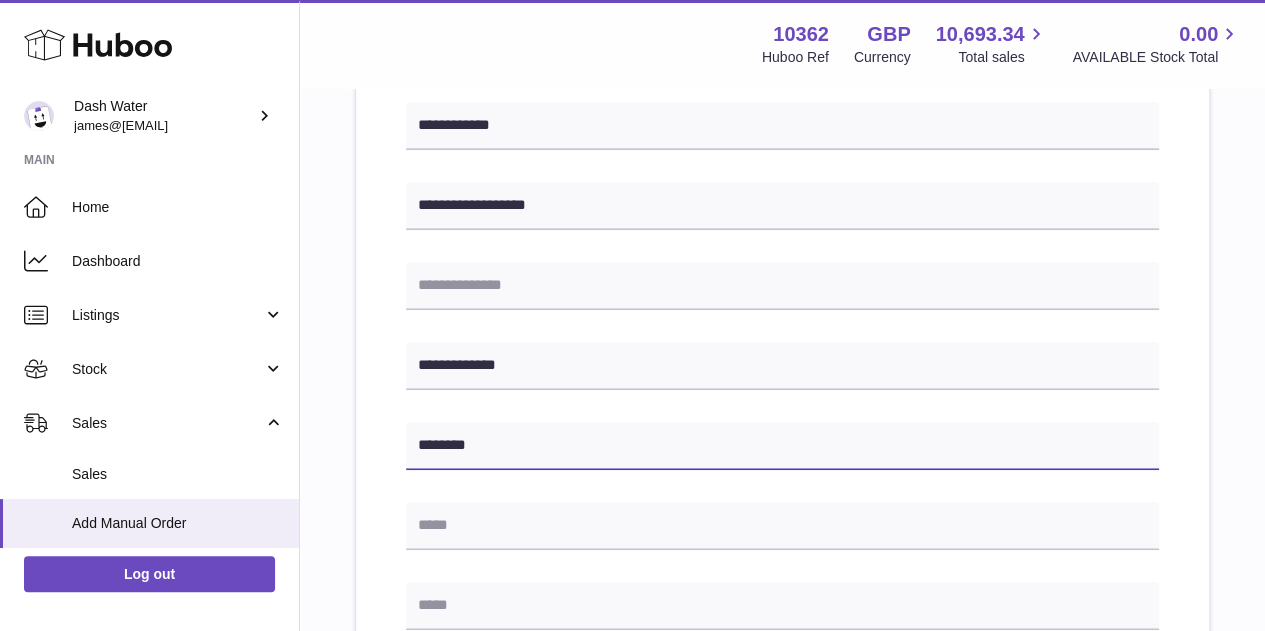 drag, startPoint x: 568, startPoint y: 445, endPoint x: 558, endPoint y: 452, distance: 12.206555 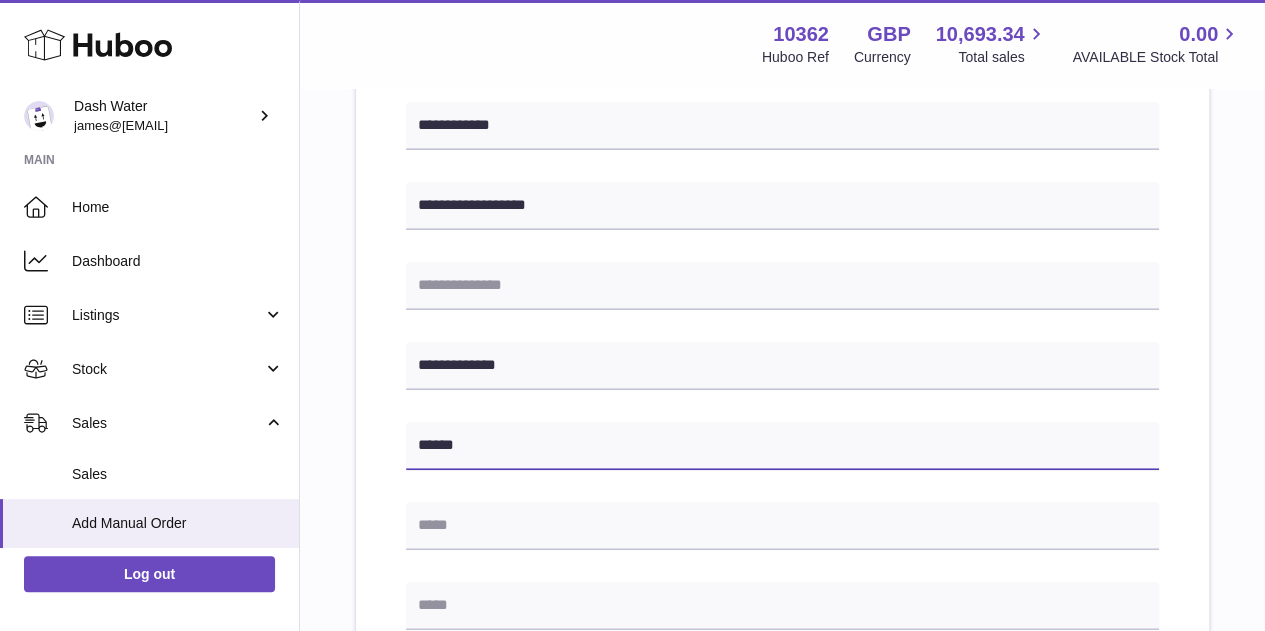 type on "******" 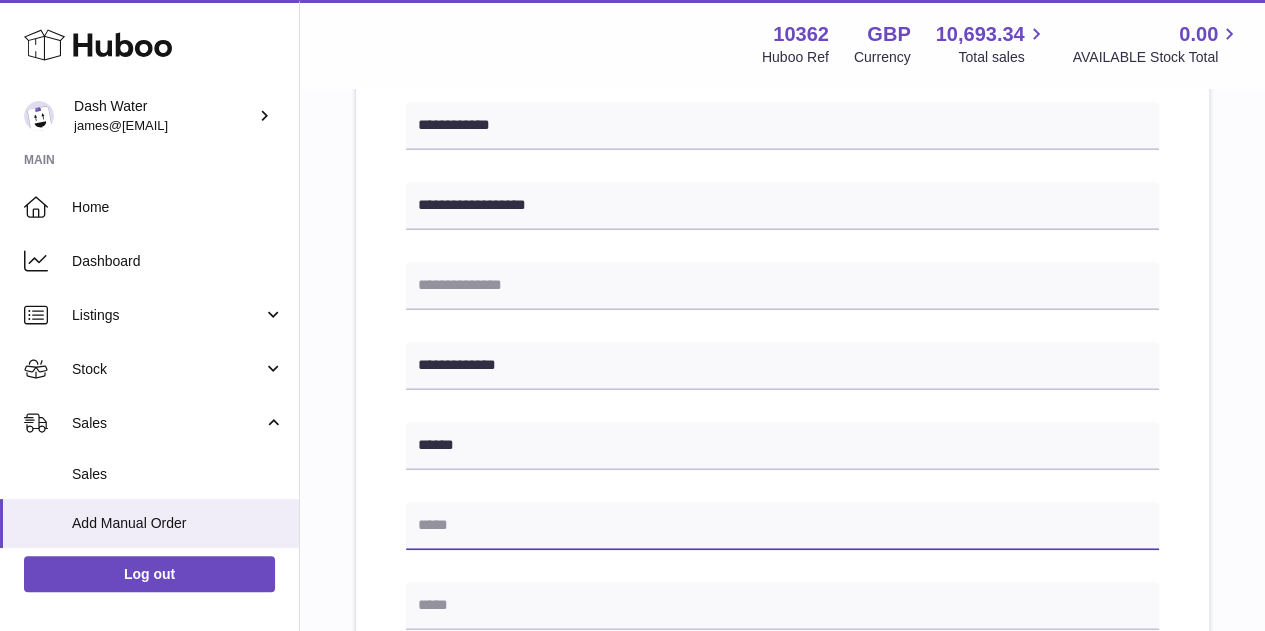click at bounding box center [782, 526] 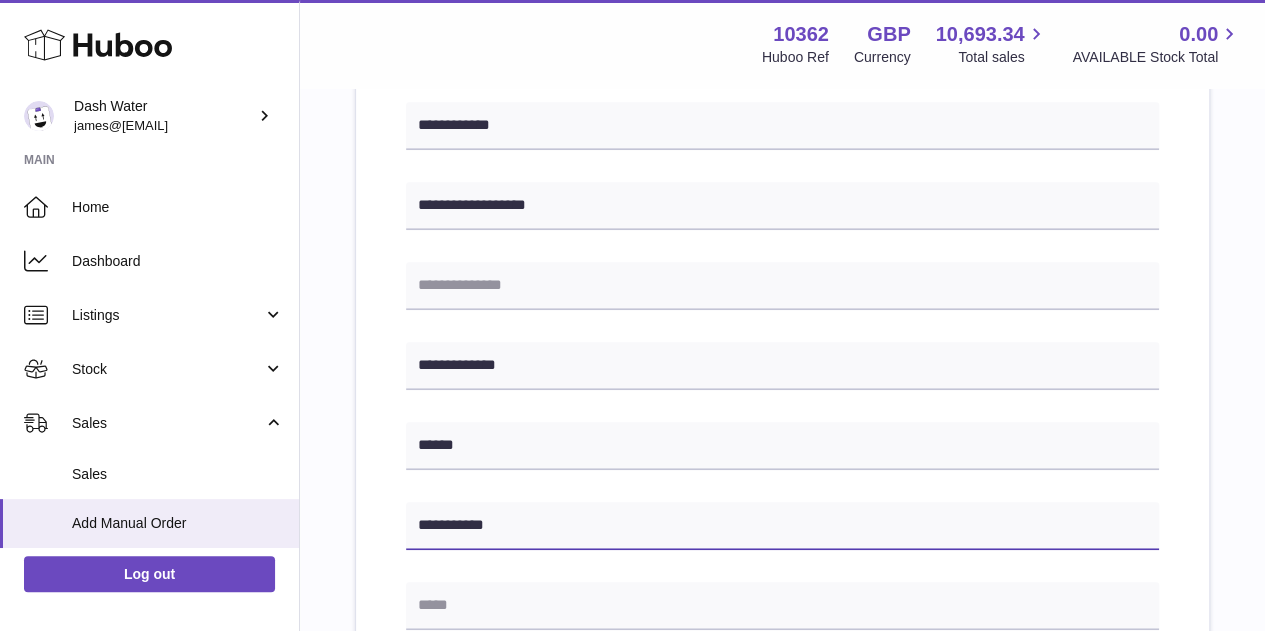 type on "**********" 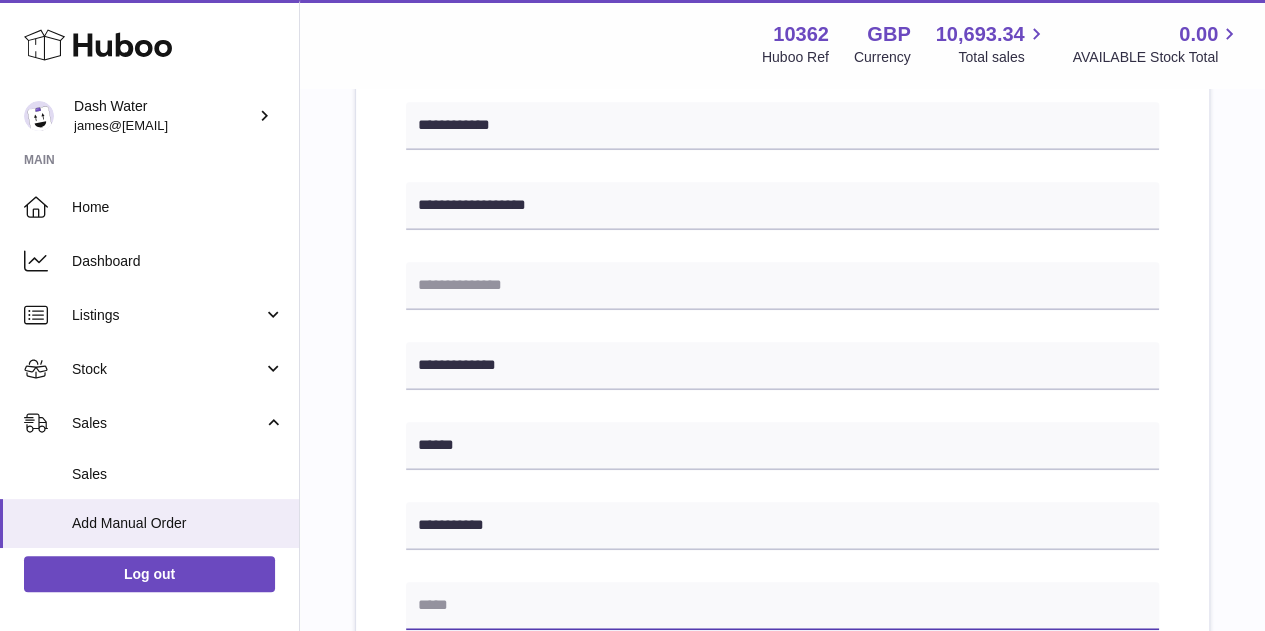 click at bounding box center (782, 606) 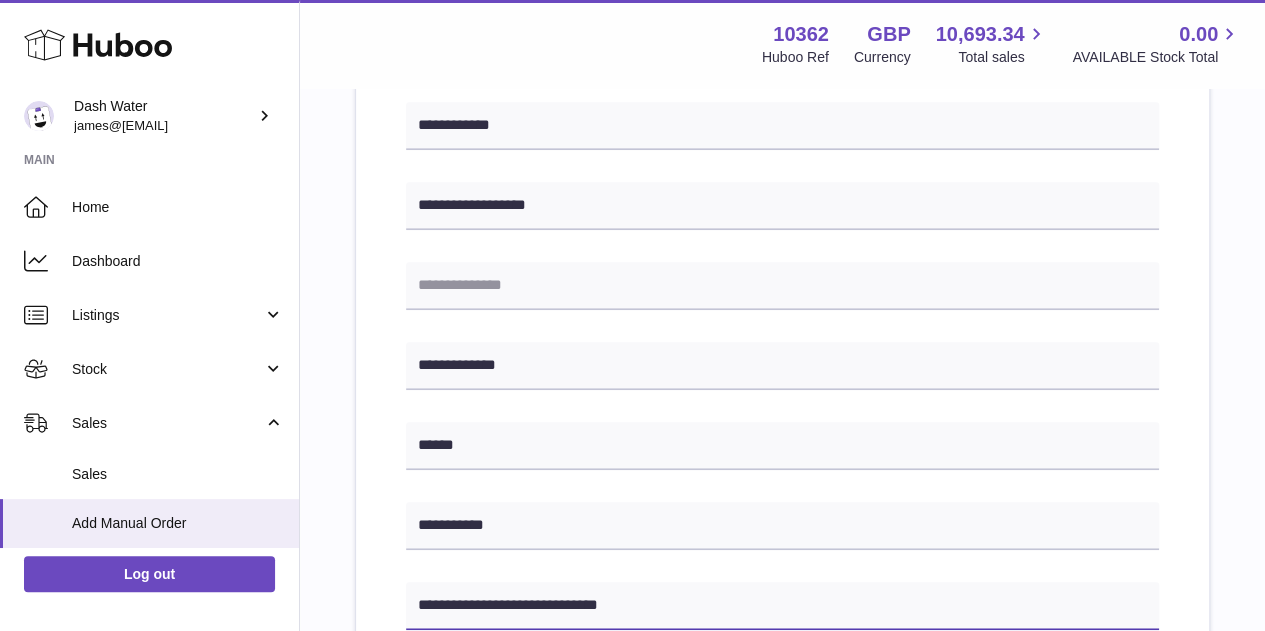 type on "**********" 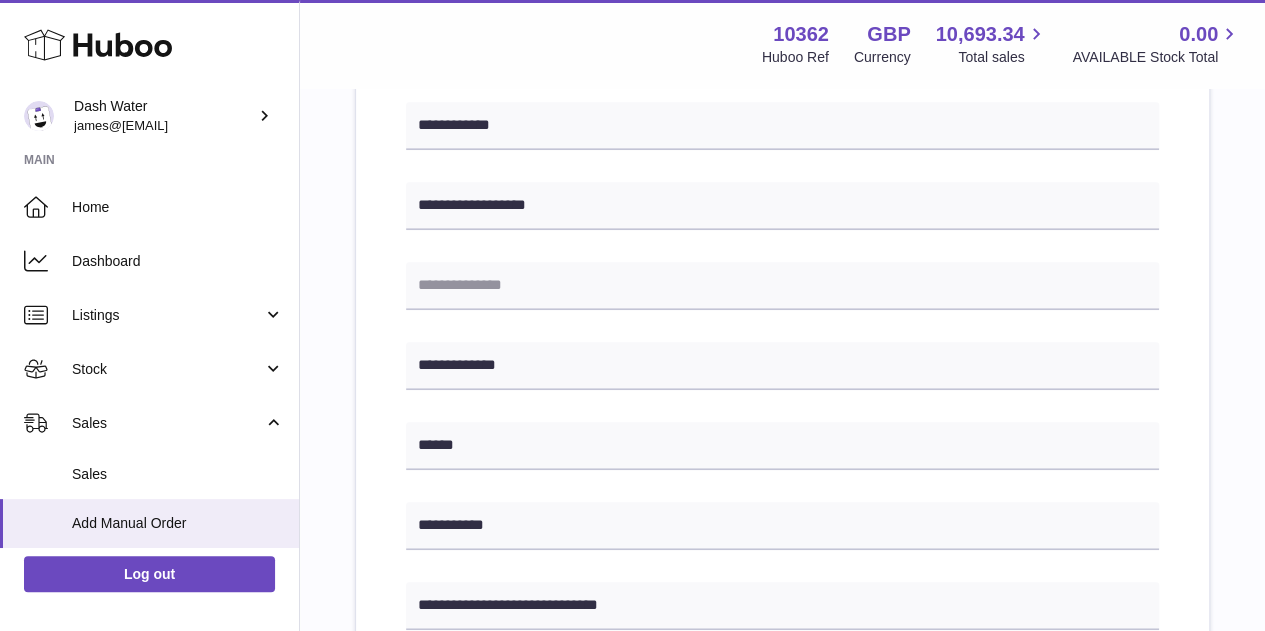 click on "**********" at bounding box center [782, 443] 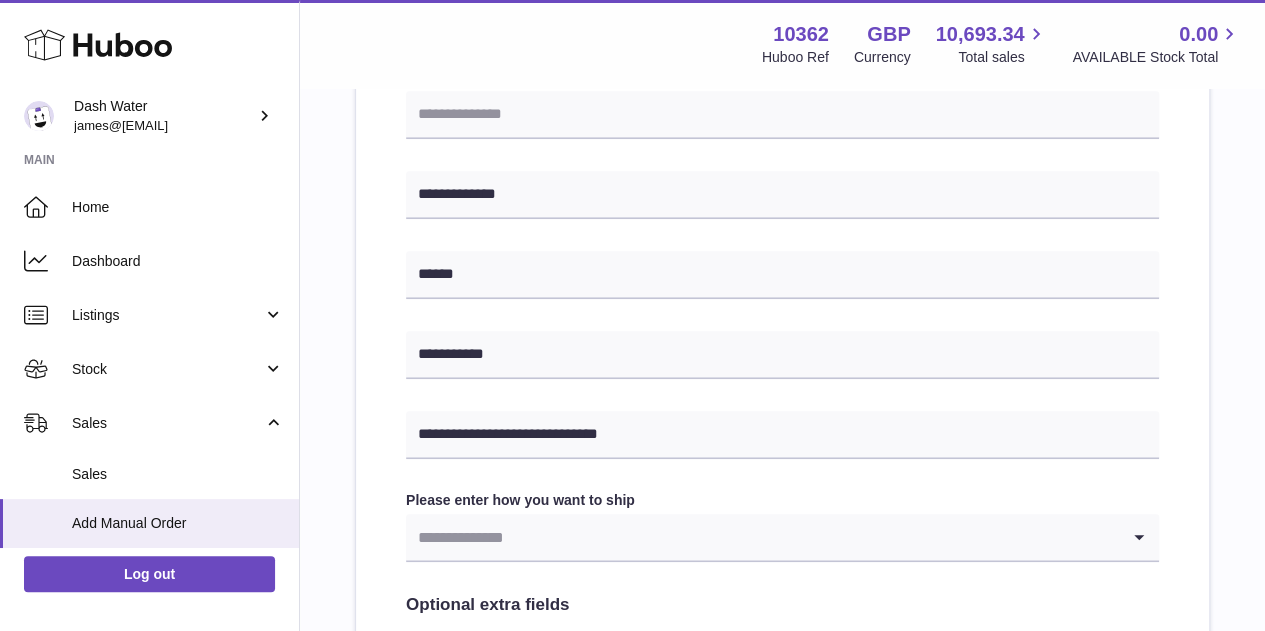 scroll, scrollTop: 715, scrollLeft: 0, axis: vertical 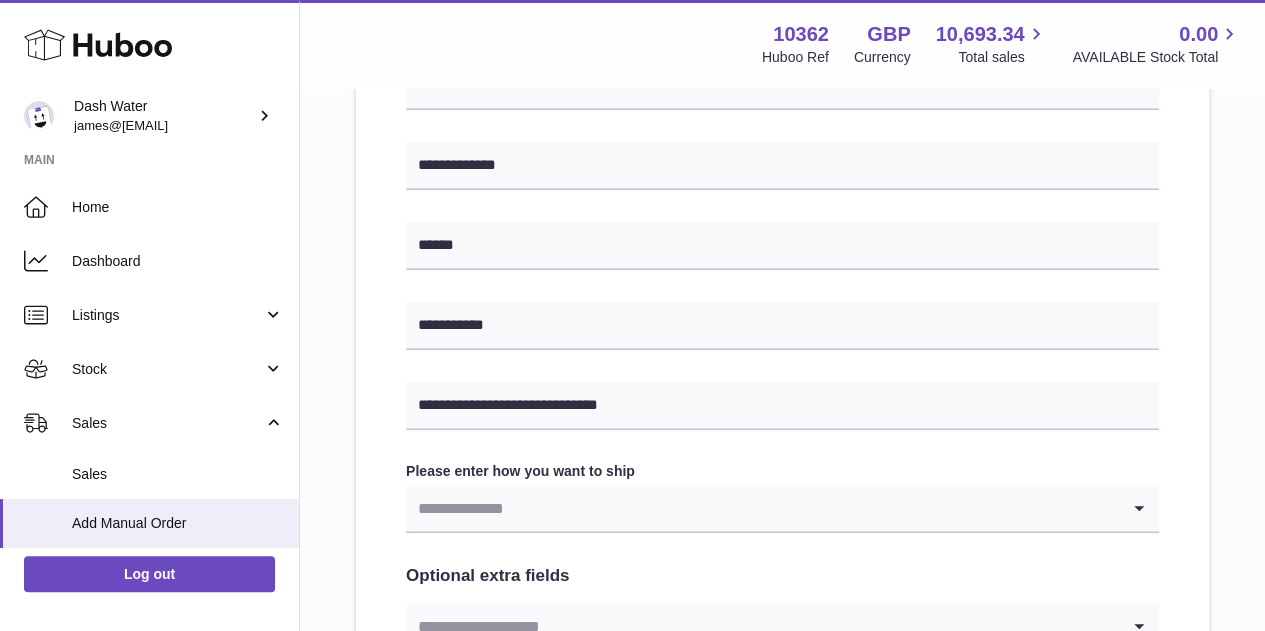 click at bounding box center [762, 508] 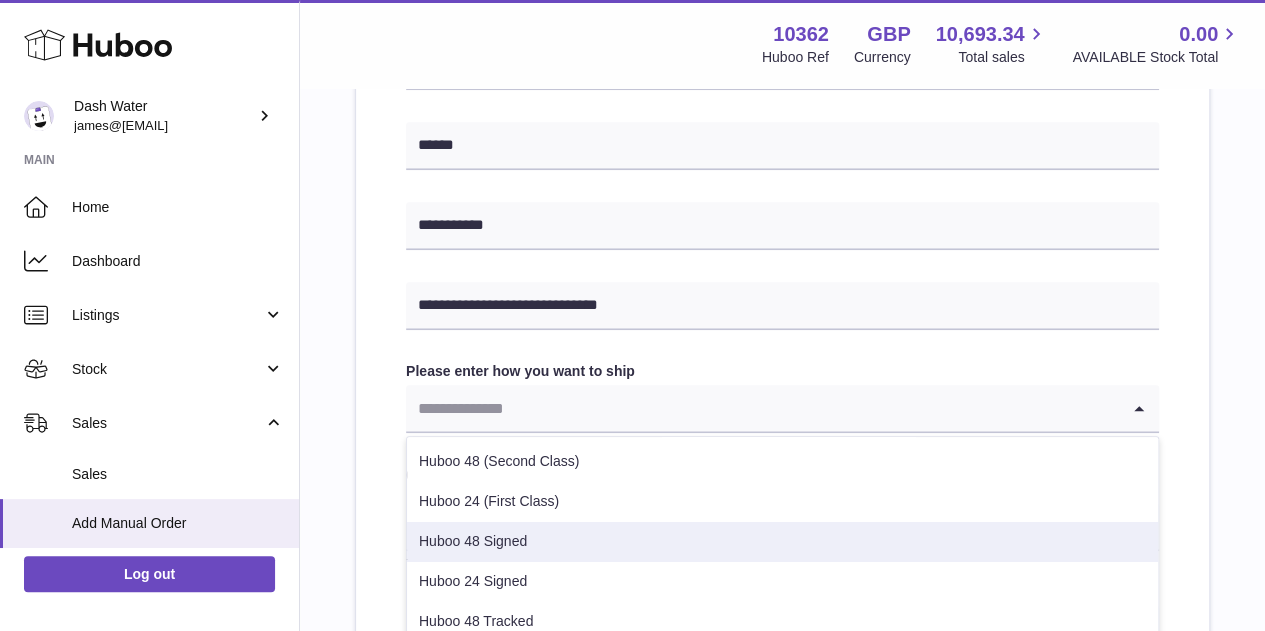 scroll, scrollTop: 1015, scrollLeft: 0, axis: vertical 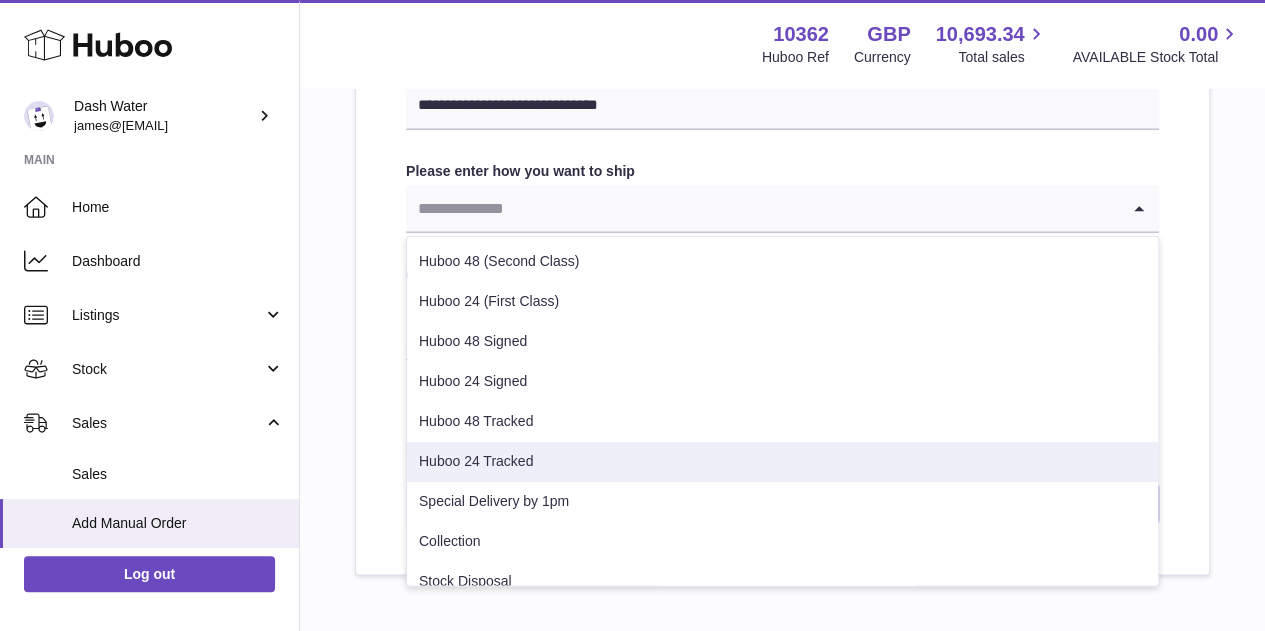 click on "Huboo 24 Tracked" at bounding box center [782, 462] 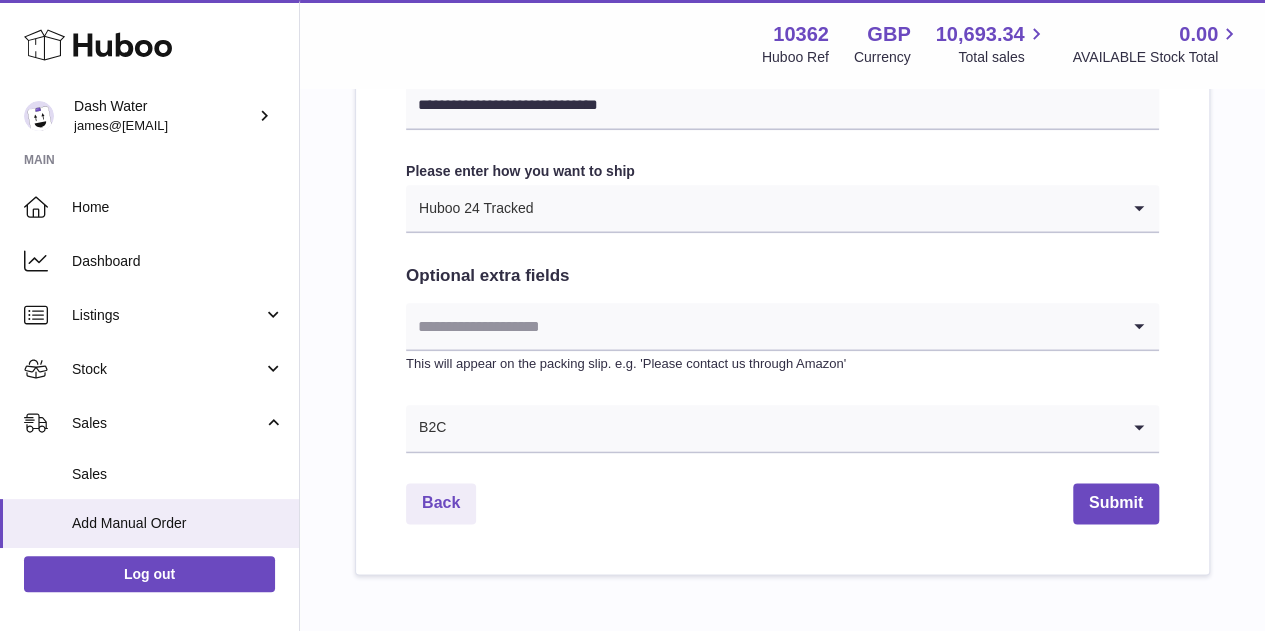 click on "**********" at bounding box center [782, -57] 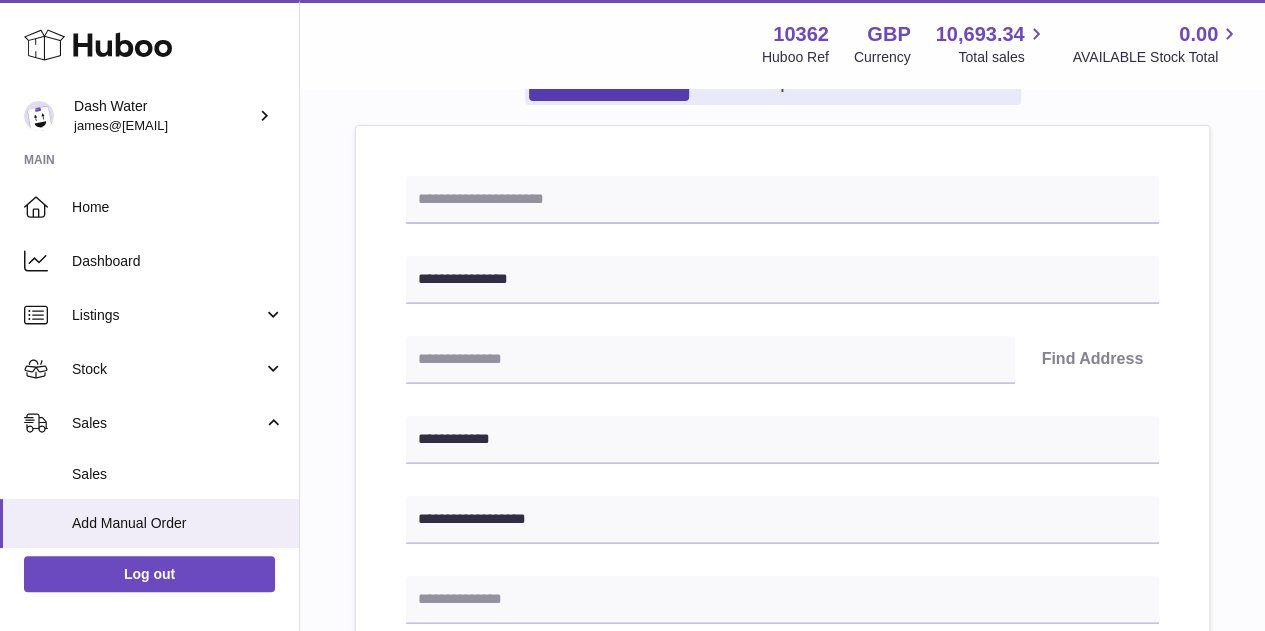 scroll, scrollTop: 115, scrollLeft: 0, axis: vertical 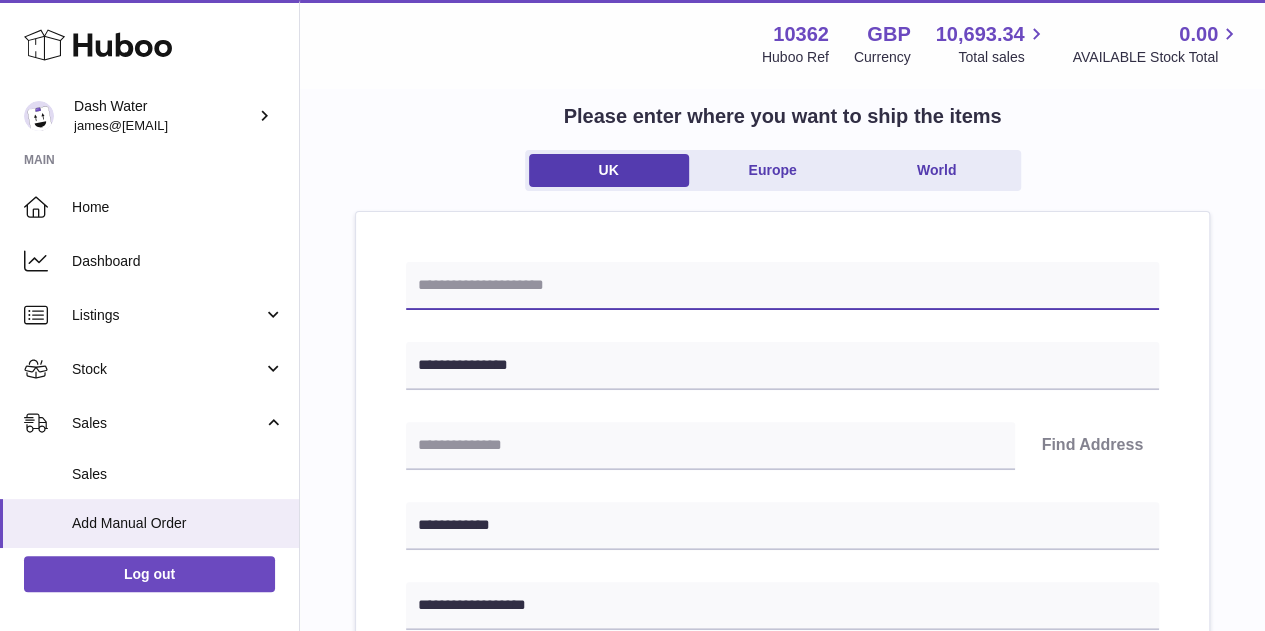 click at bounding box center (782, 286) 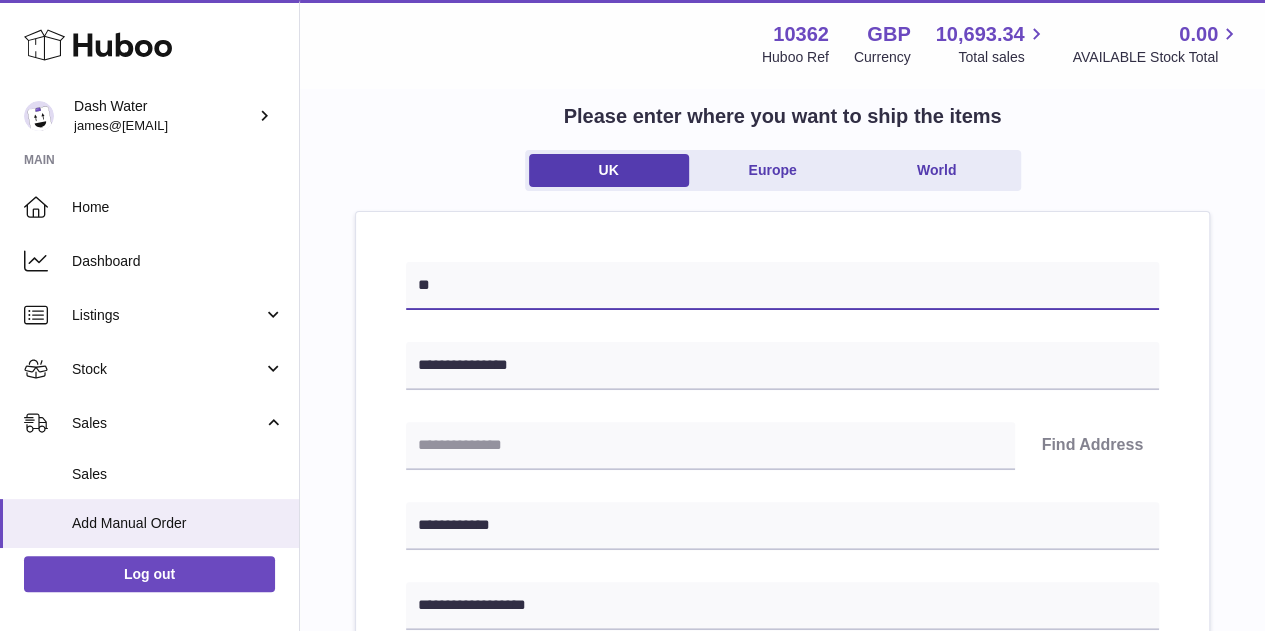 type on "*" 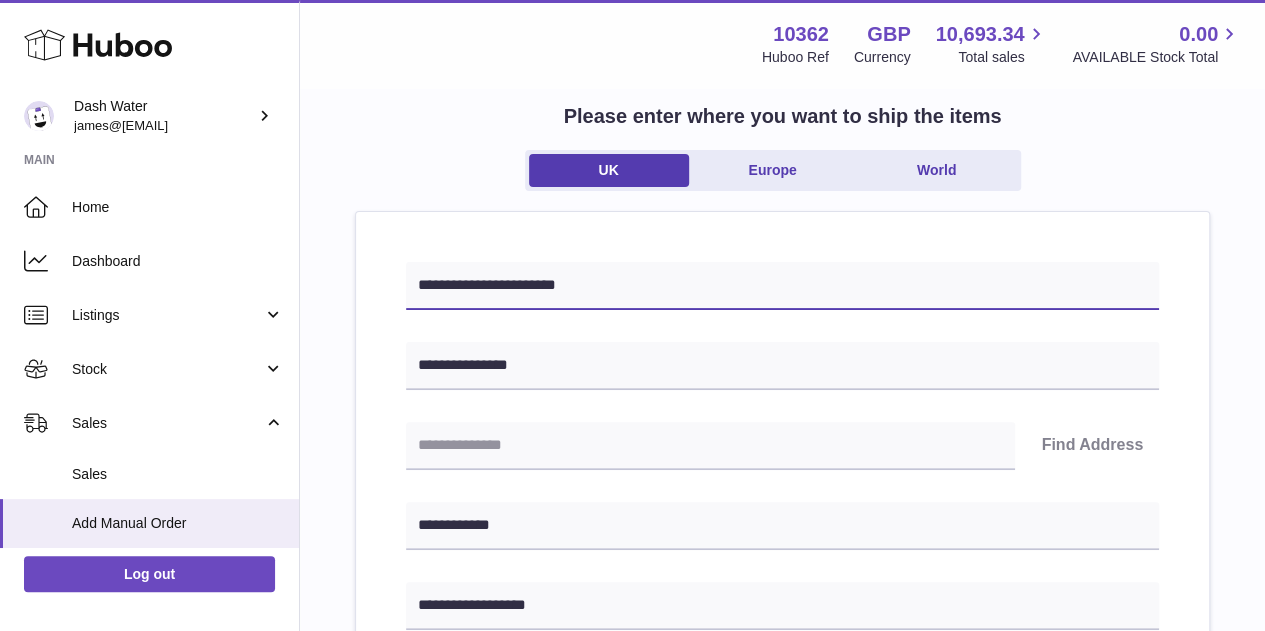 type on "**********" 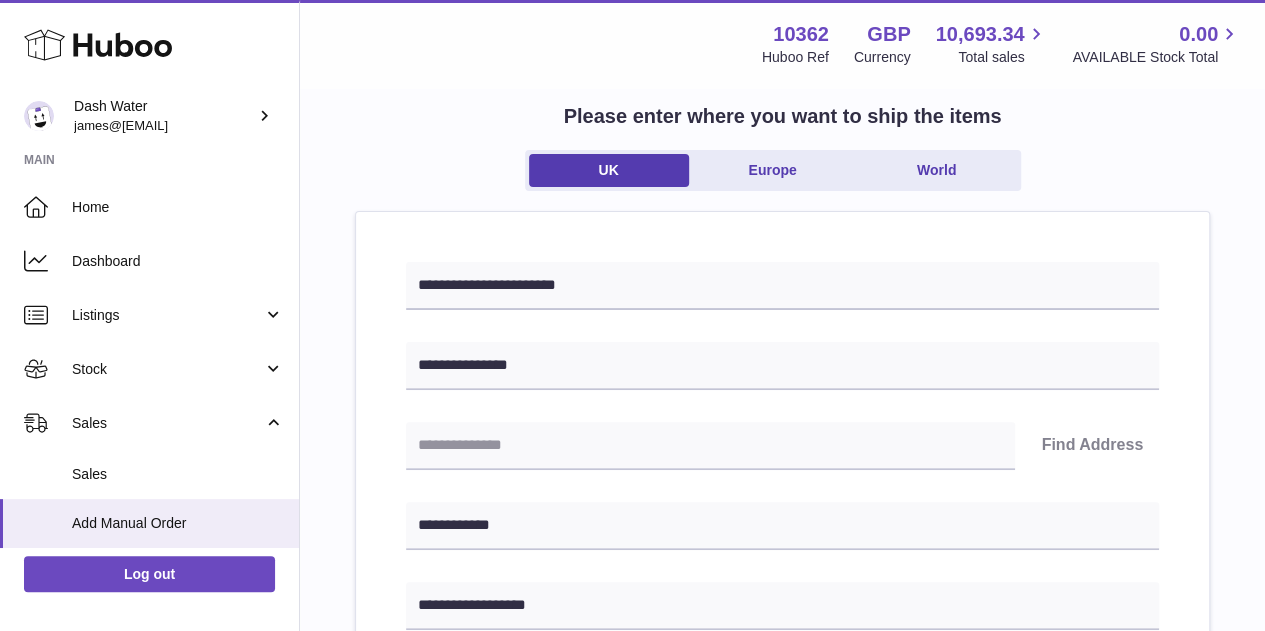 click on "**********" at bounding box center (782, 843) 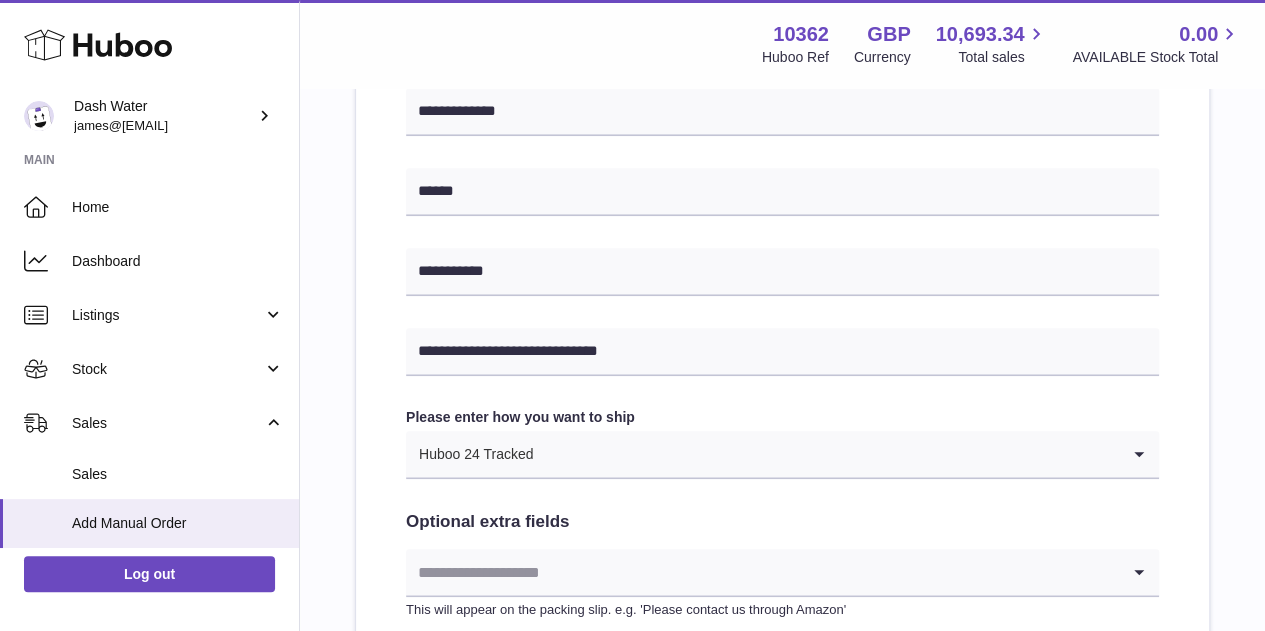 scroll, scrollTop: 815, scrollLeft: 0, axis: vertical 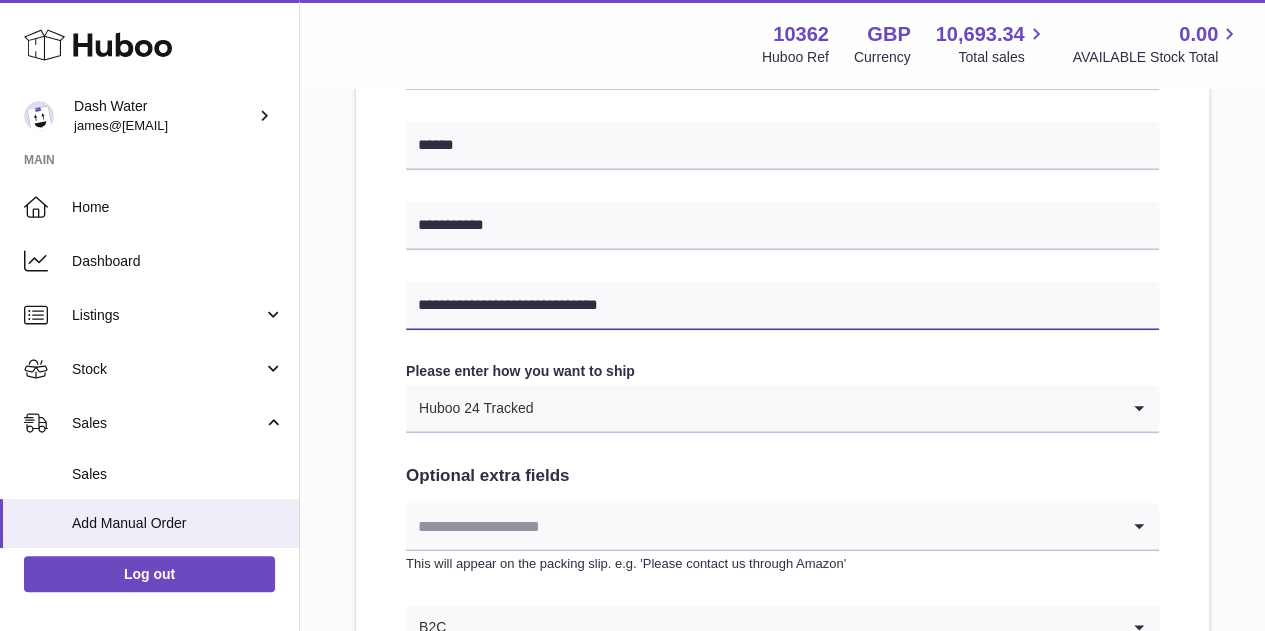 click on "**********" at bounding box center [782, 306] 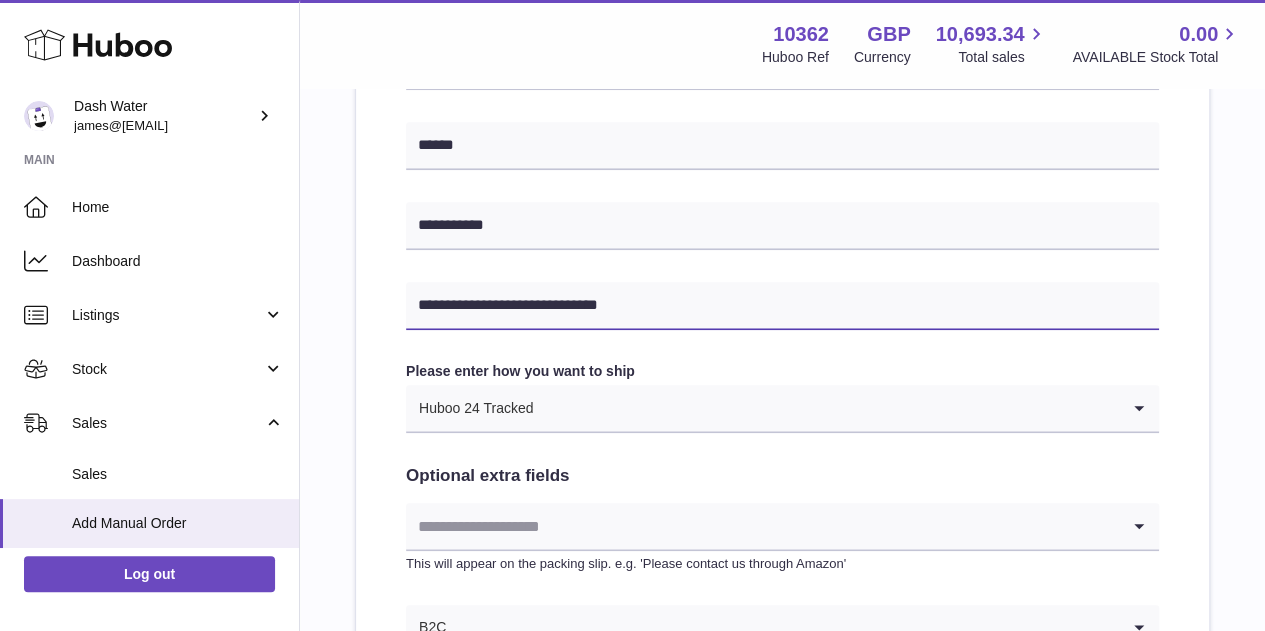 click on "**********" at bounding box center [782, 306] 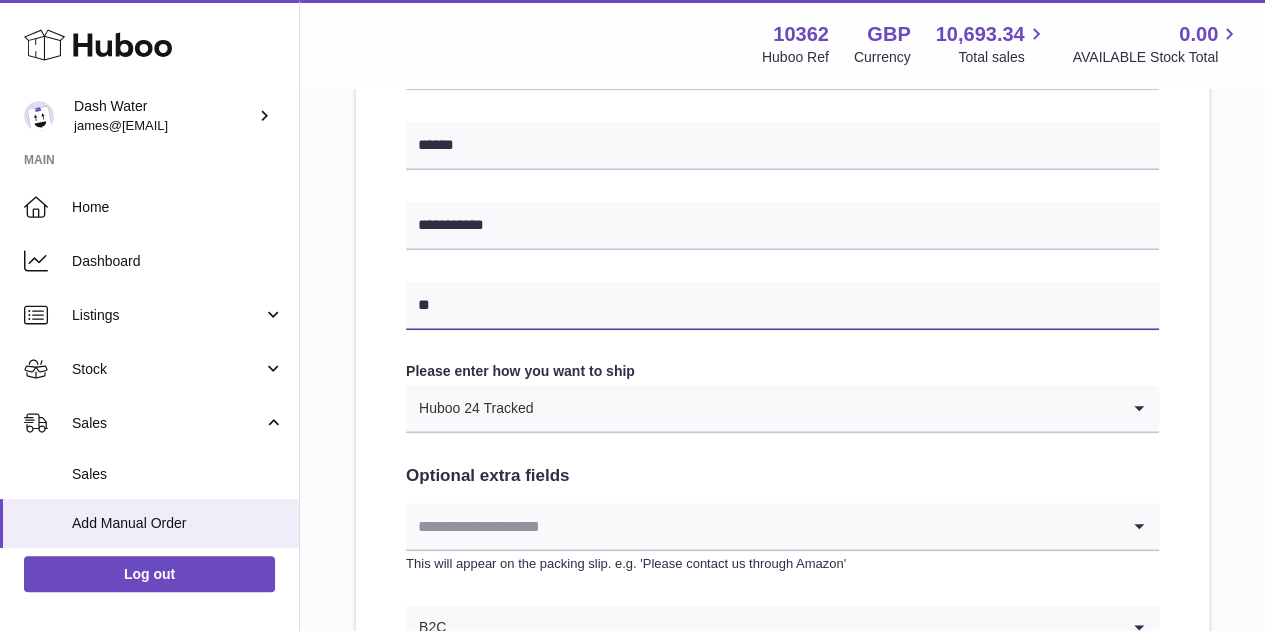 type on "**********" 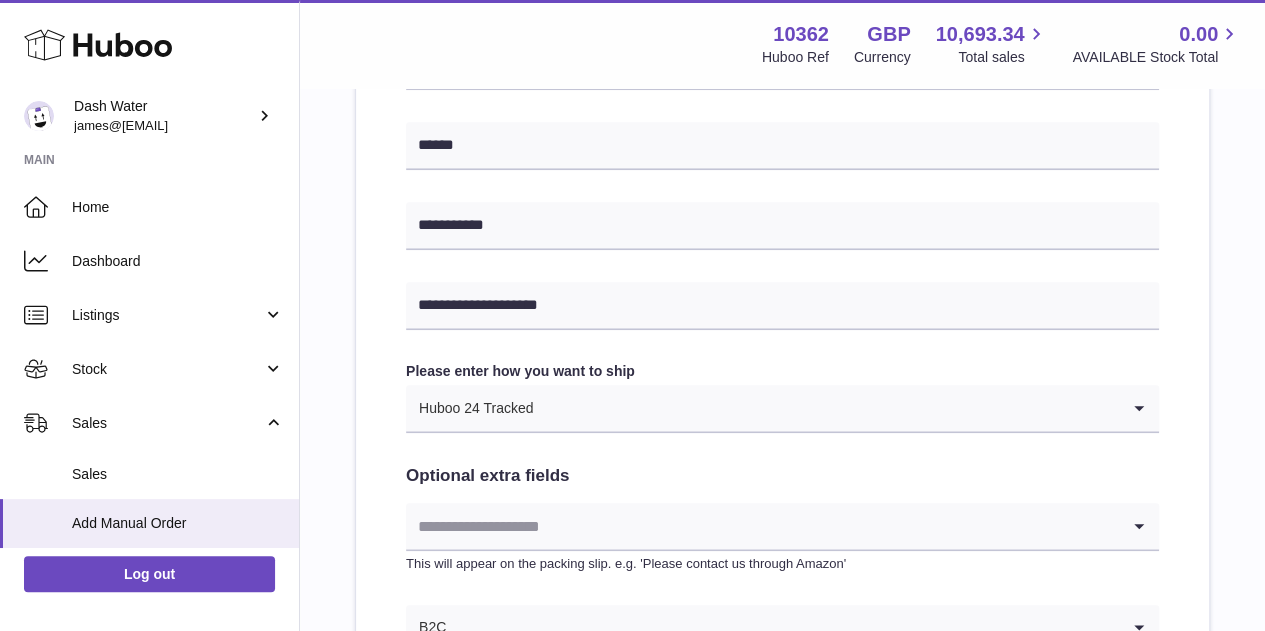 click on "**********" at bounding box center [782, 143] 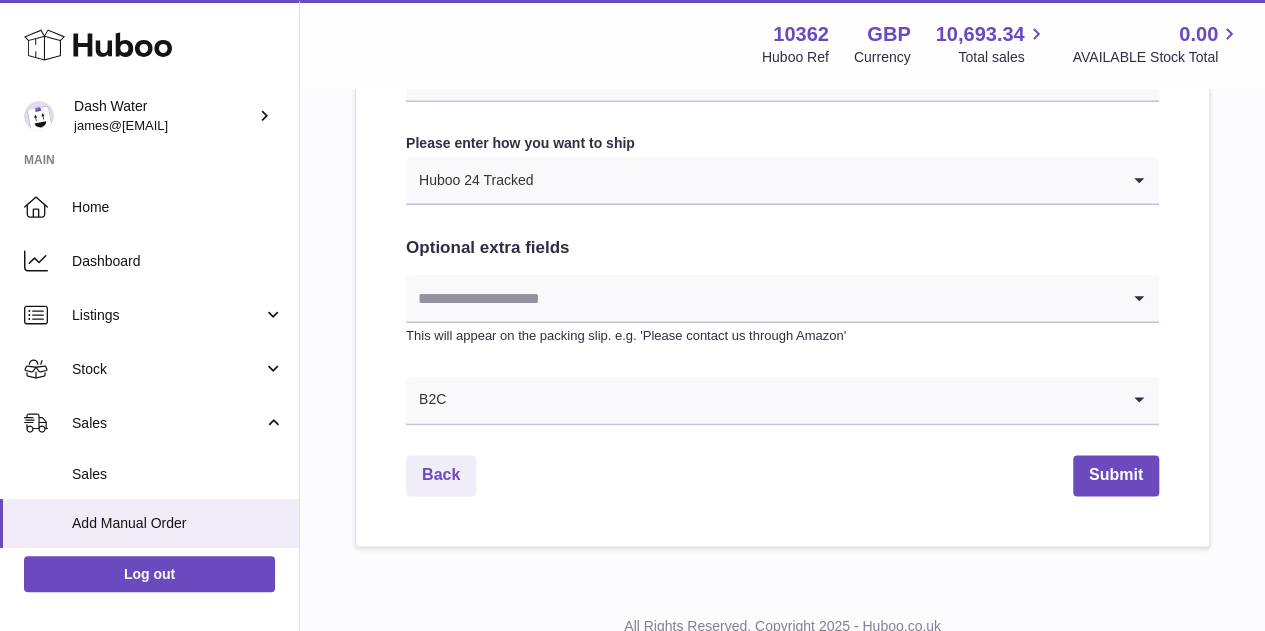 scroll, scrollTop: 1115, scrollLeft: 0, axis: vertical 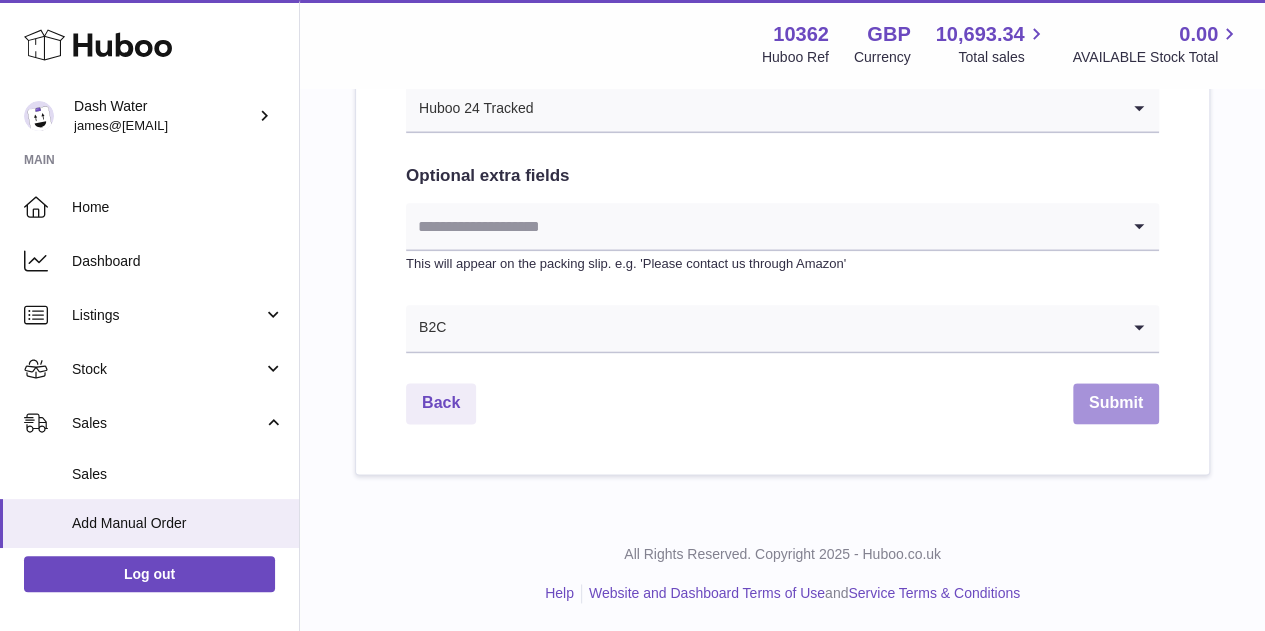 click on "Submit" at bounding box center [1116, 403] 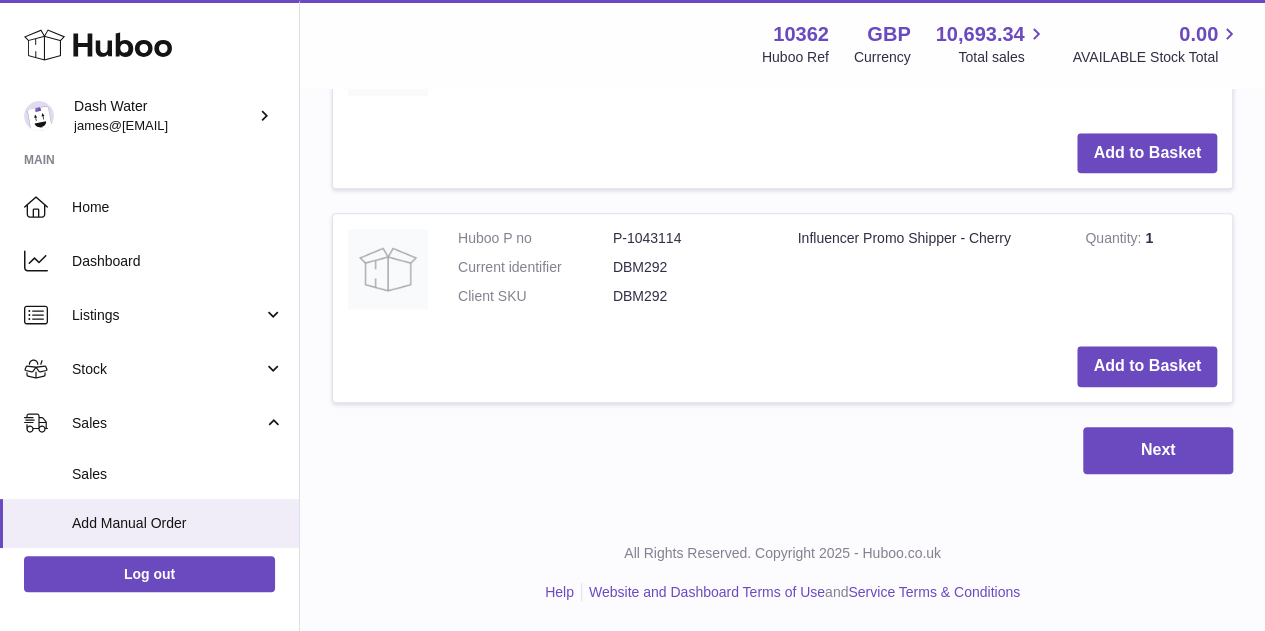 scroll, scrollTop: 0, scrollLeft: 0, axis: both 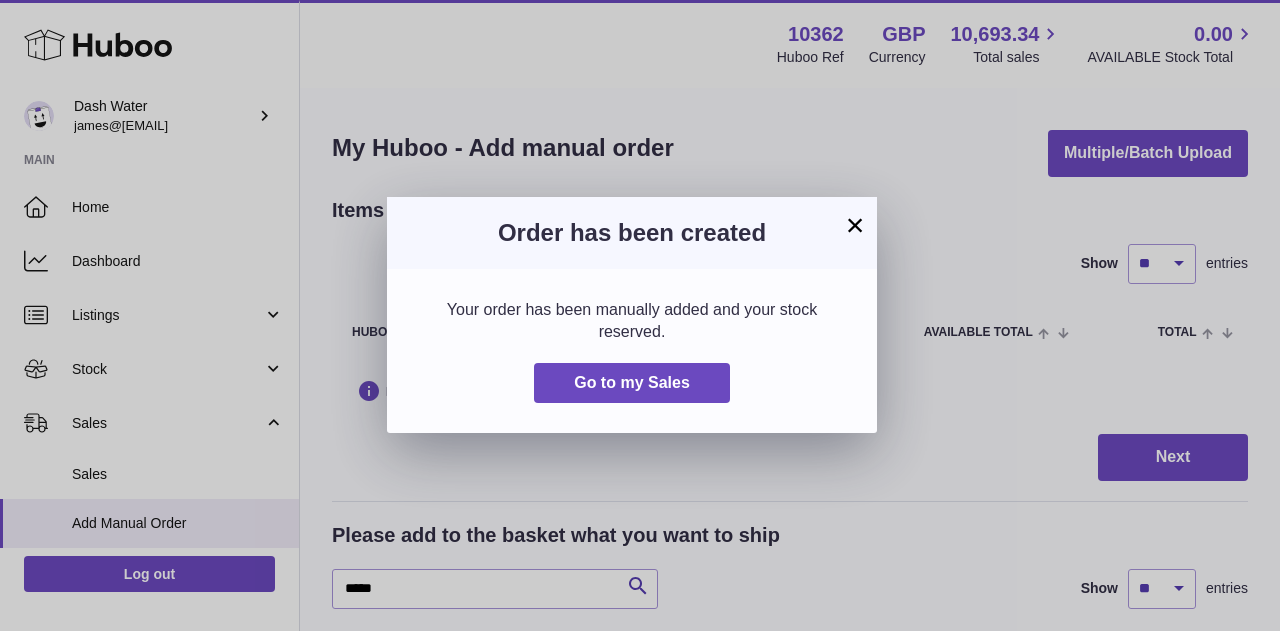 click on "×" at bounding box center [855, 225] 